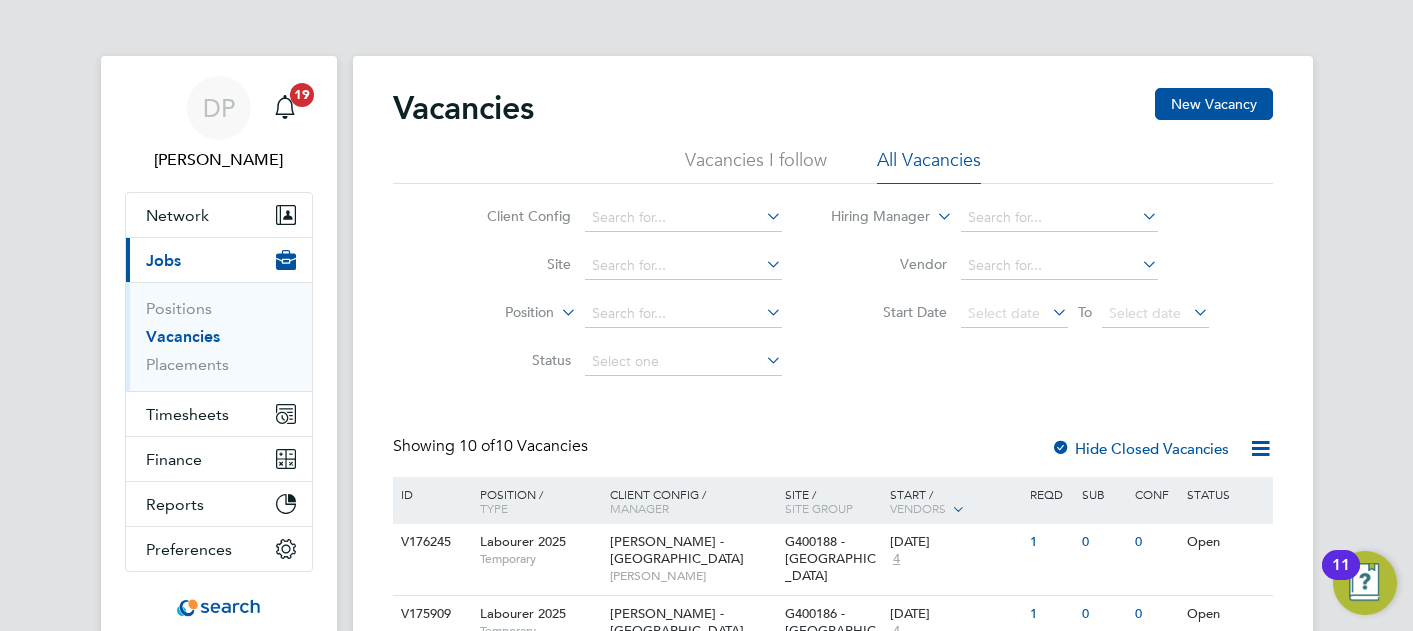 scroll, scrollTop: 41, scrollLeft: 0, axis: vertical 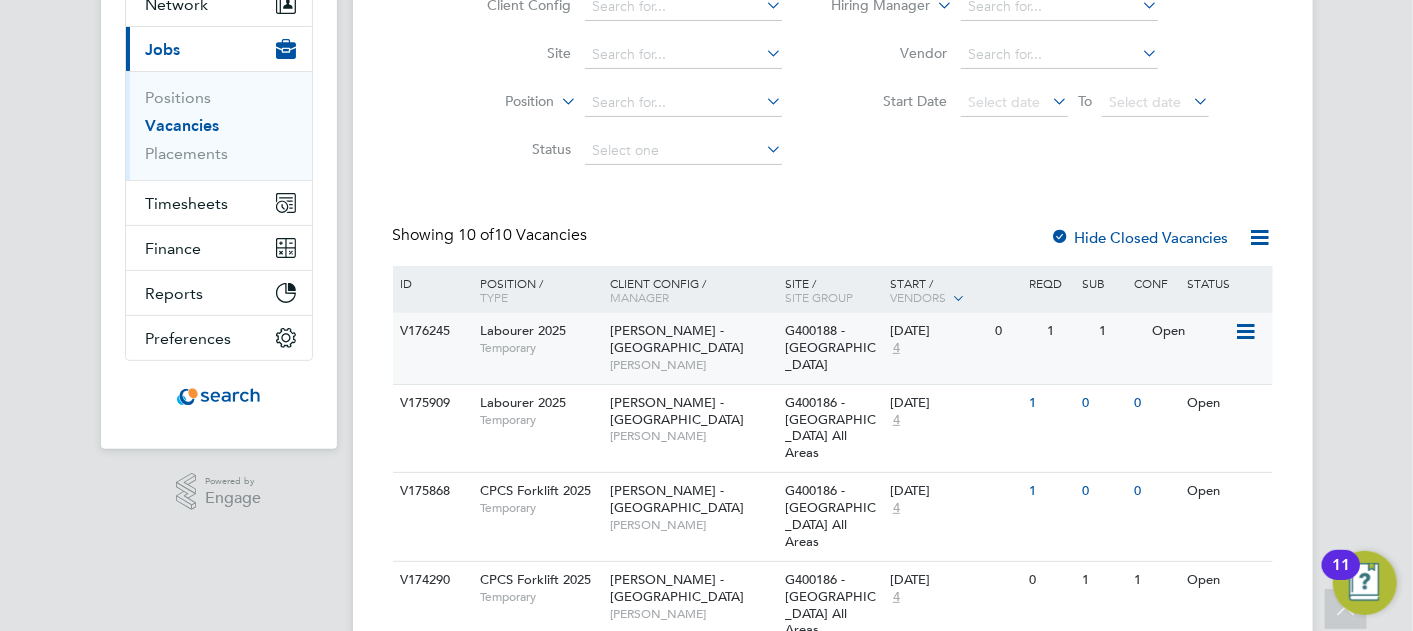 click 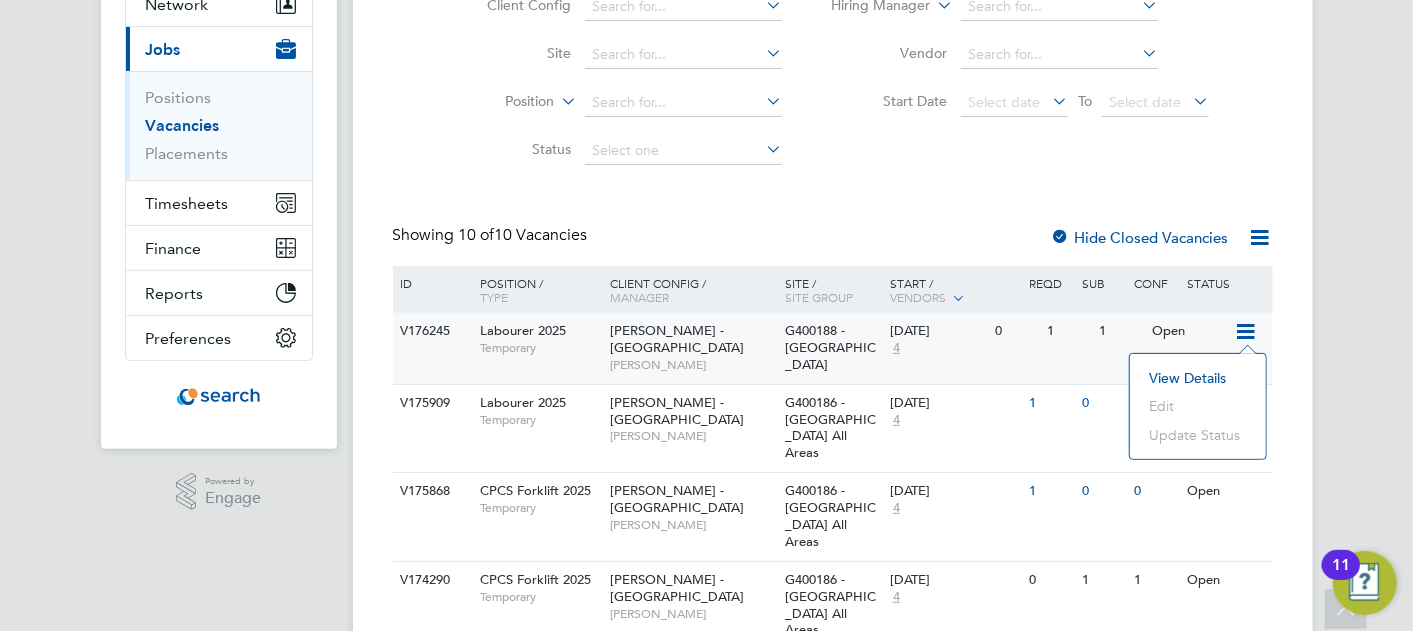 click on "[PERSON_NAME] - [GEOGRAPHIC_DATA]" 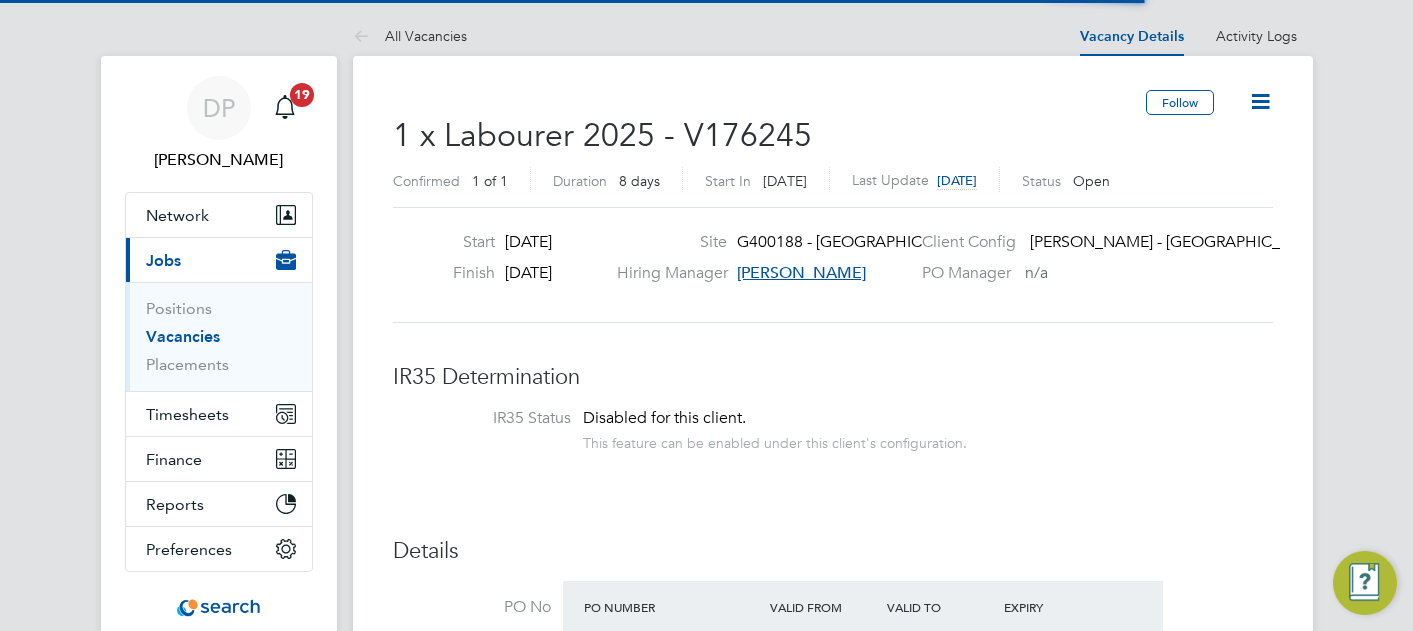 scroll, scrollTop: 0, scrollLeft: 0, axis: both 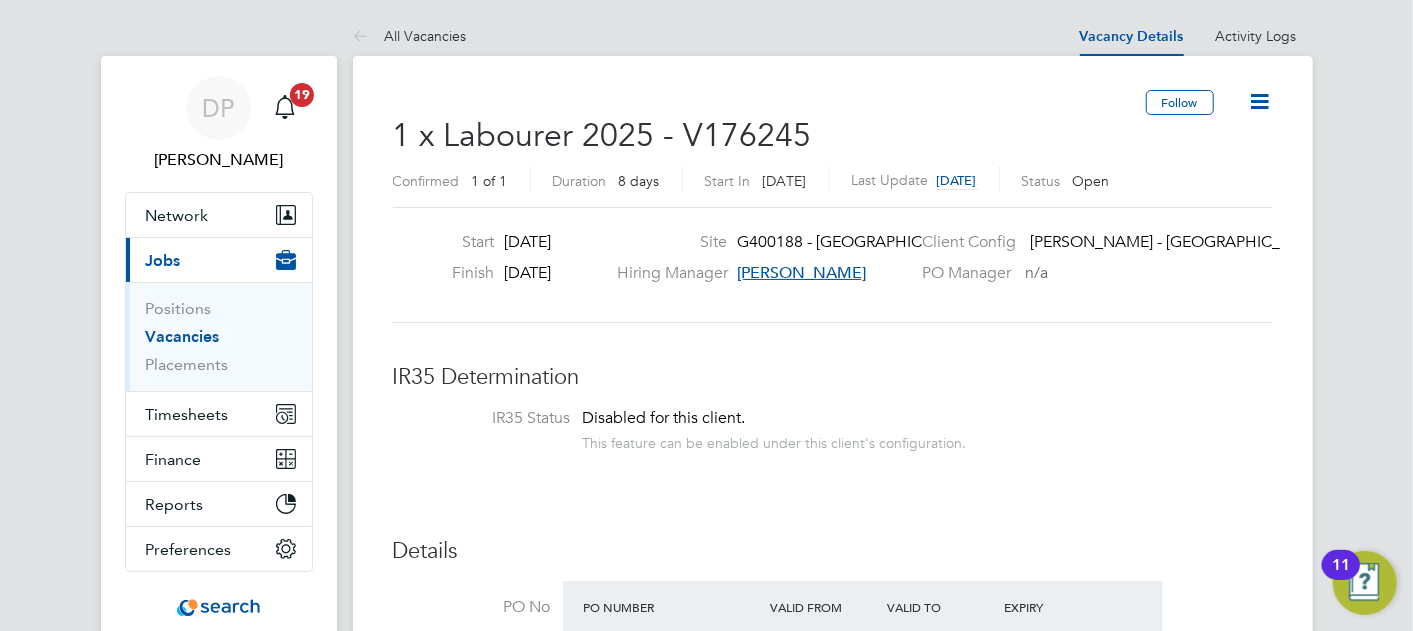 click on "Vacancies" at bounding box center (183, 336) 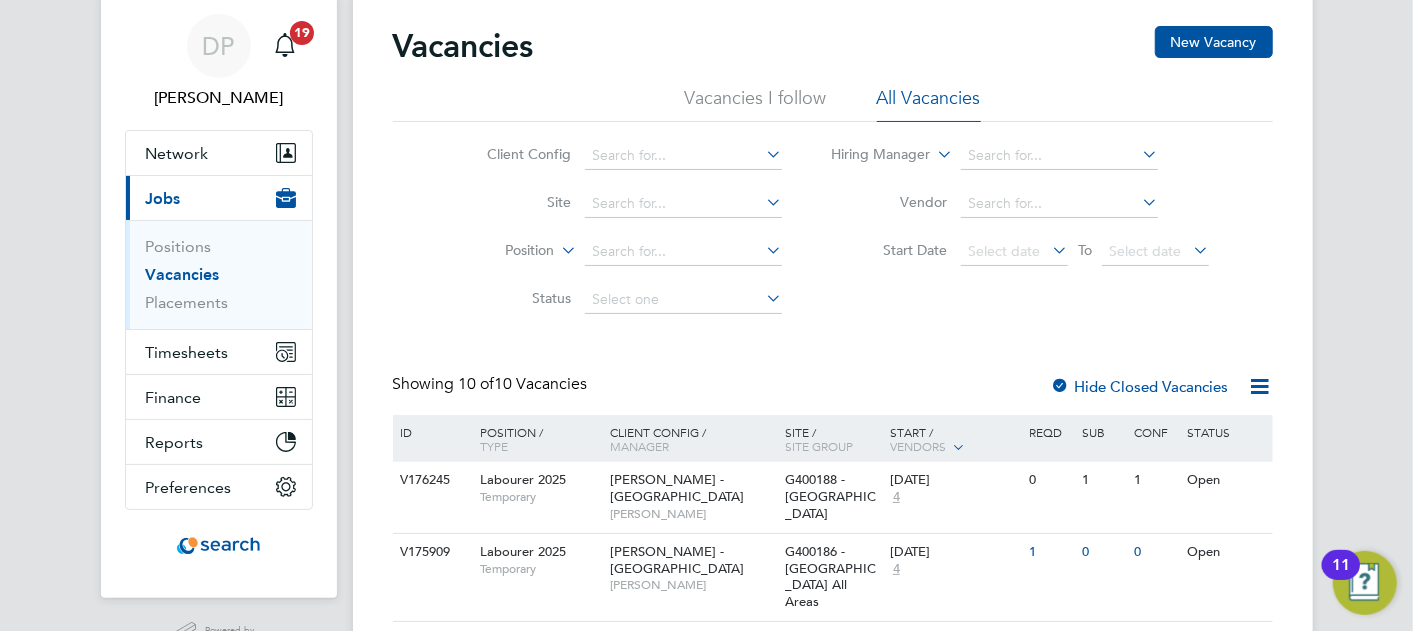 scroll, scrollTop: 74, scrollLeft: 0, axis: vertical 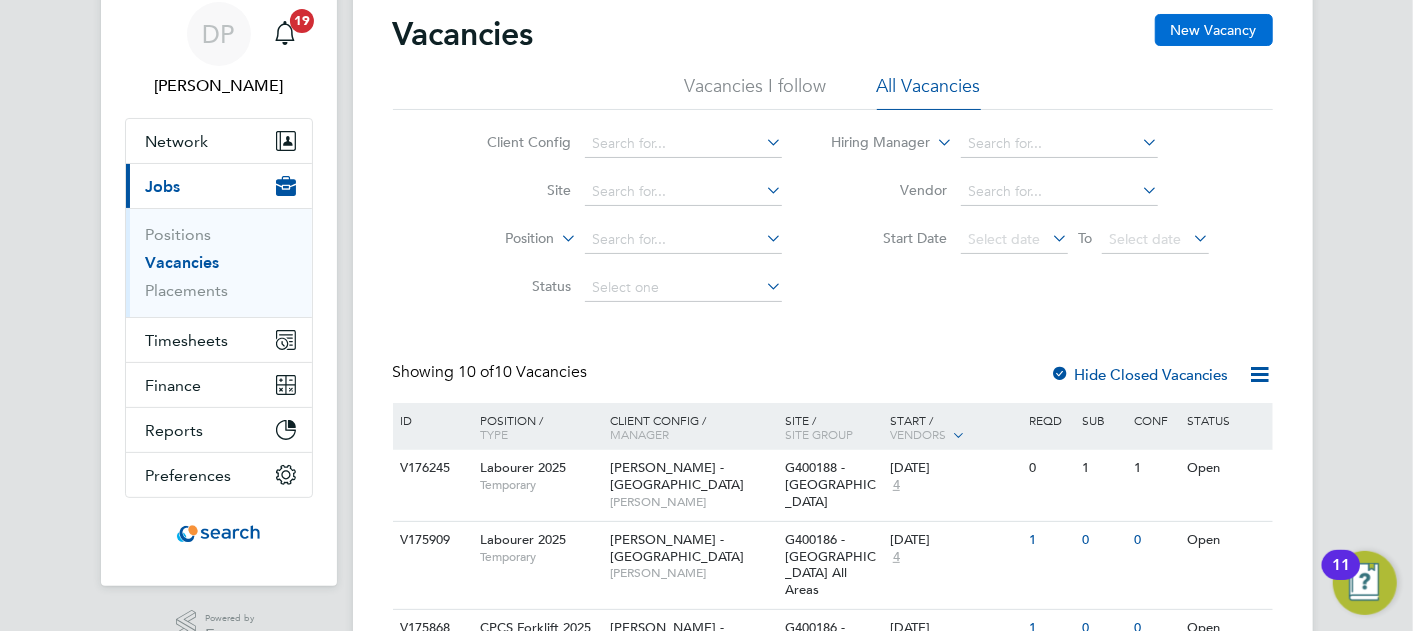click on "New Vacancy" 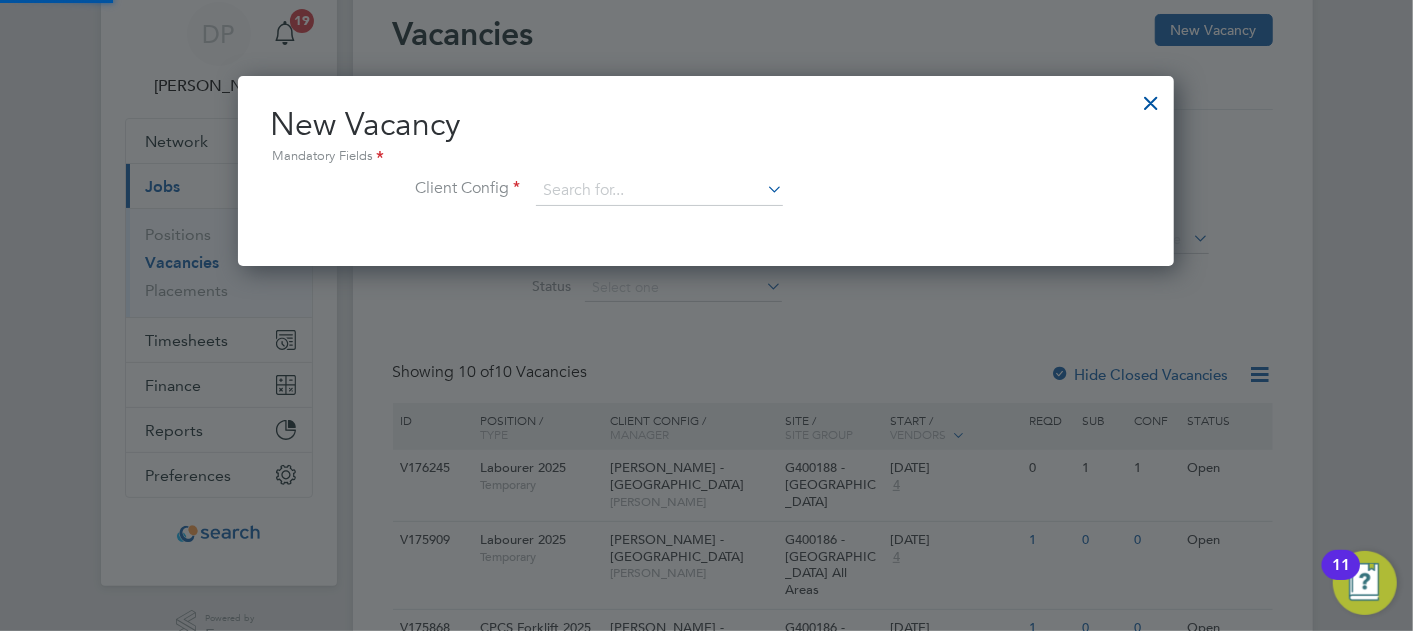 scroll, scrollTop: 10, scrollLeft: 9, axis: both 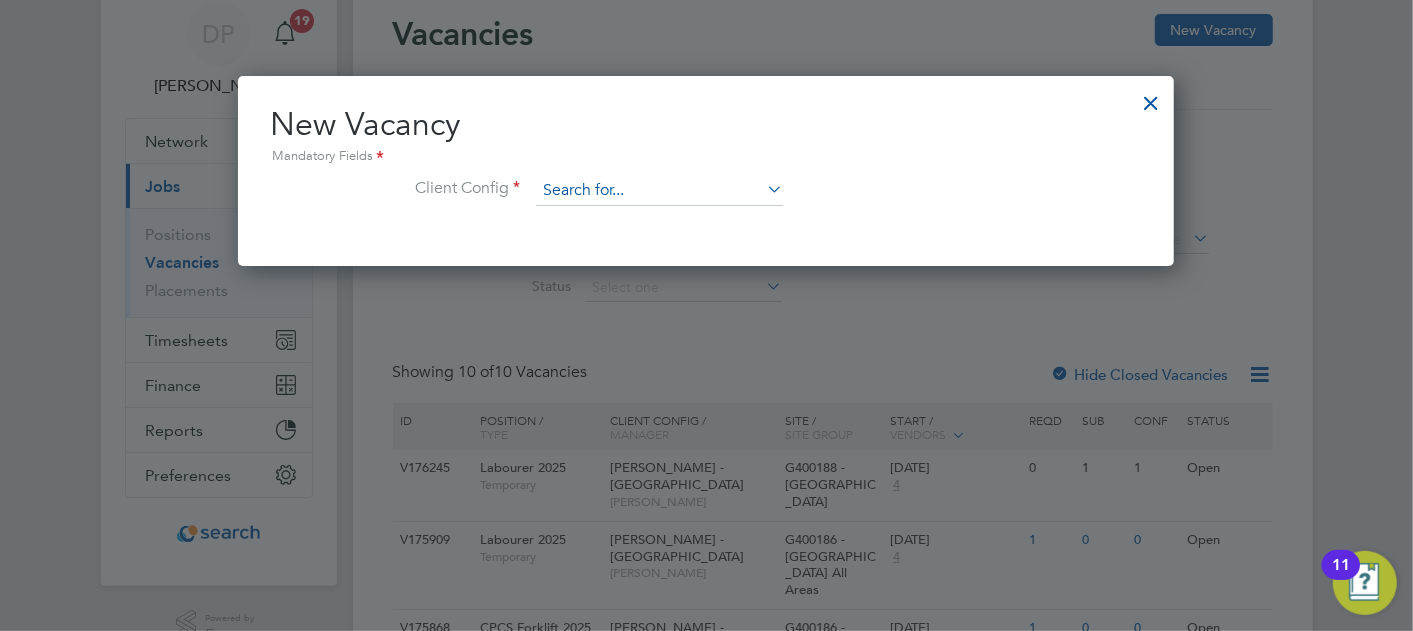 click at bounding box center [659, 191] 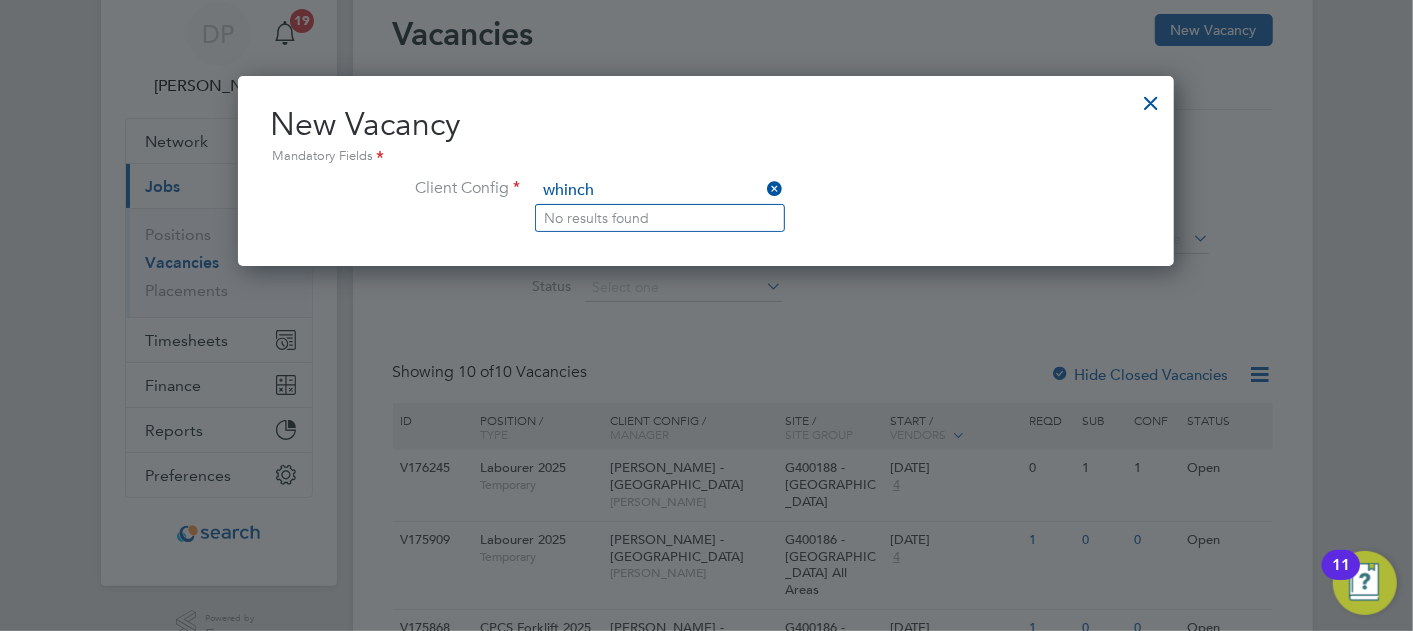 type on "whinch" 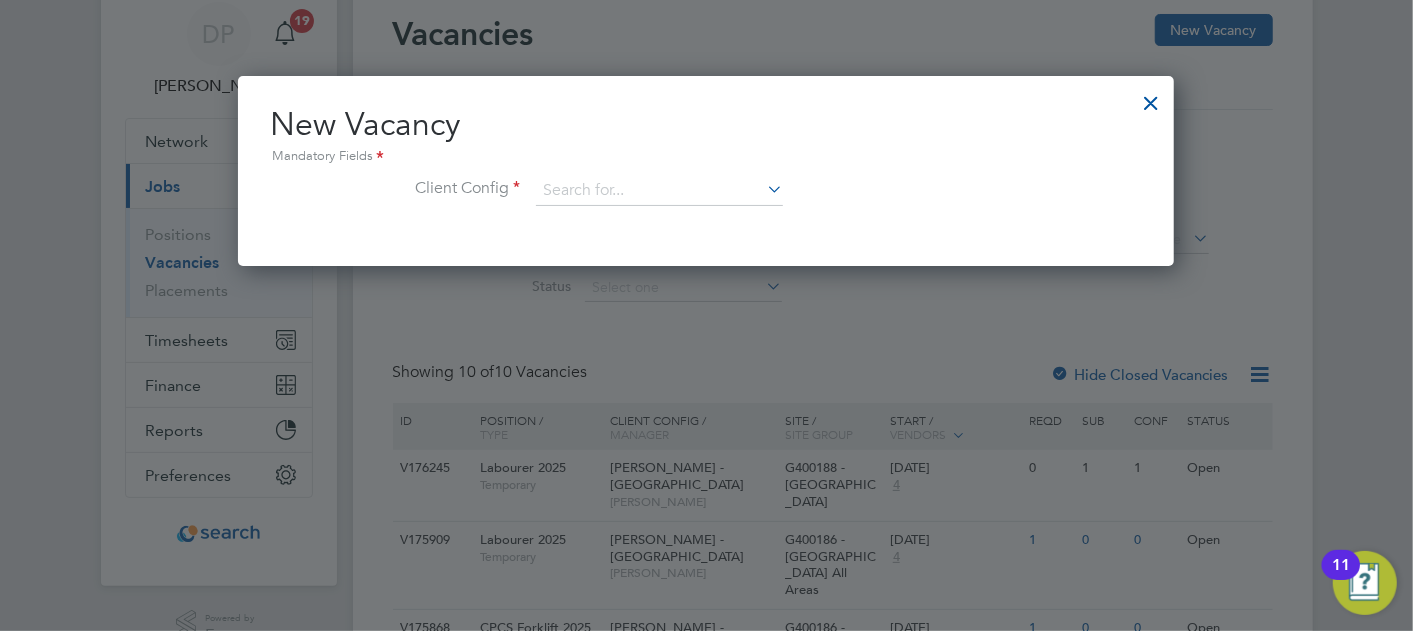 click at bounding box center [1151, 98] 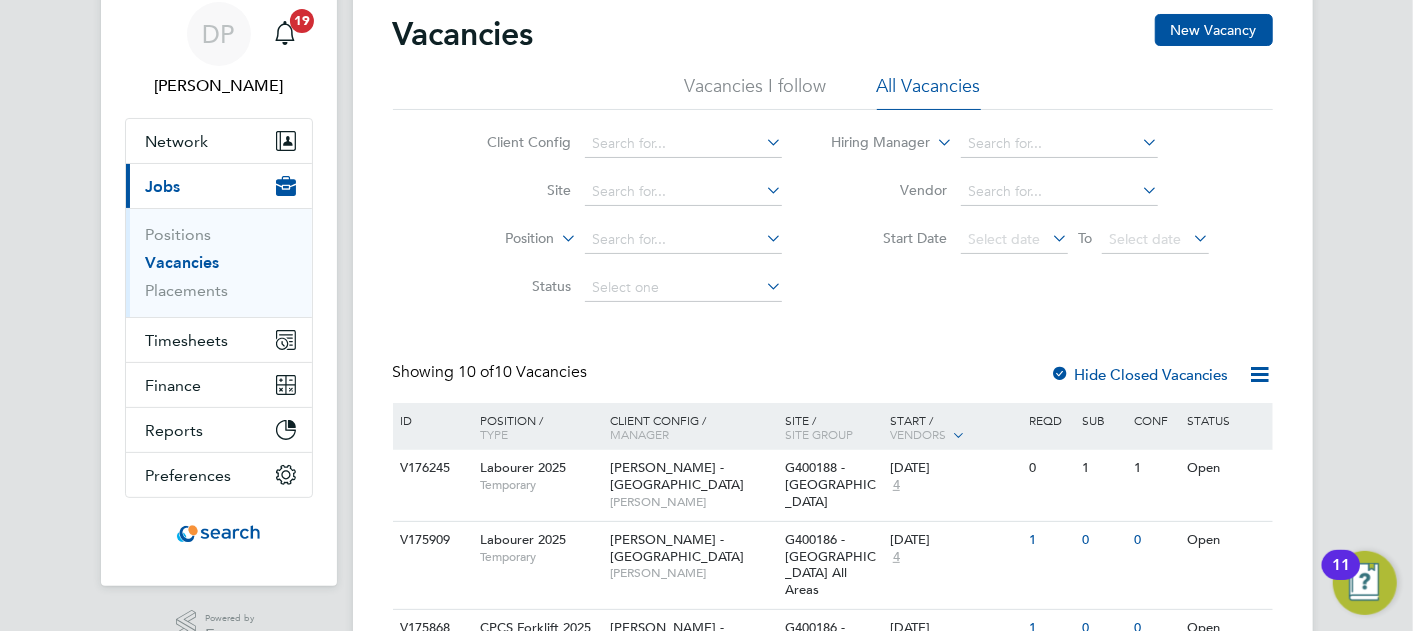 click on "Vacancies I follow All Vacancies" 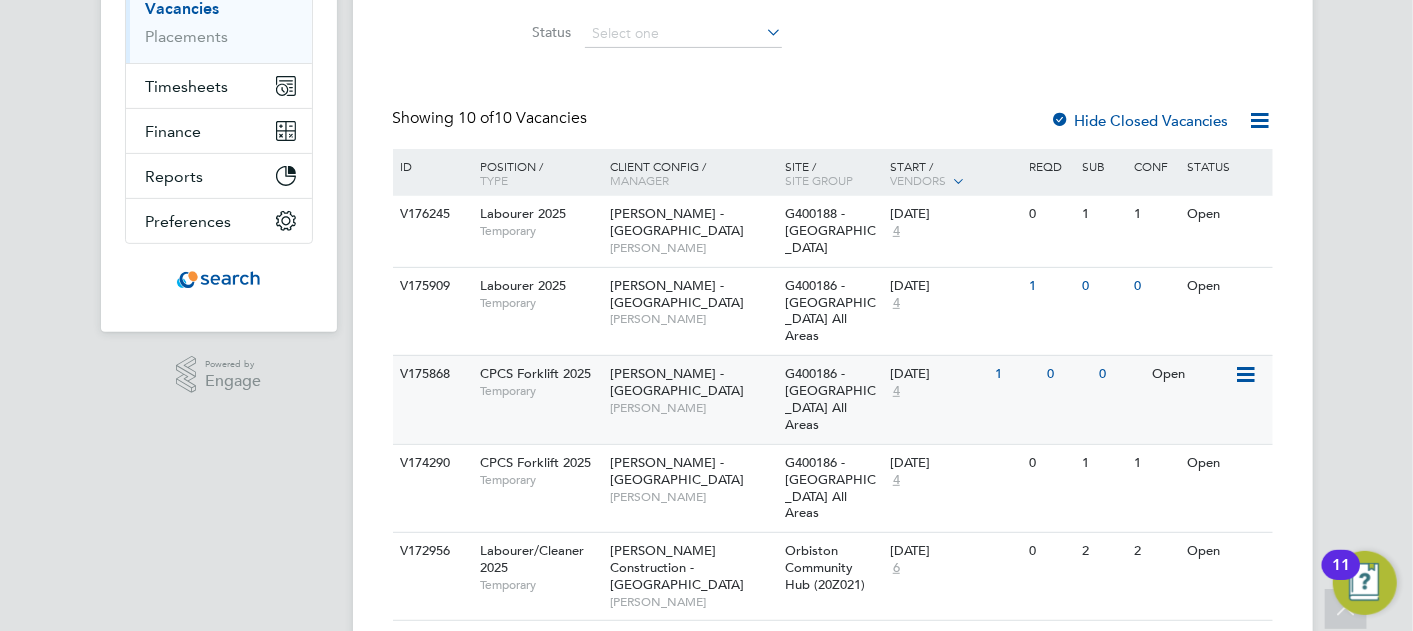 scroll, scrollTop: 328, scrollLeft: 0, axis: vertical 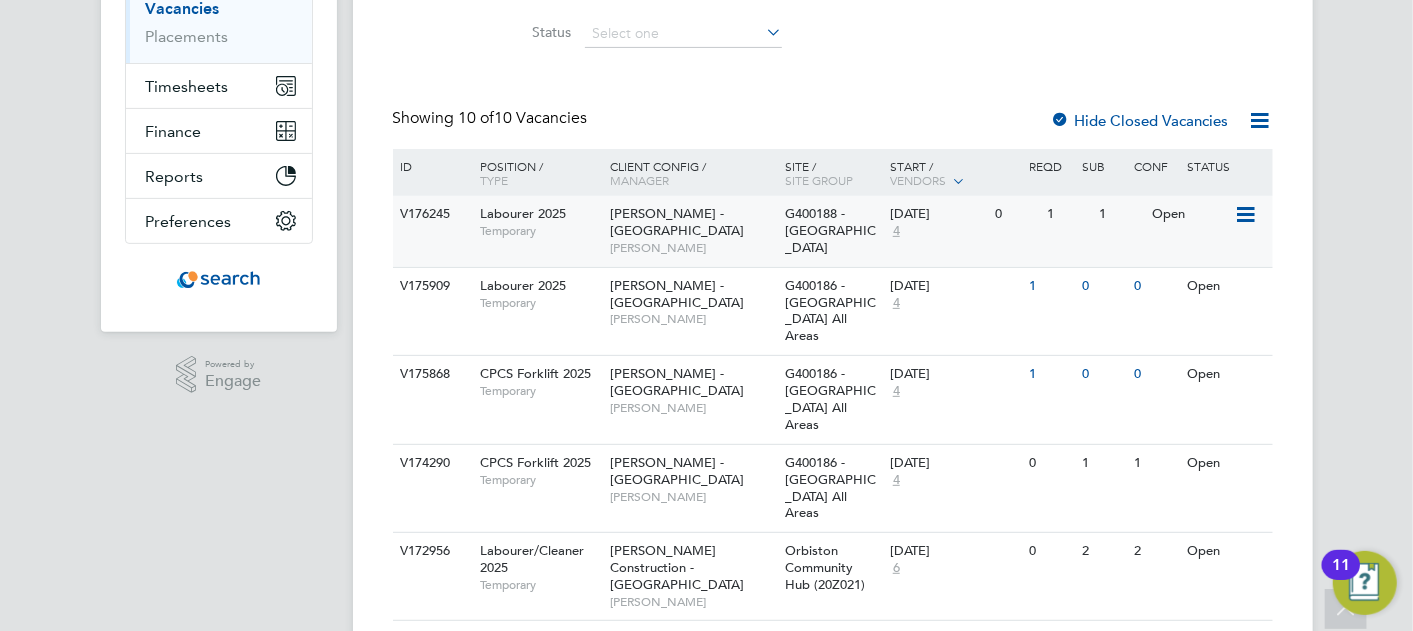 click on "[PERSON_NAME]" 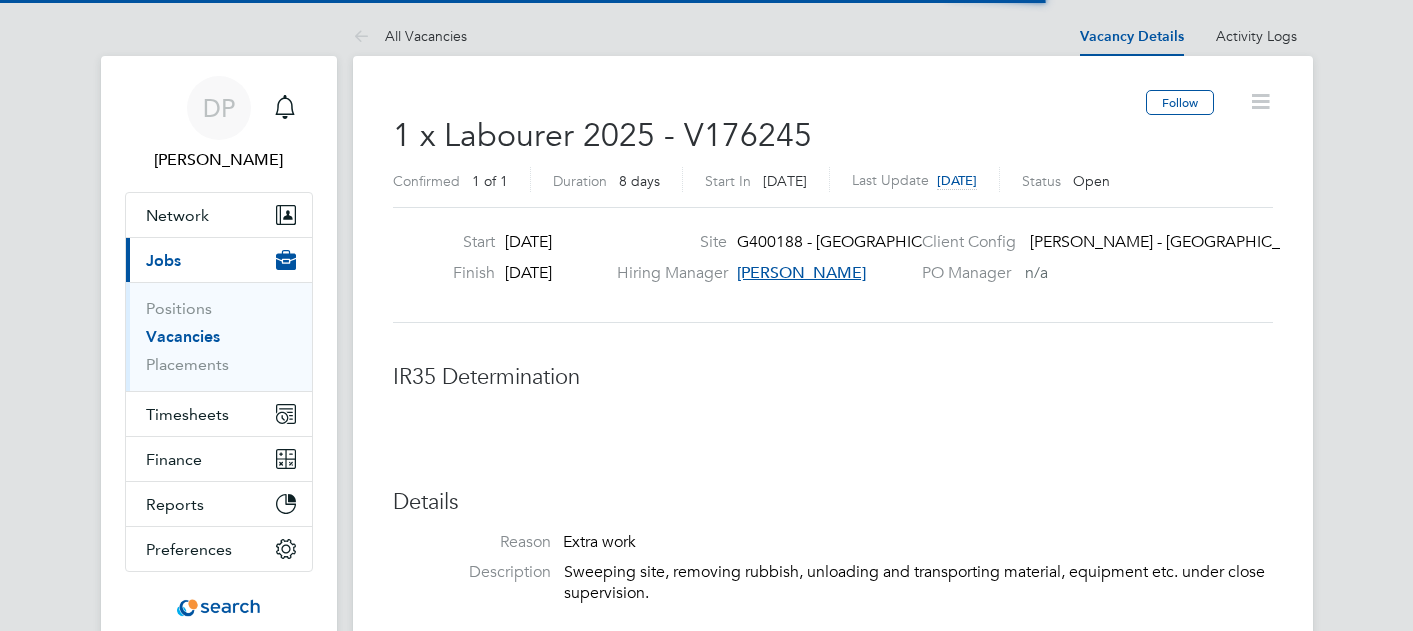 scroll, scrollTop: 0, scrollLeft: 0, axis: both 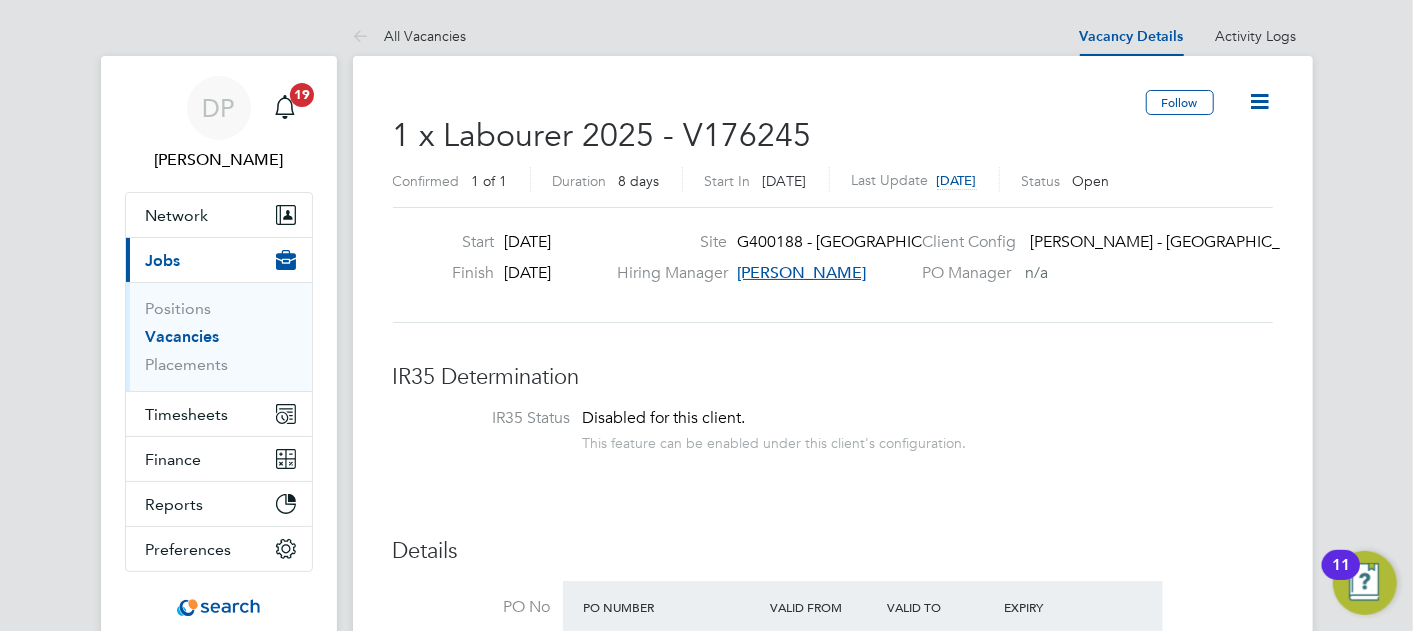 click 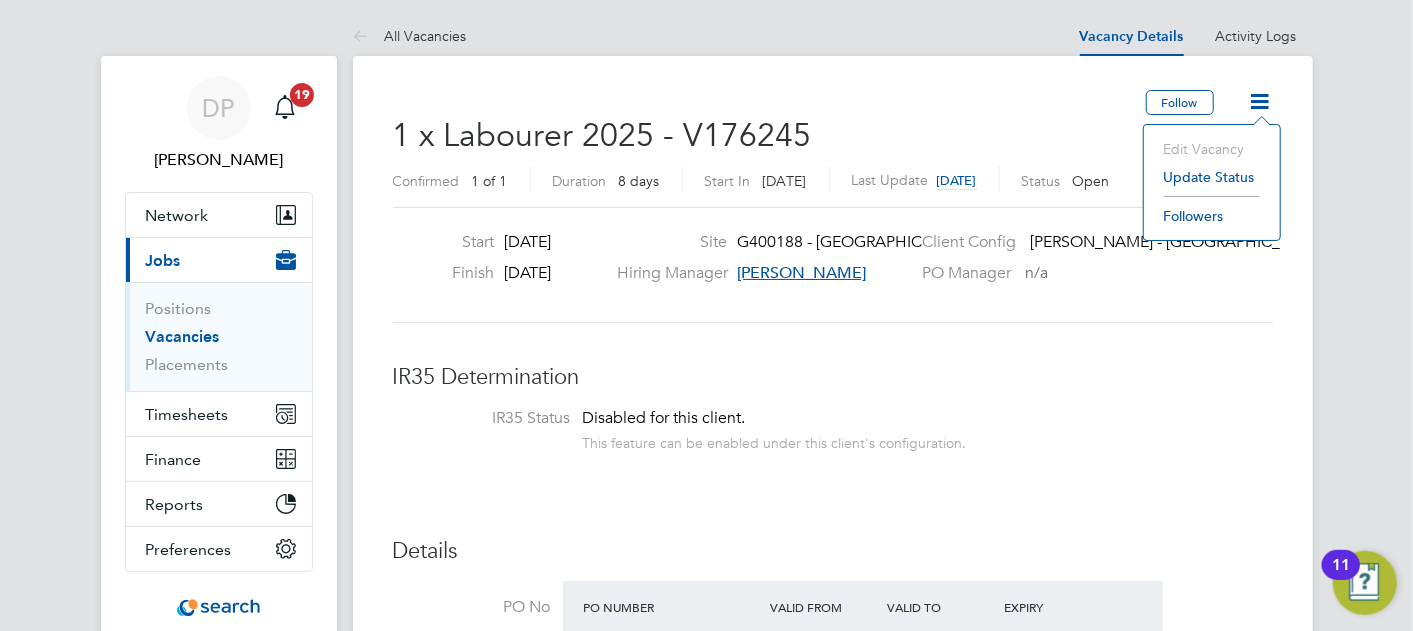 click on "Follow" 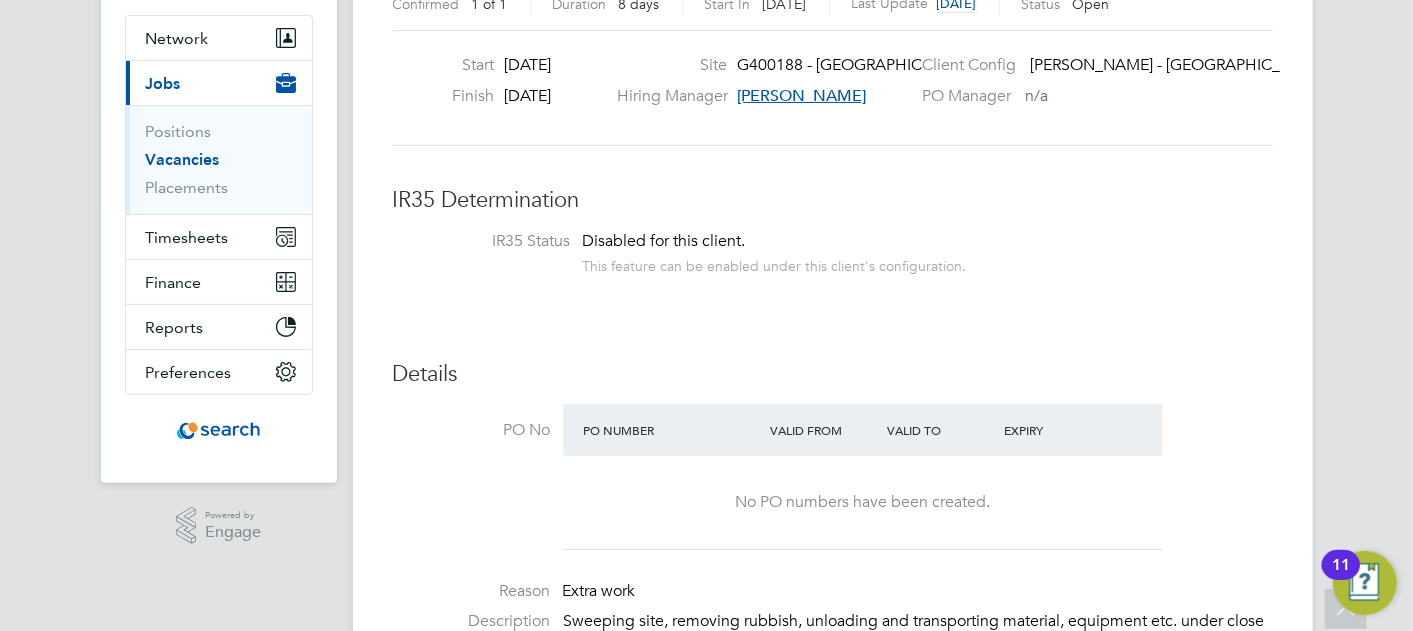 scroll, scrollTop: 162, scrollLeft: 0, axis: vertical 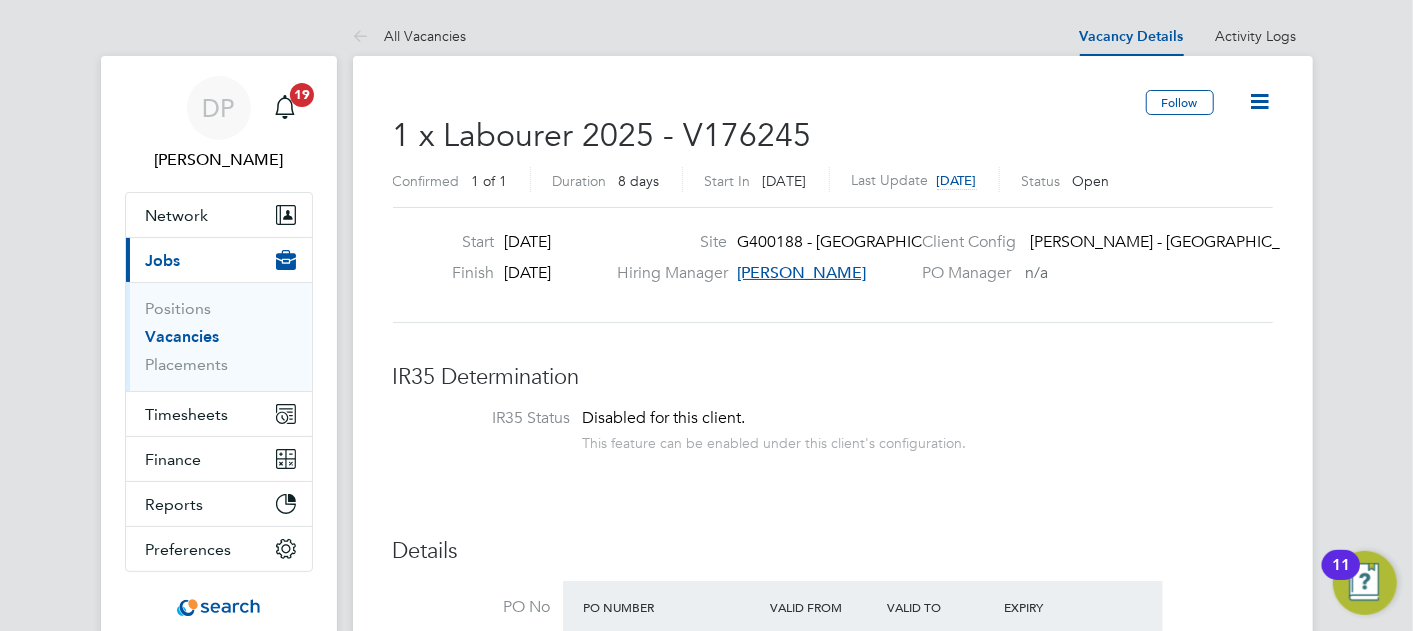 click on "Vacancies" at bounding box center (183, 336) 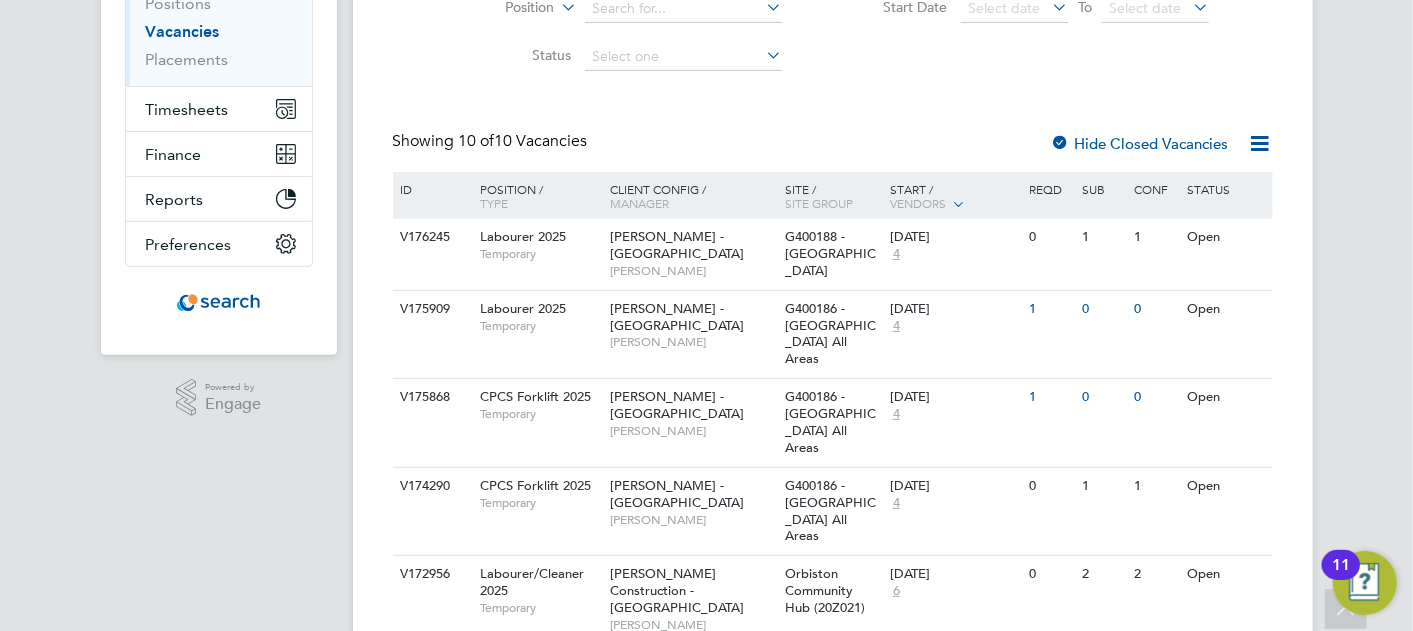 scroll, scrollTop: 308, scrollLeft: 0, axis: vertical 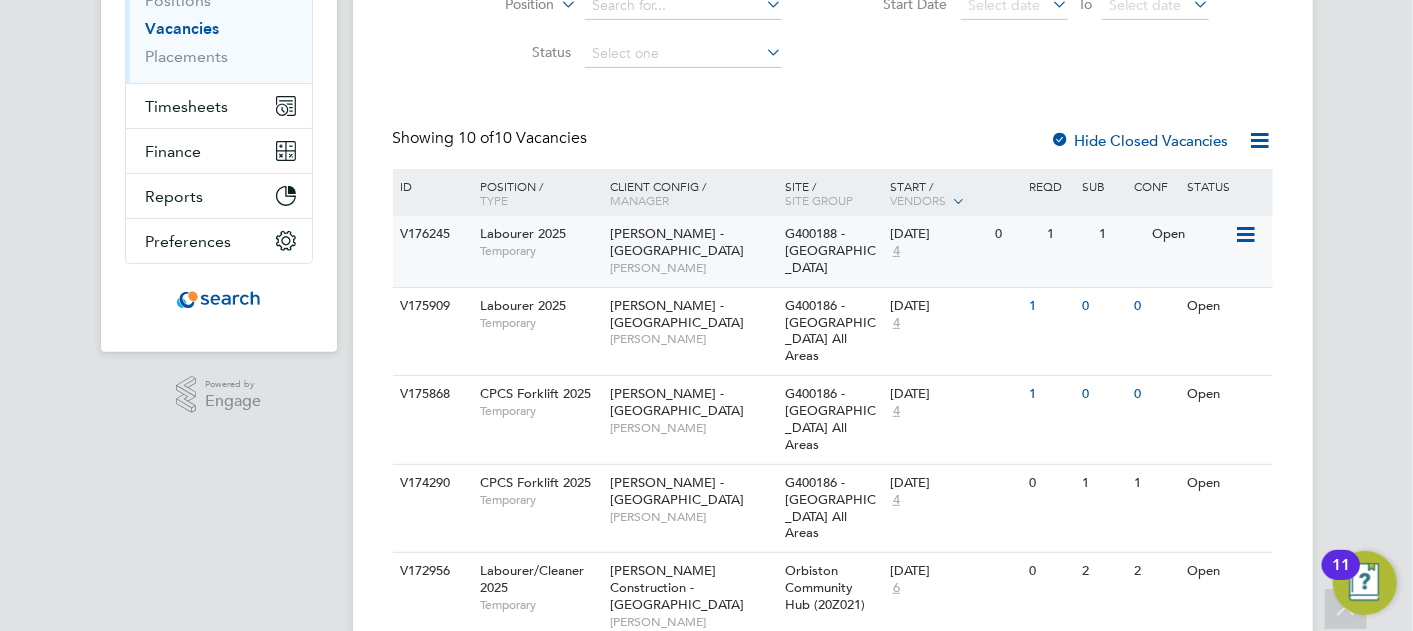 click on "G400188 - [GEOGRAPHIC_DATA]" 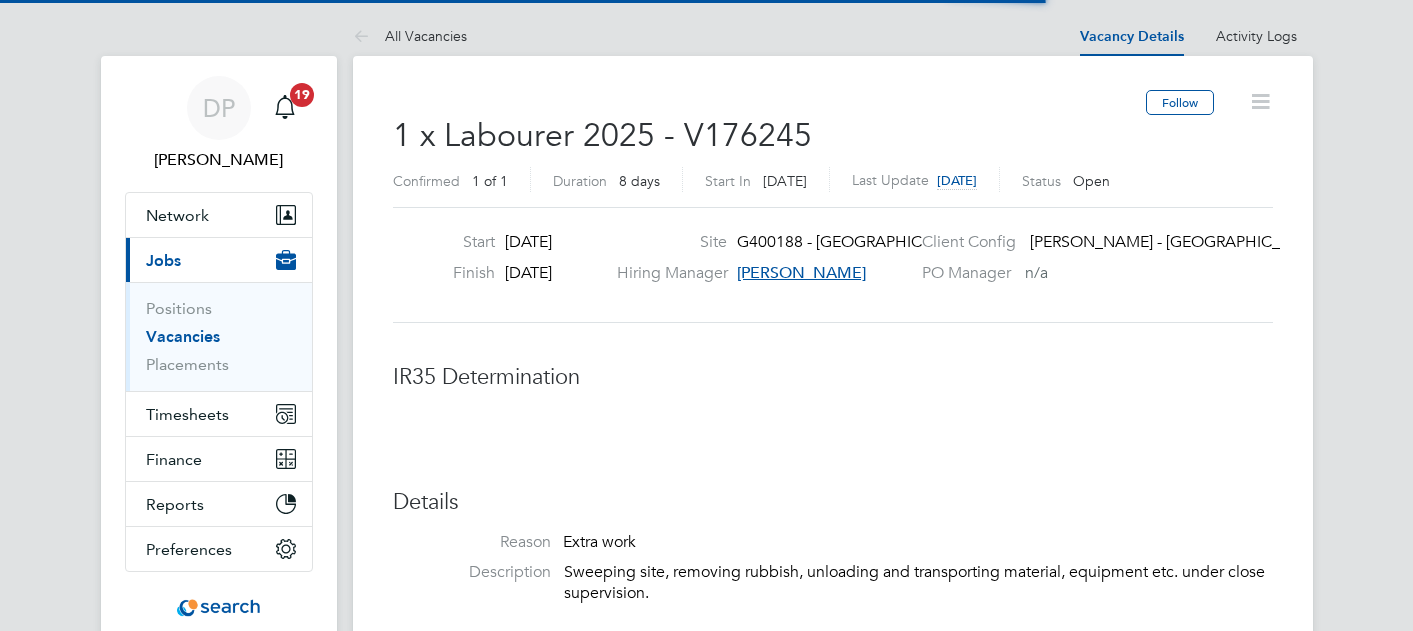 scroll, scrollTop: 0, scrollLeft: 0, axis: both 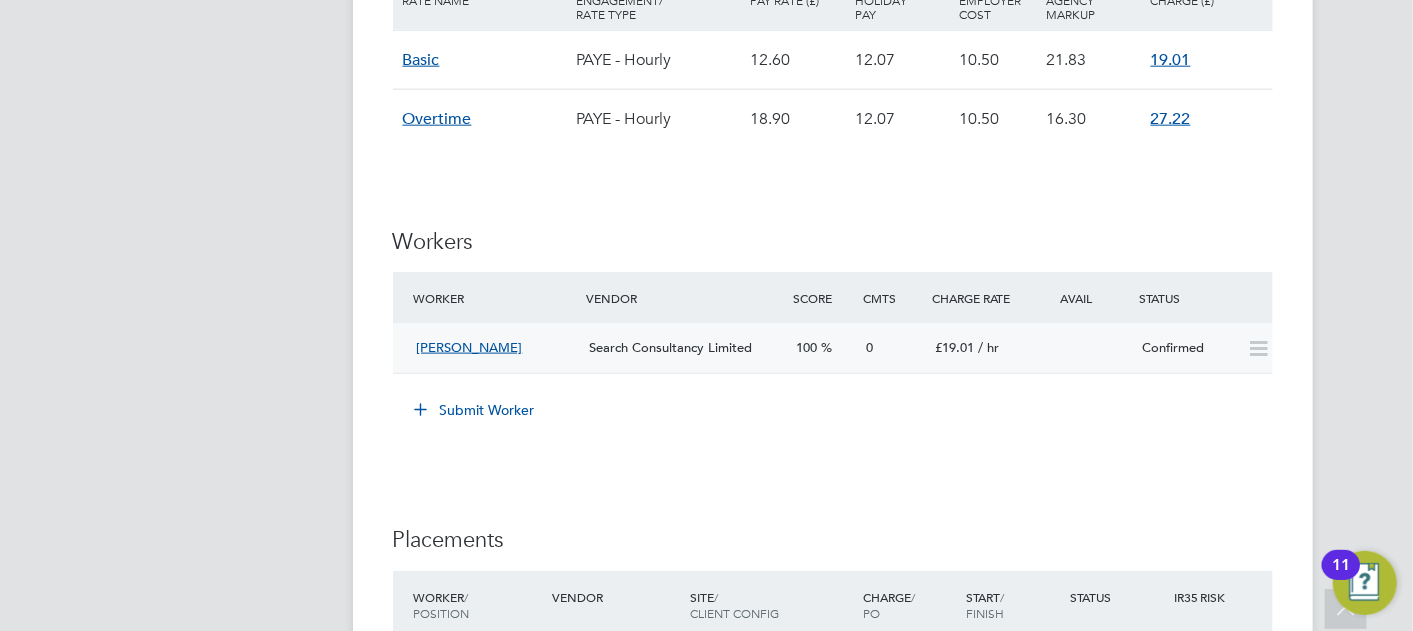 click 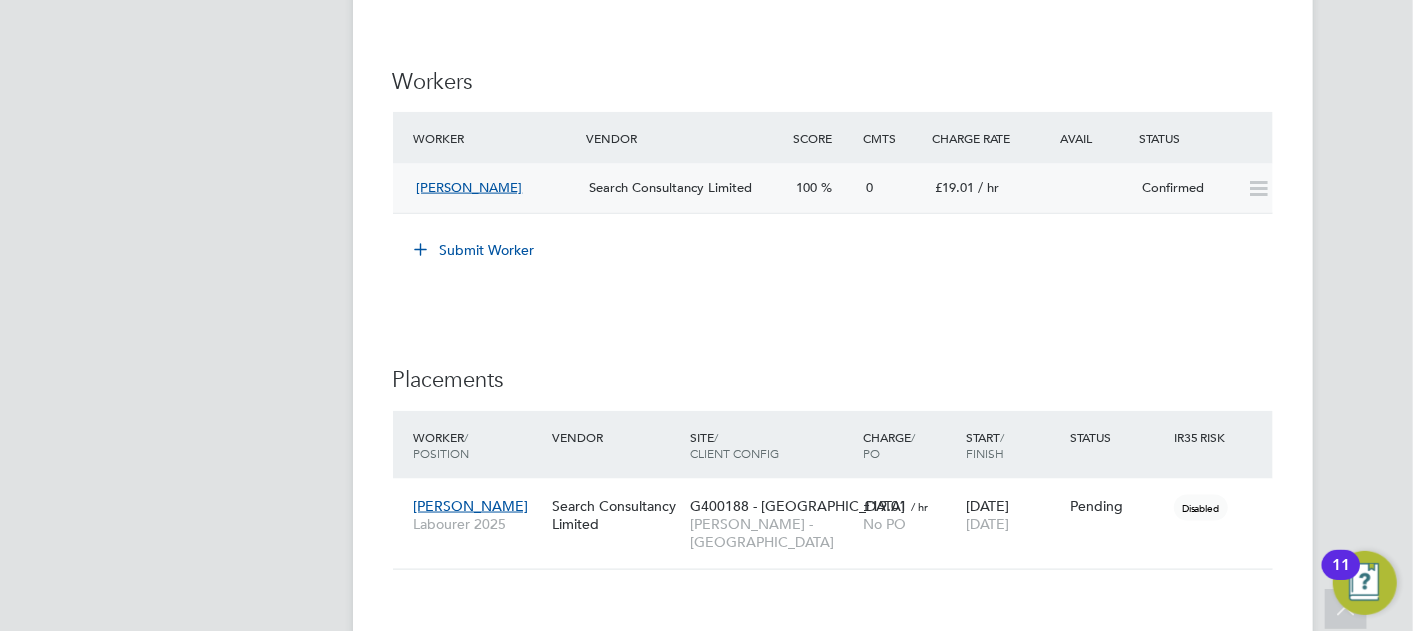 scroll, scrollTop: 1514, scrollLeft: 0, axis: vertical 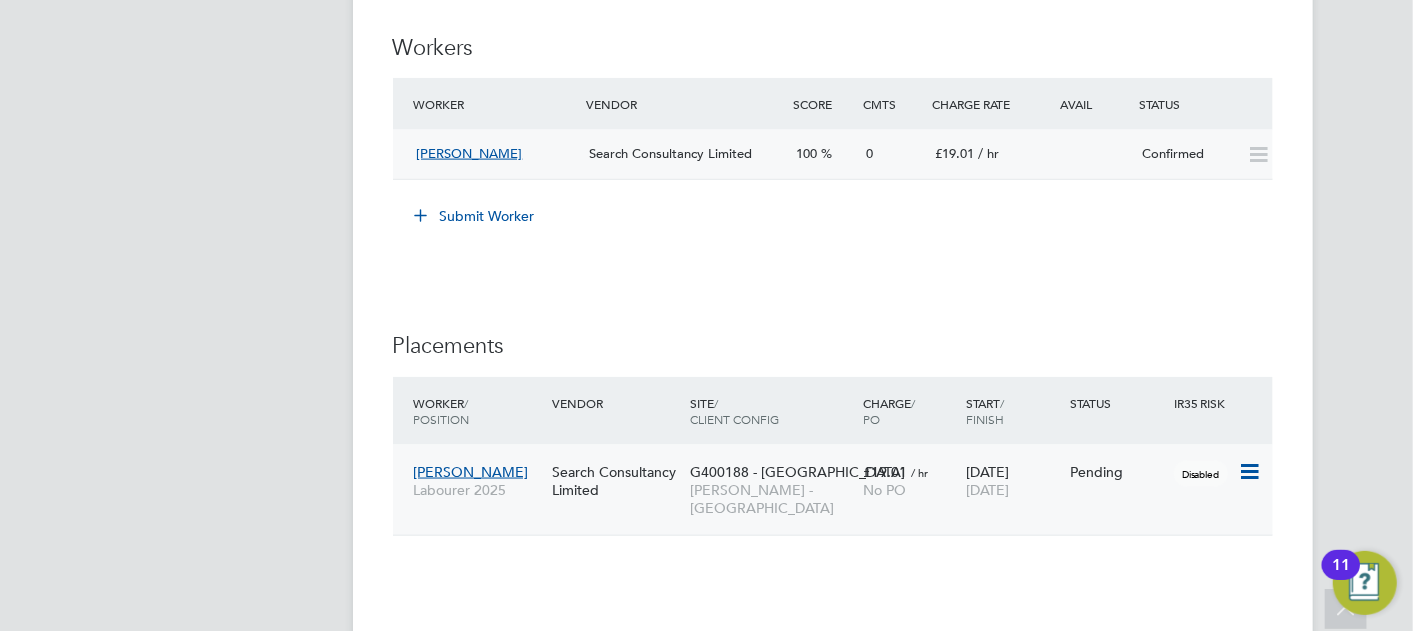 click on "Pending" 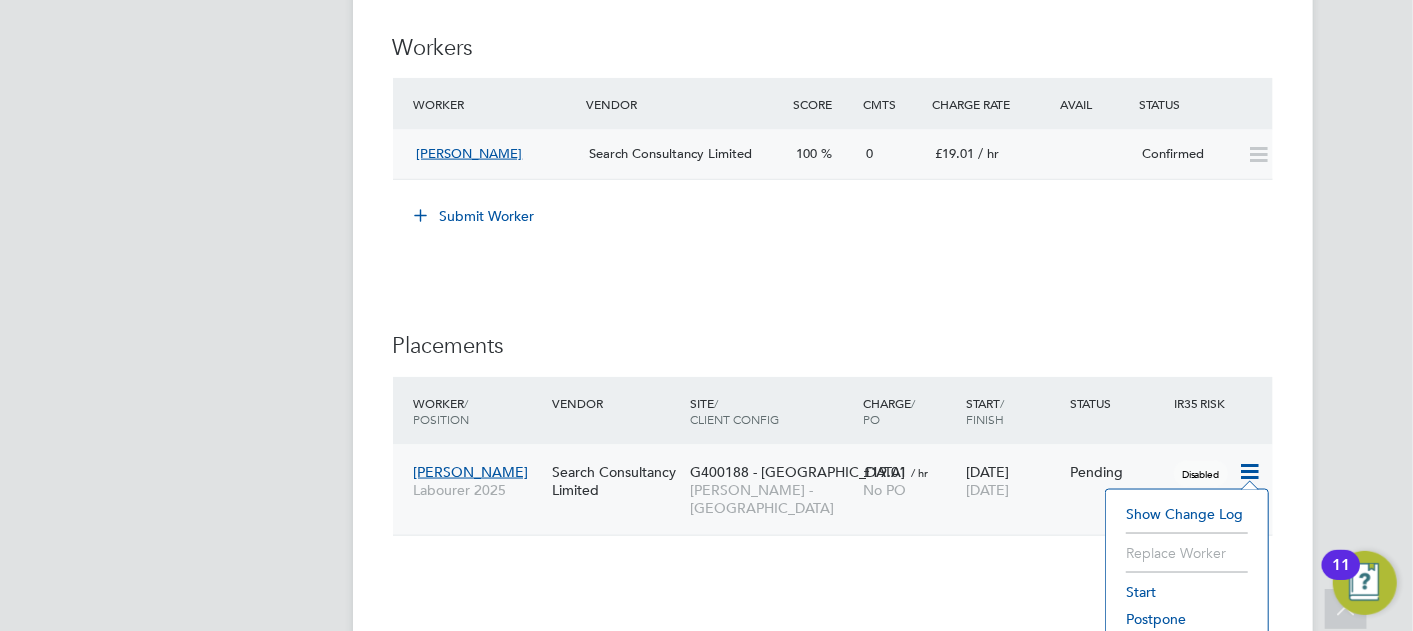 click on "Start" 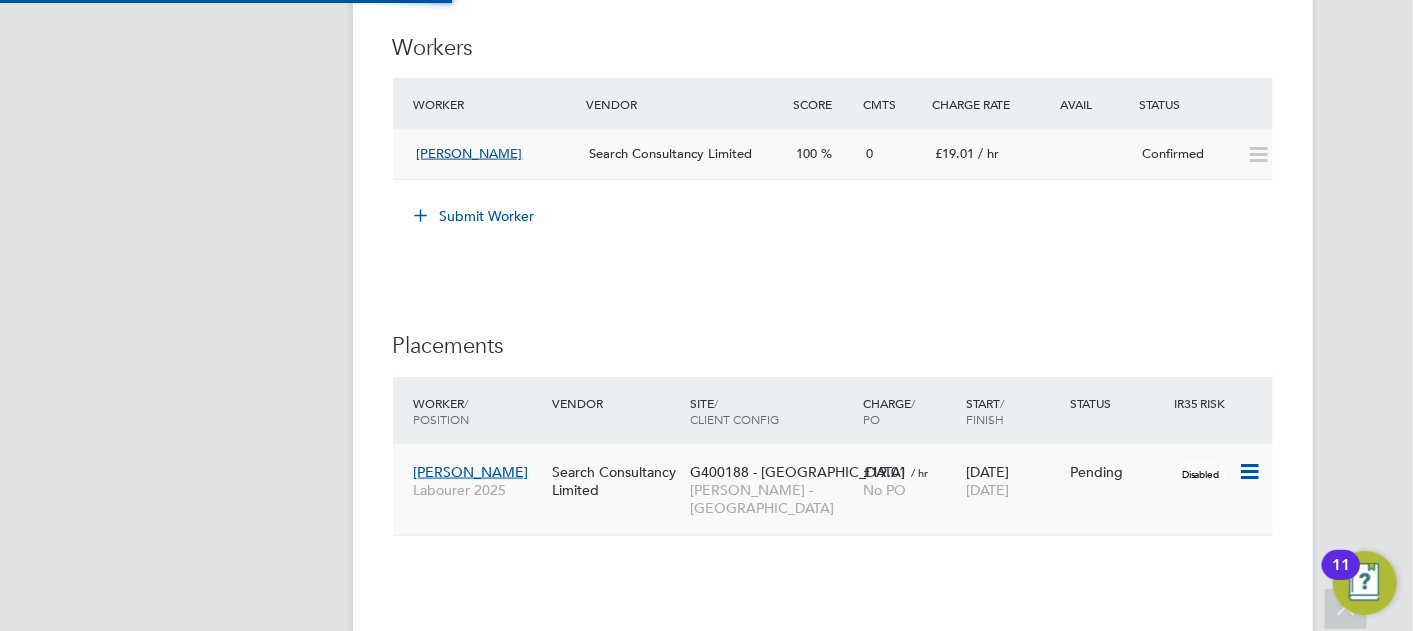 type on "[PERSON_NAME]" 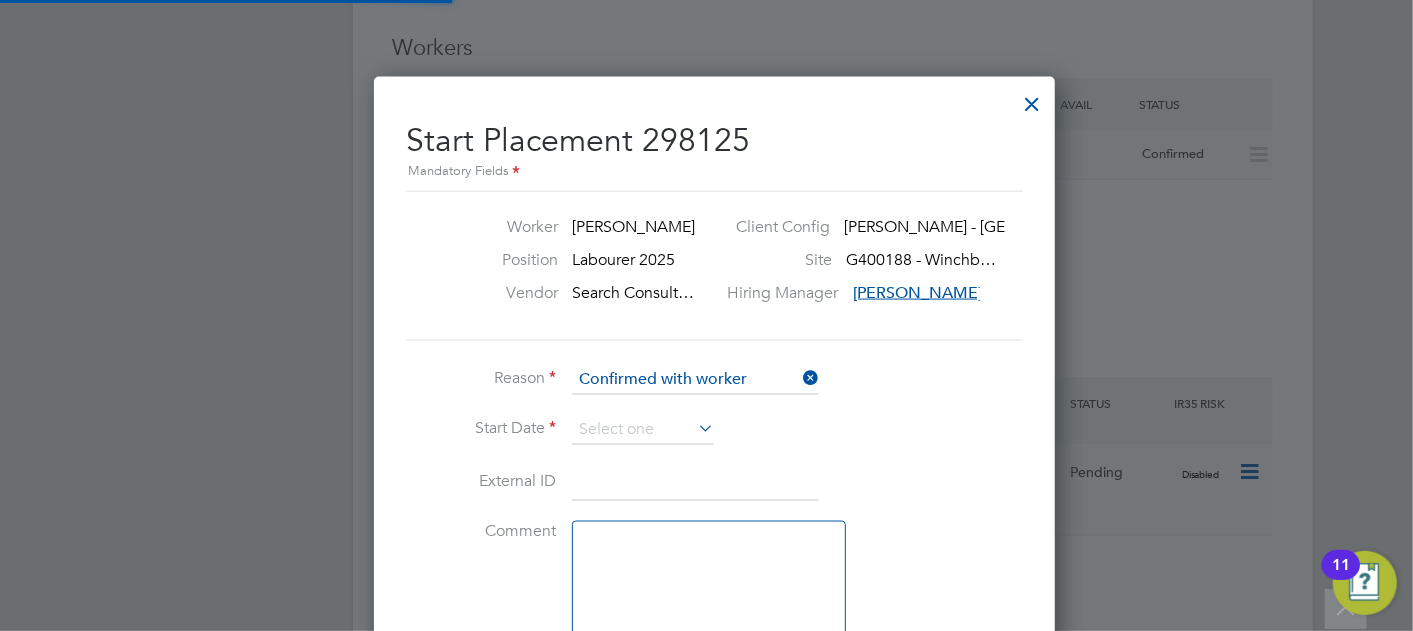 scroll, scrollTop: 10, scrollLeft: 9, axis: both 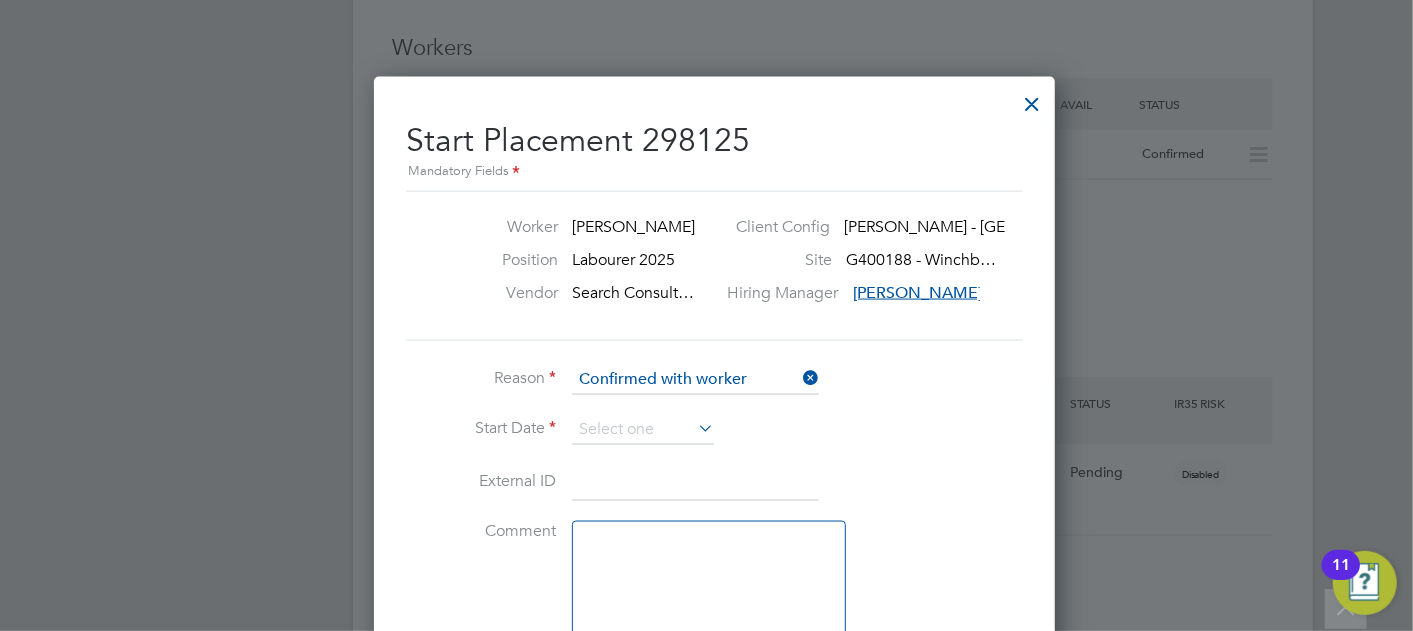 click on "Start Date" 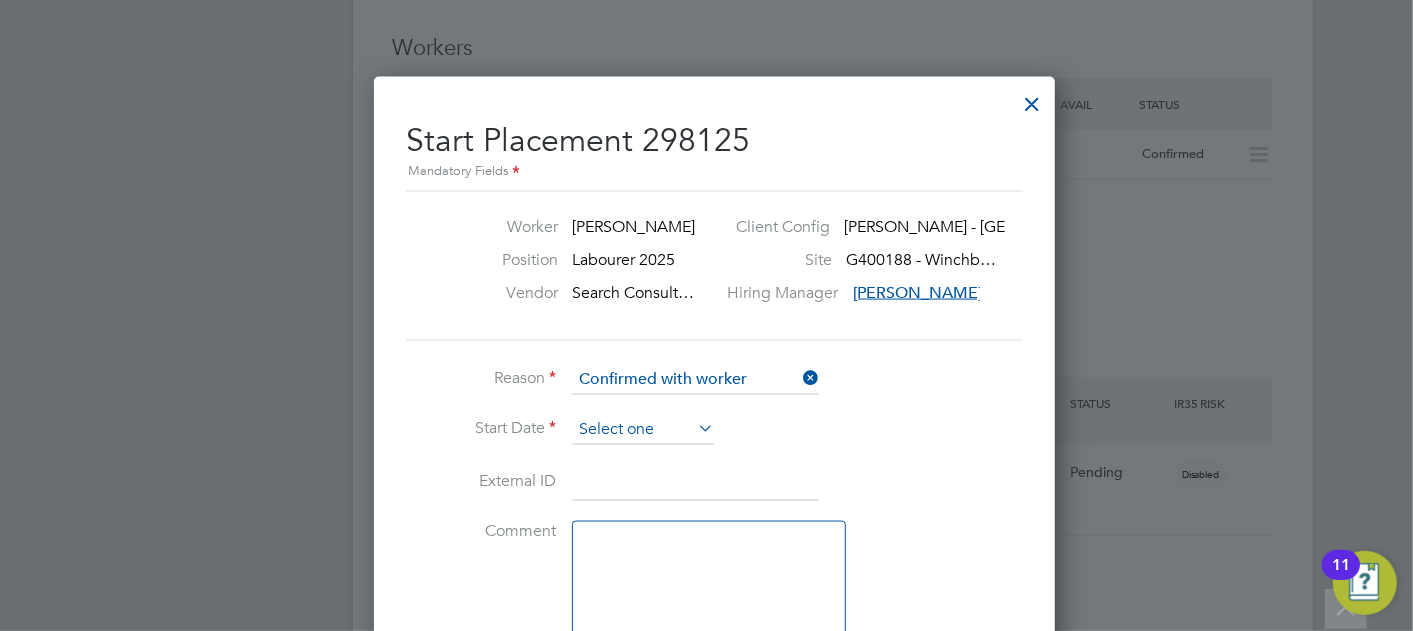 click 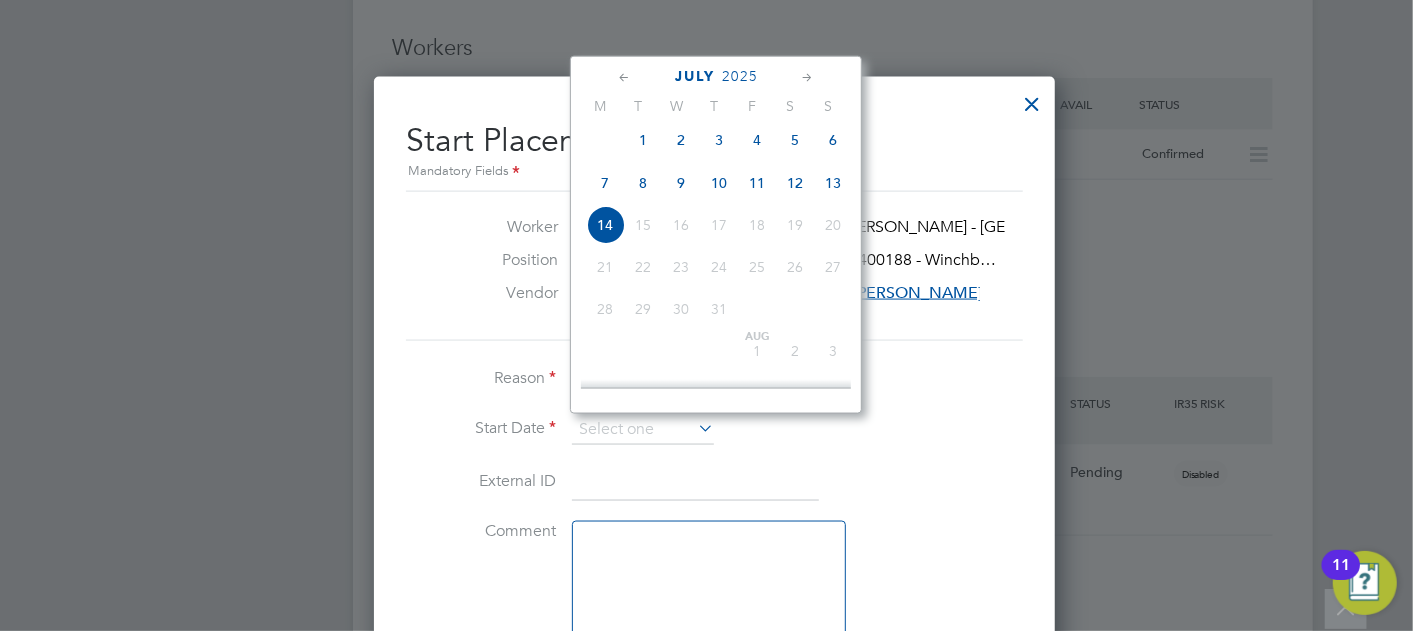 click on "11" 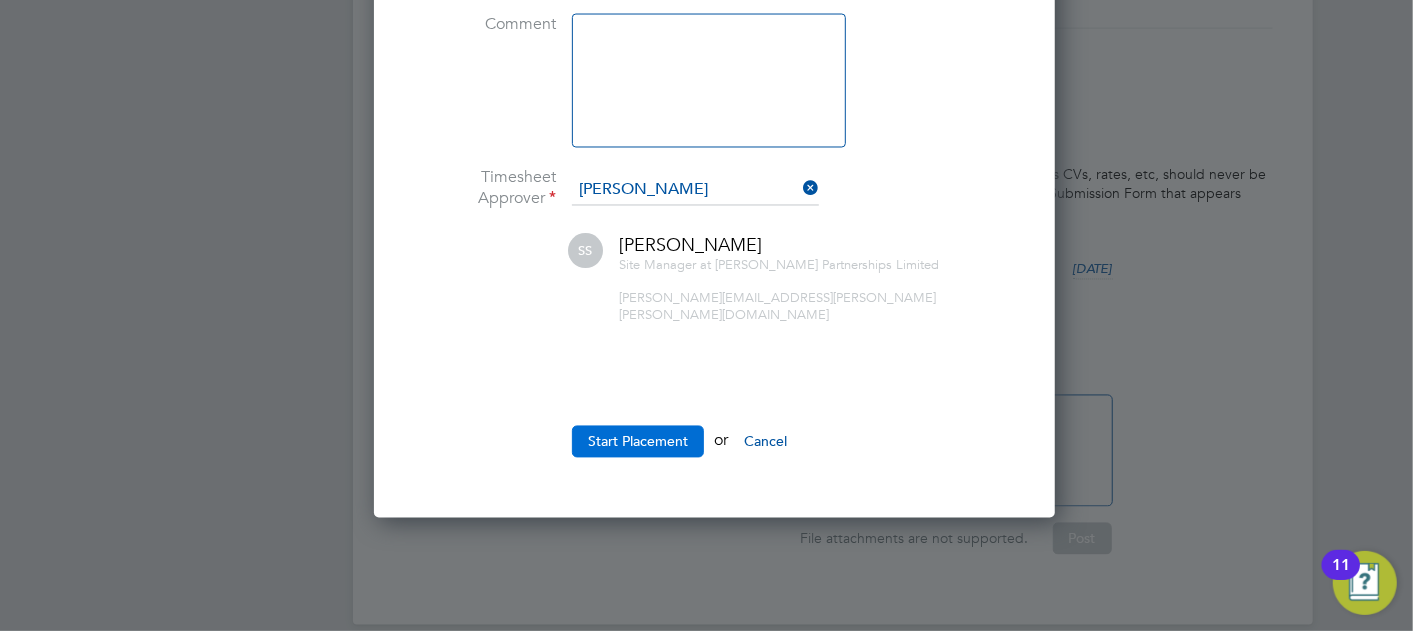 click on "Start Placement" 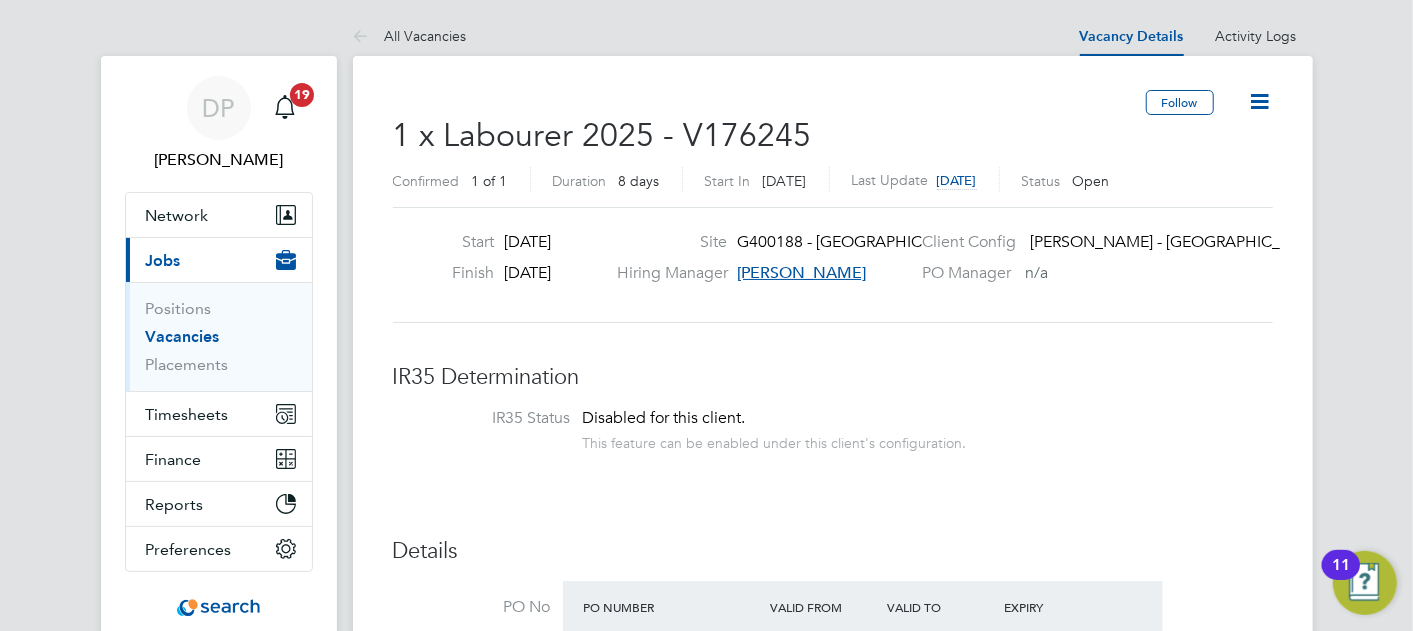 click on "Vacancies" at bounding box center (183, 336) 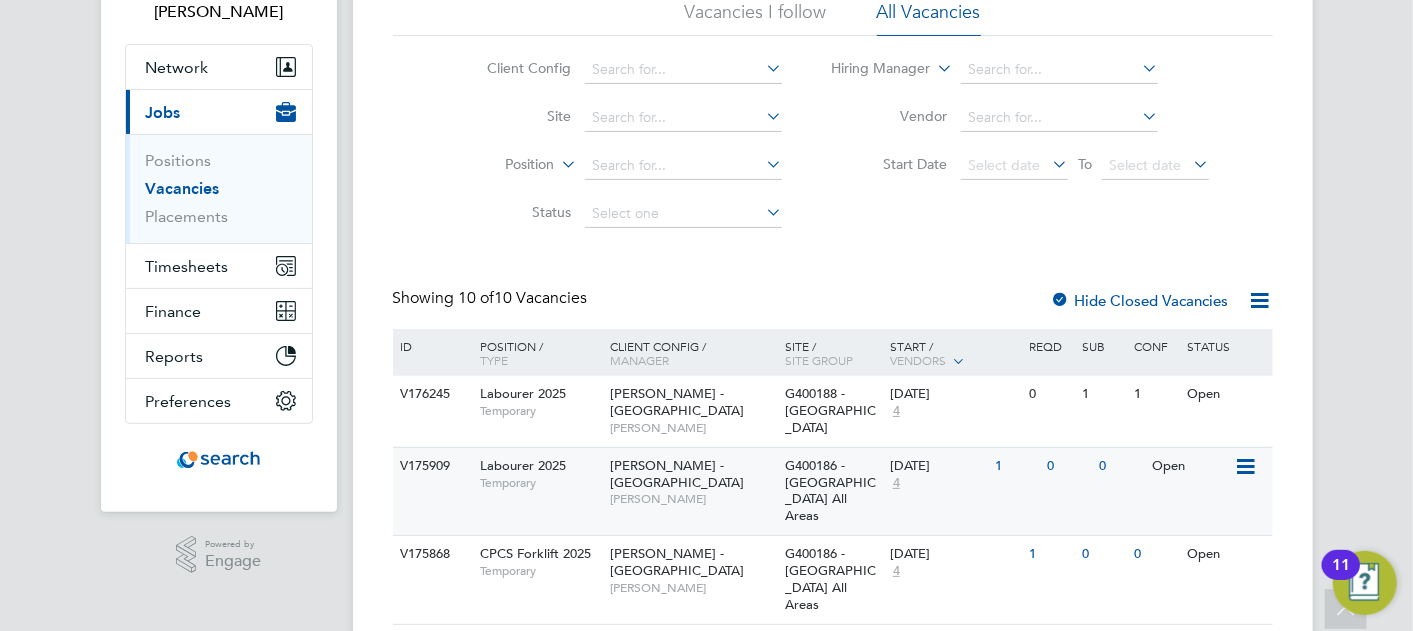 click 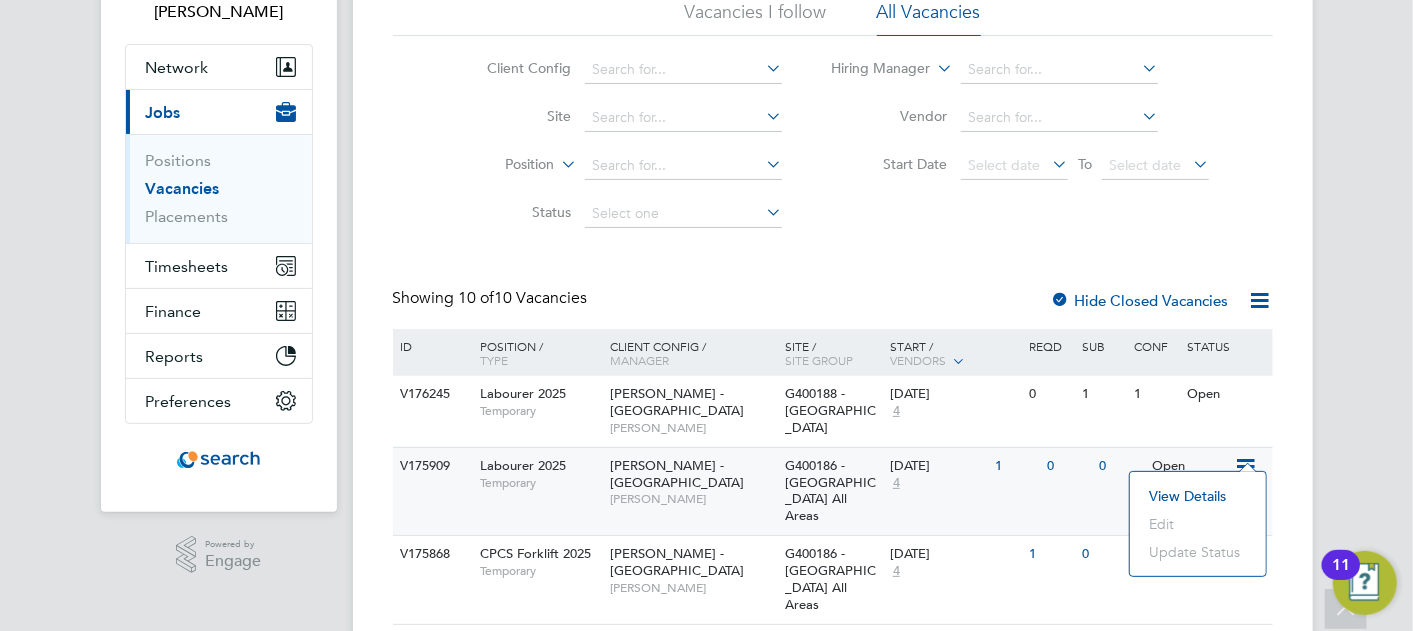 click on "V175909 Labourer 2025   Temporary Lovell - Scotland   Matthew Collins G400186 - South Queensferry All Areas   08 Jul 2025 4 1 0 0 Open" 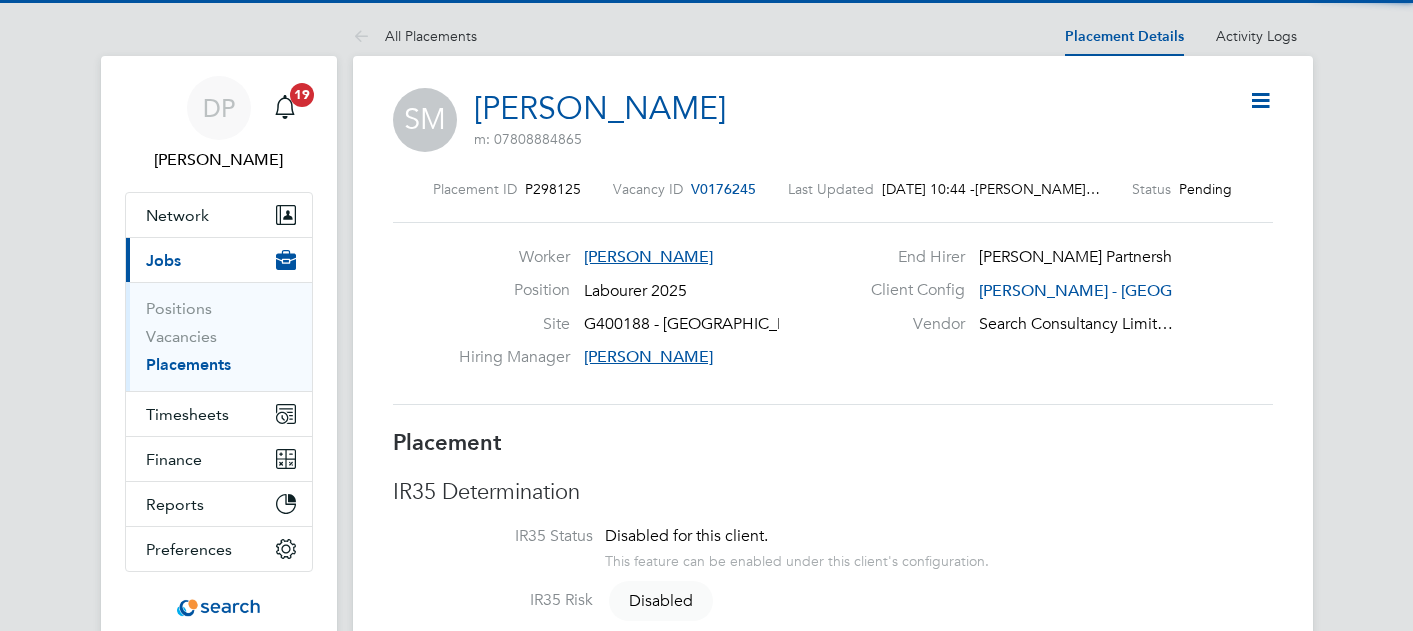 scroll, scrollTop: 0, scrollLeft: 0, axis: both 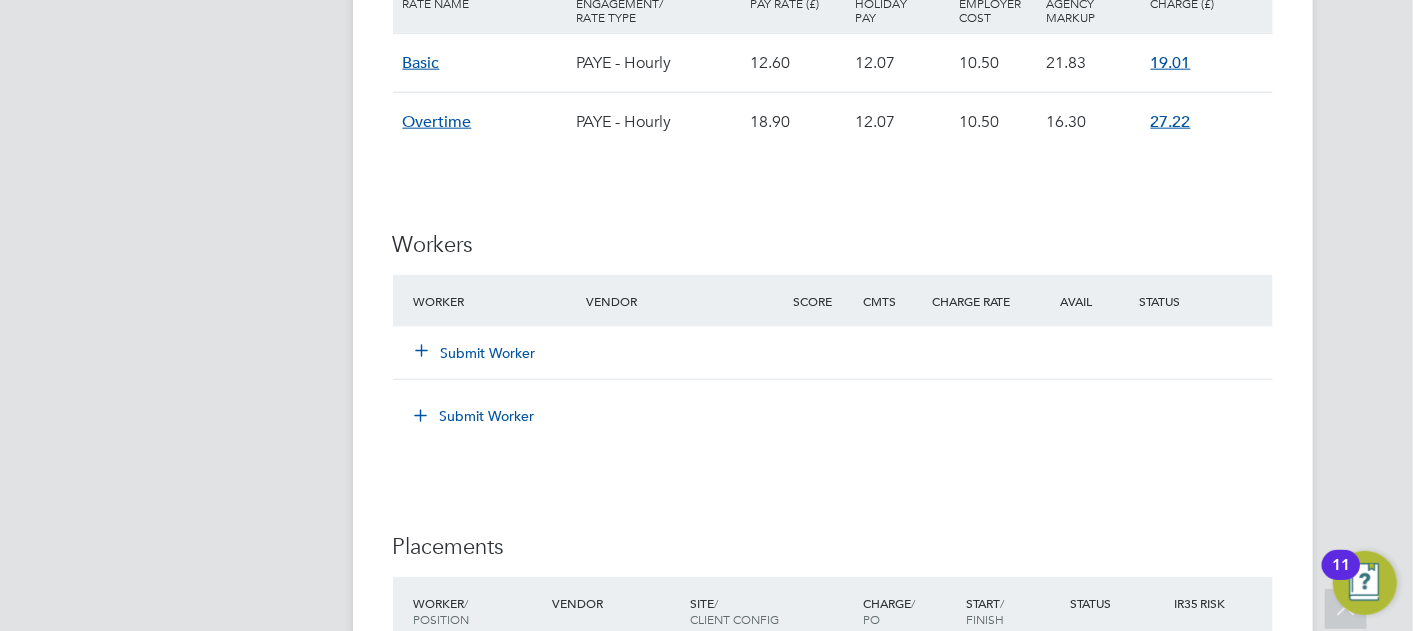 click on "Submit Worker" 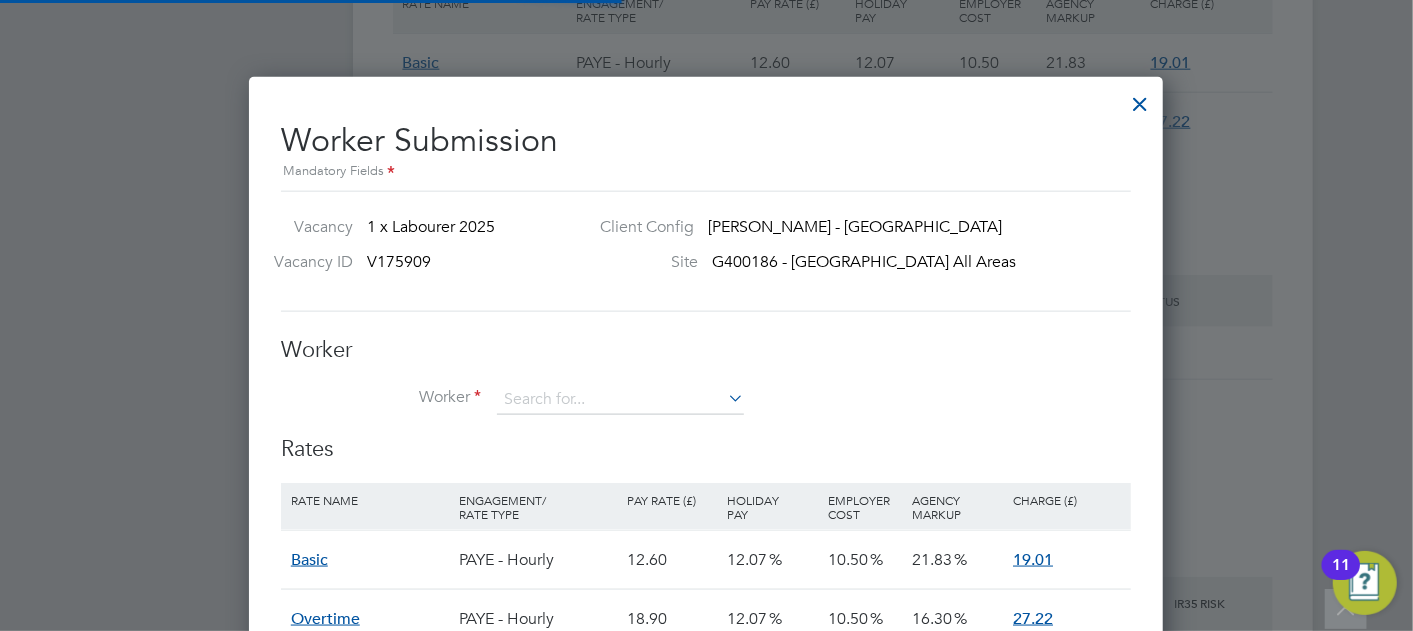 scroll, scrollTop: 10, scrollLeft: 10, axis: both 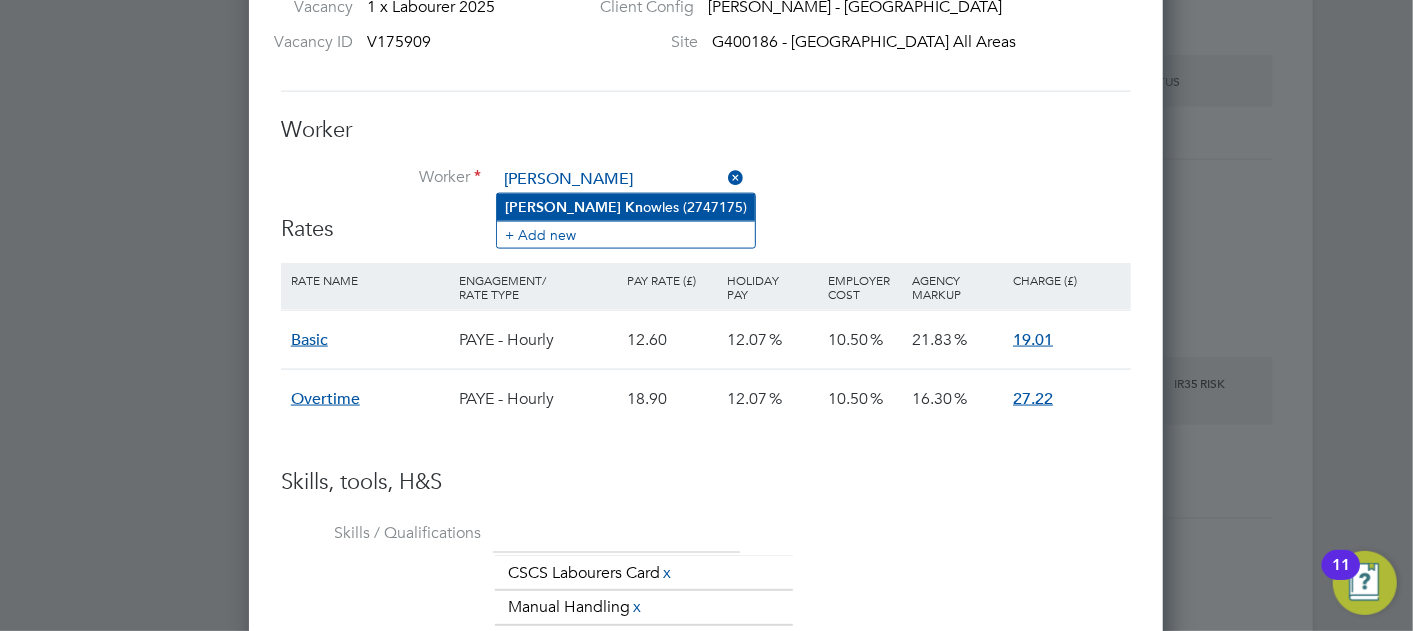 click on "[PERSON_NAME] (2747175)" 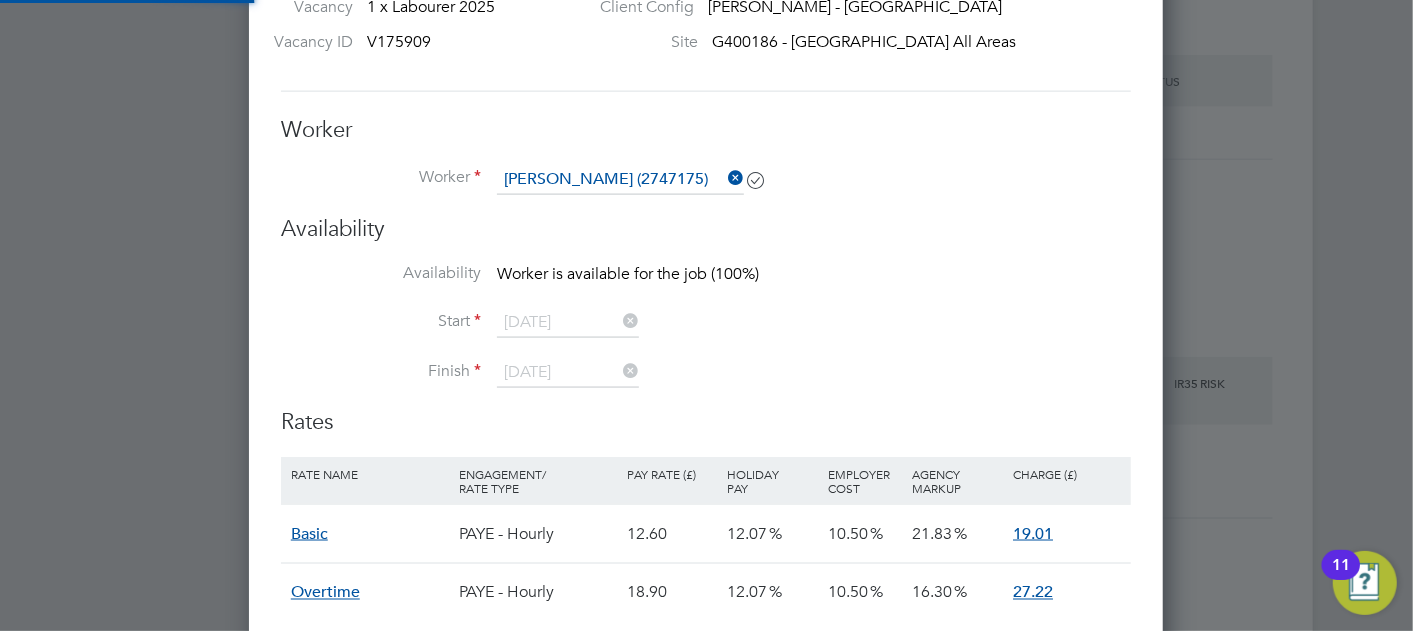 scroll, scrollTop: 8, scrollLeft: 10, axis: both 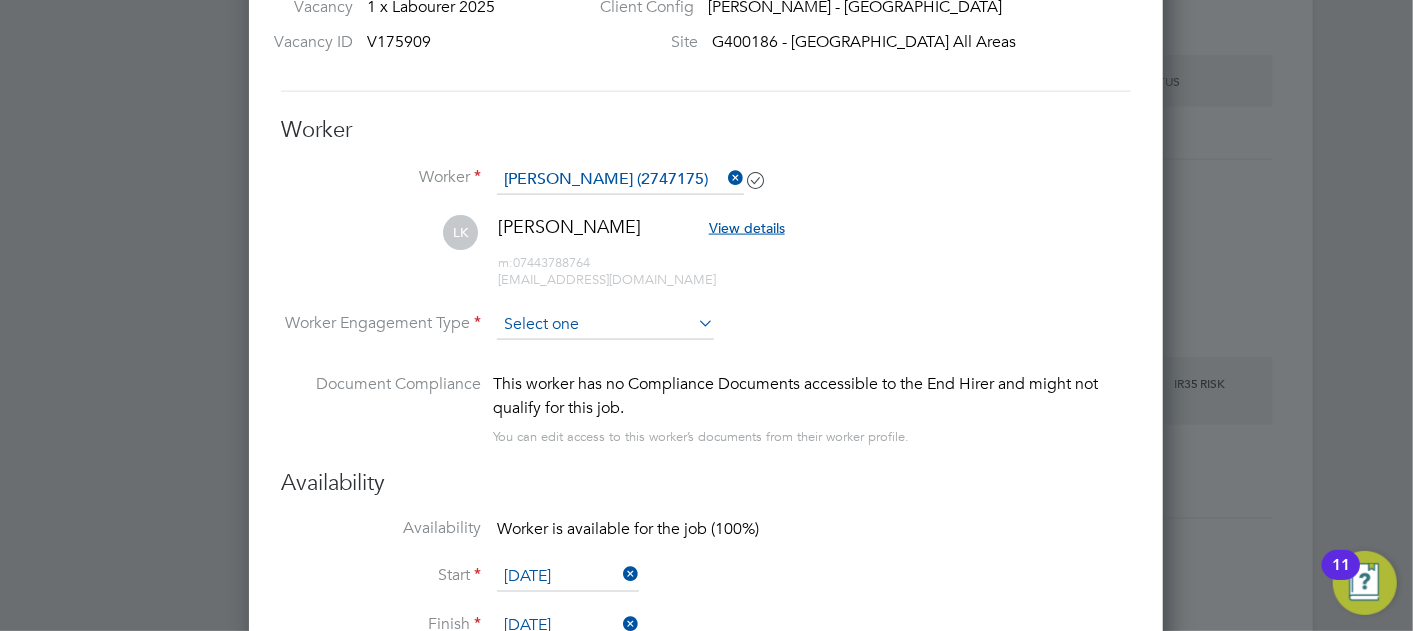 click at bounding box center [605, 325] 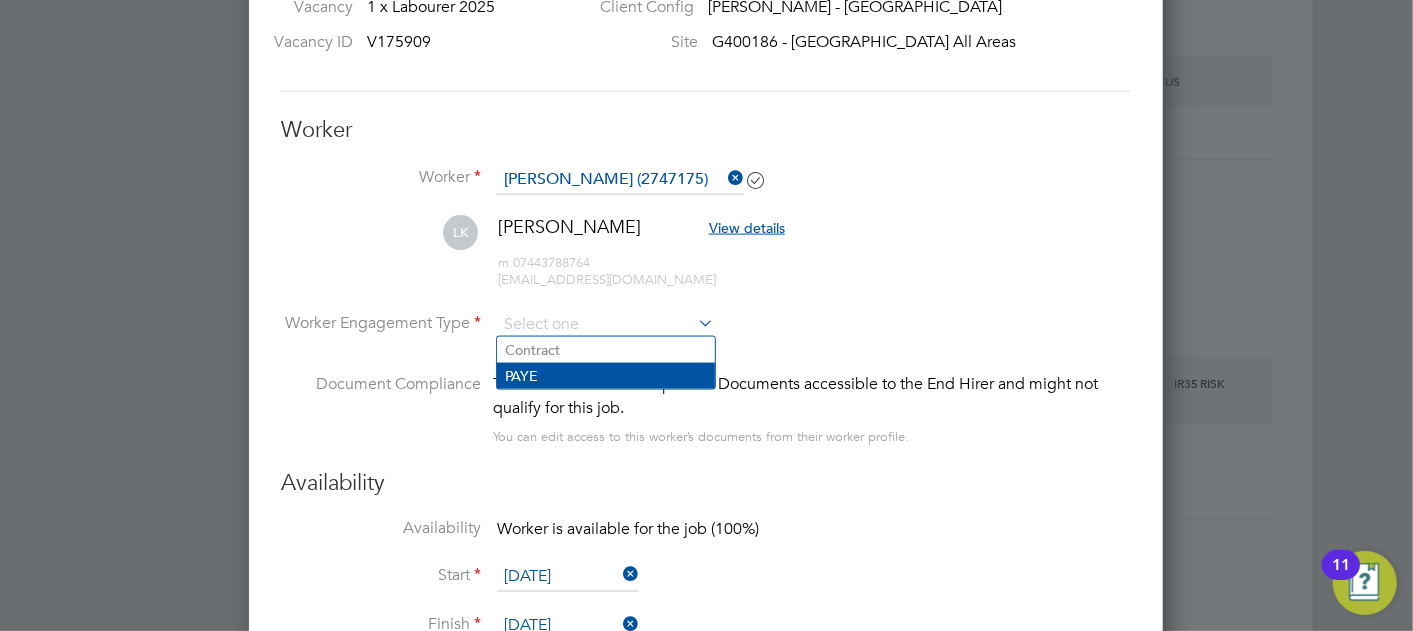 click on "PAYE" 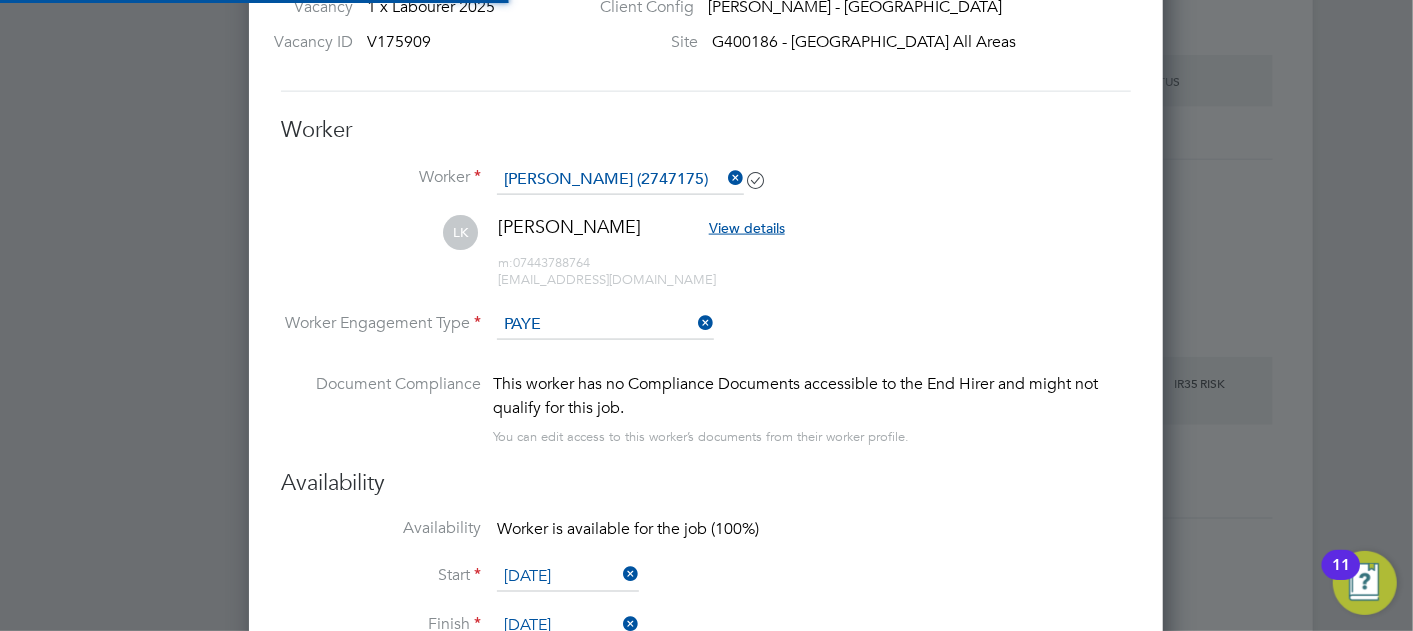 scroll, scrollTop: 10, scrollLeft: 10, axis: both 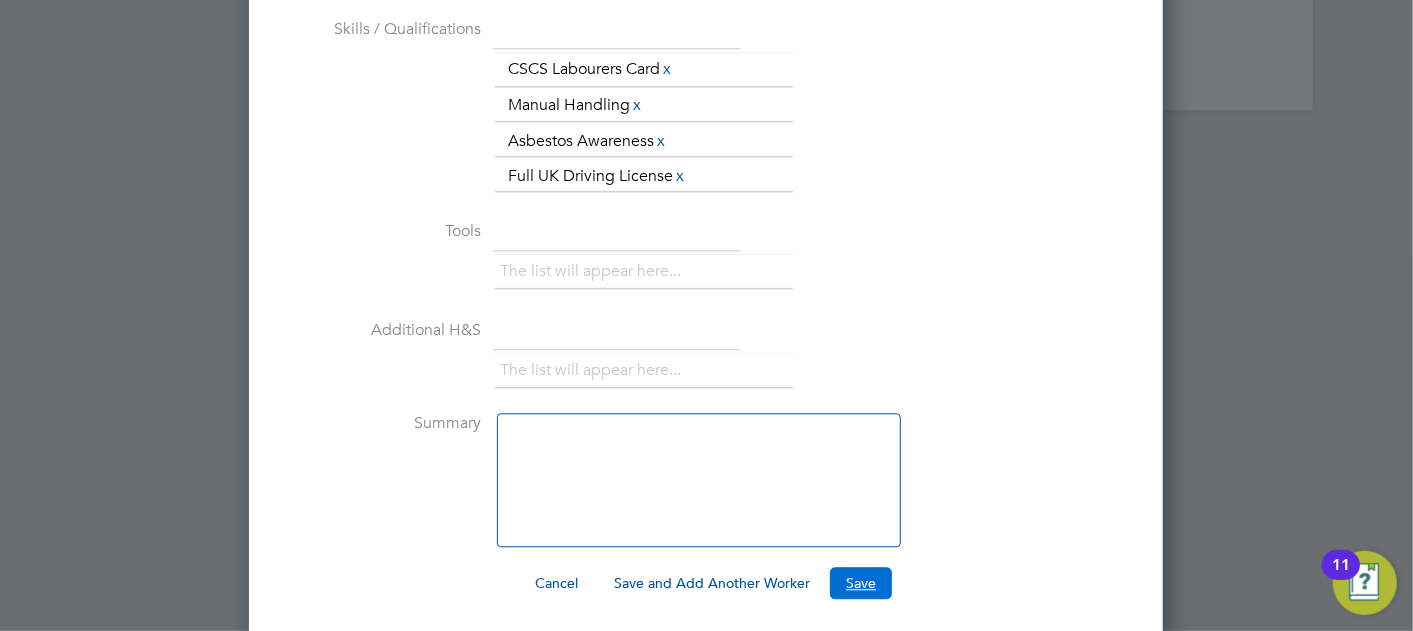 click on "Save" at bounding box center [861, 583] 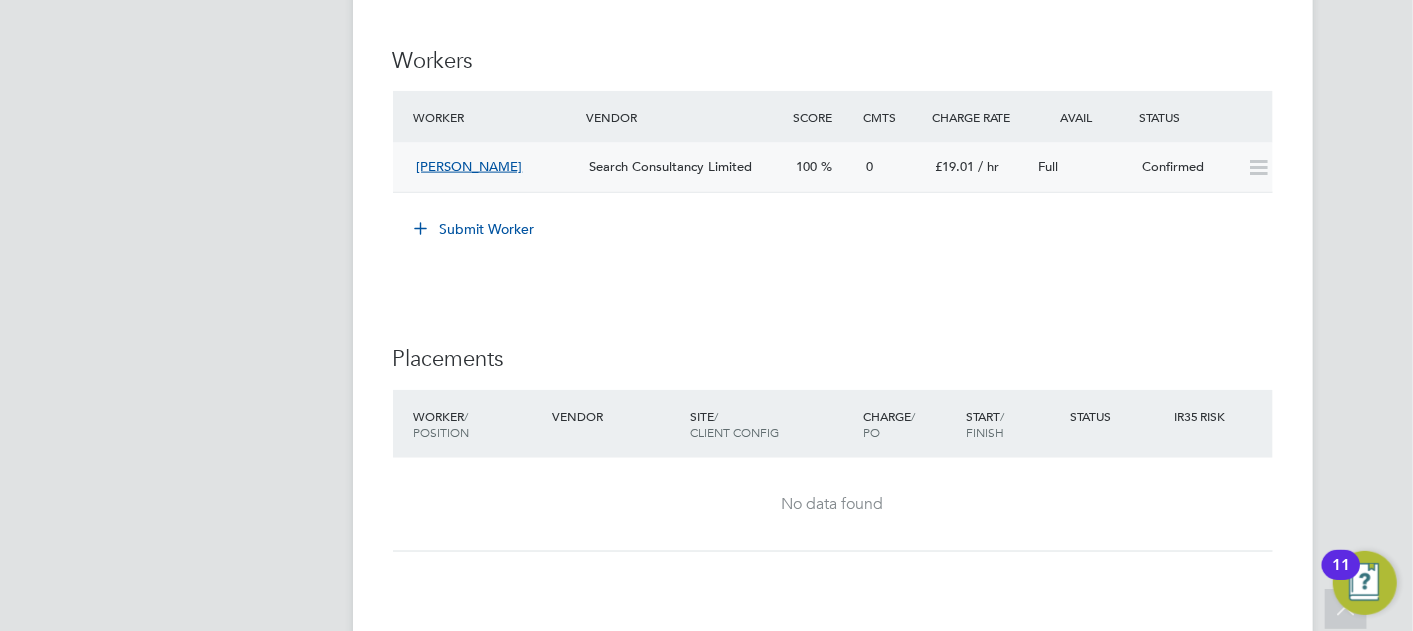 click 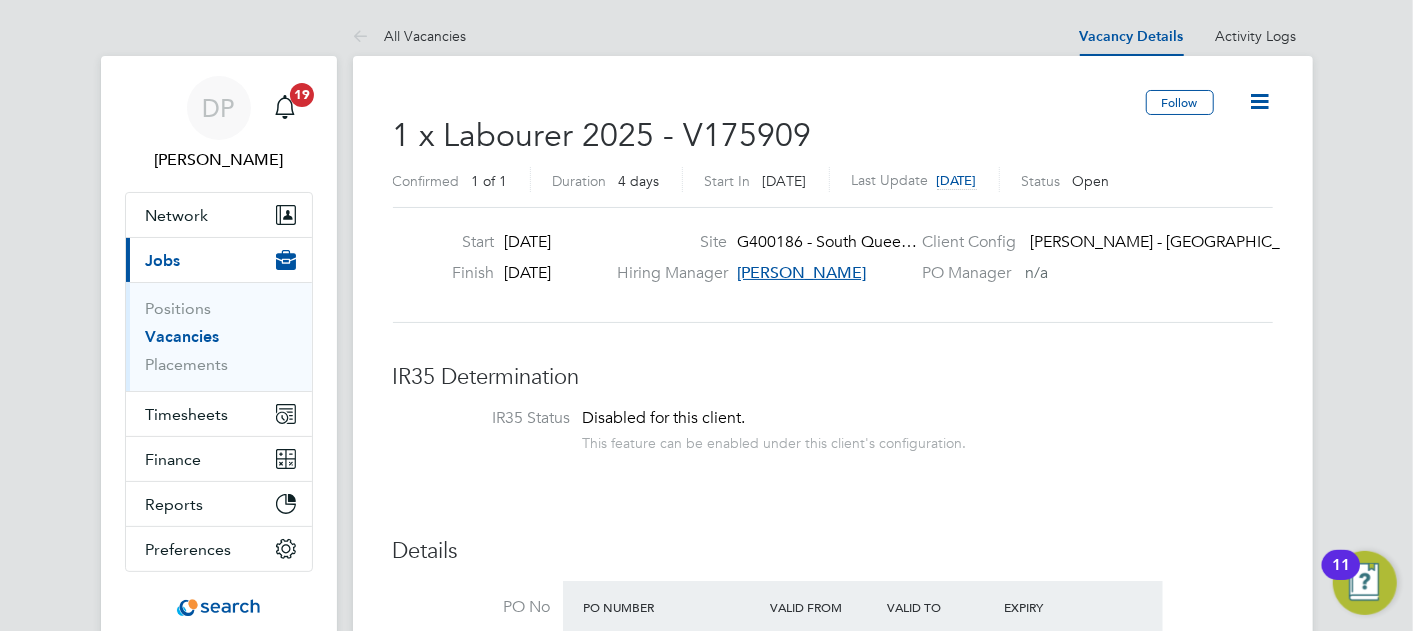 click 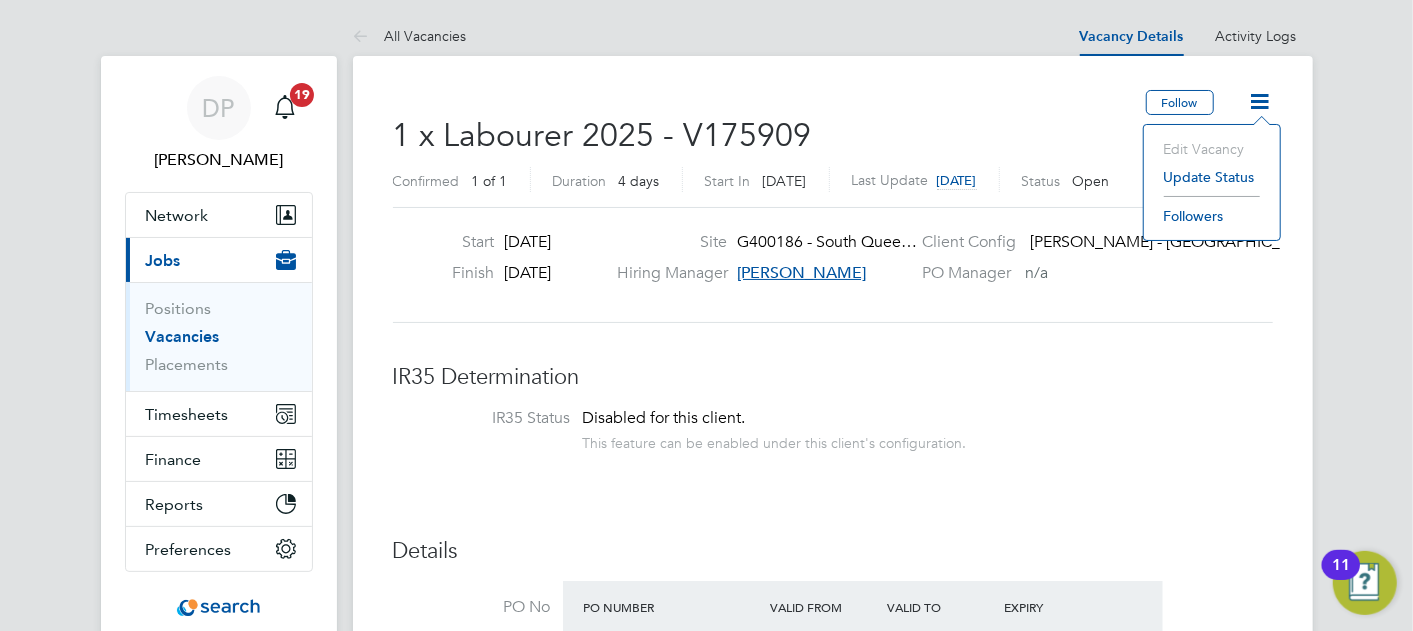 click on "Disabled for this client. This feature can be enabled under this client's configuration." at bounding box center (775, 430) 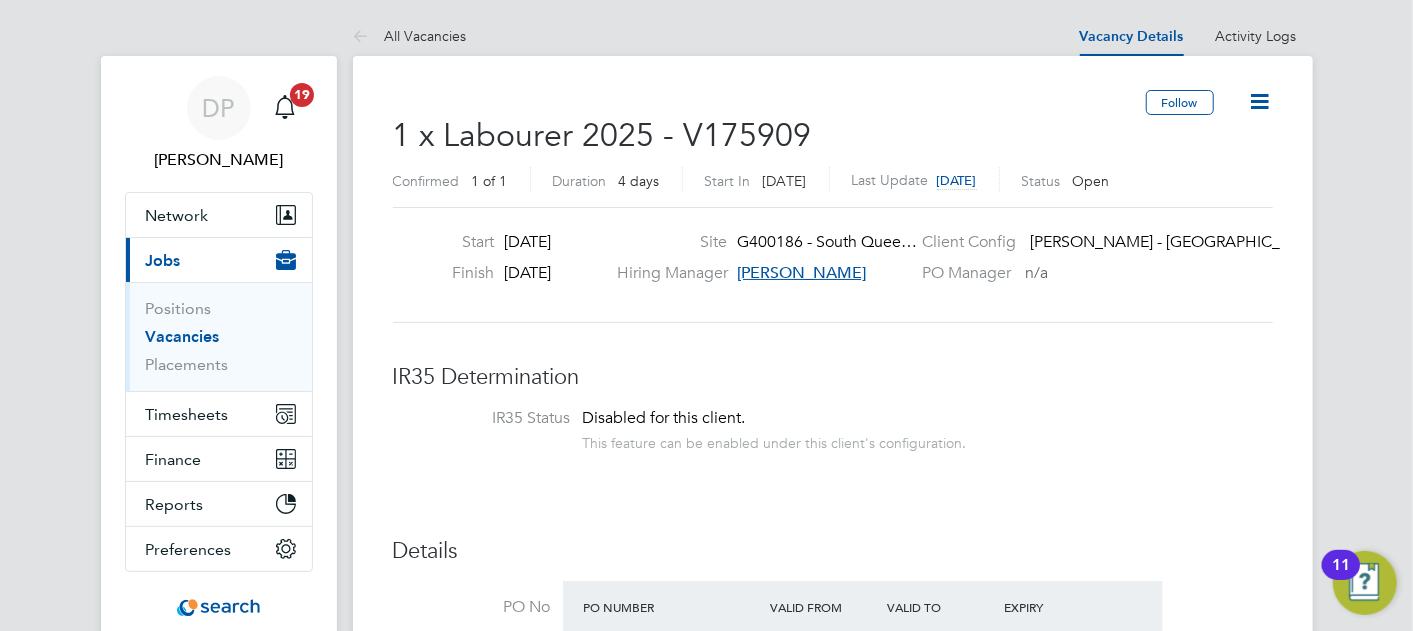 click on "Positions" at bounding box center [221, 313] 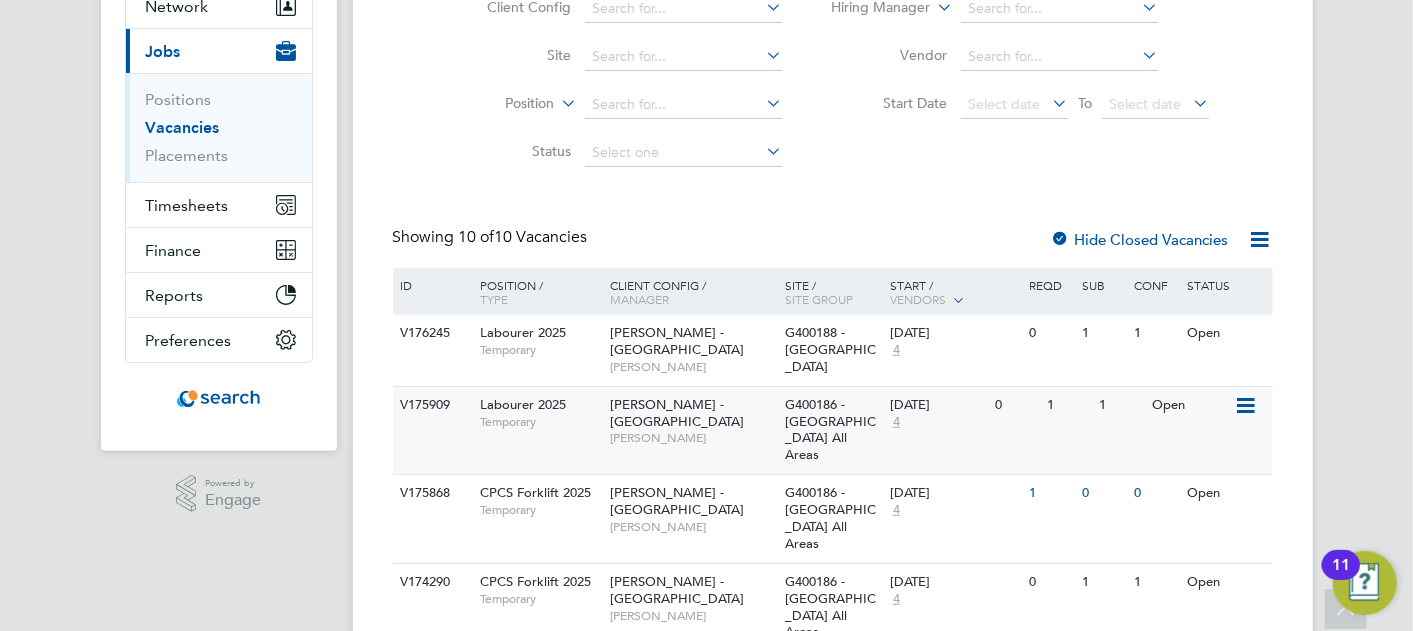 click on "Lovell - Scotland   Matthew Collins" 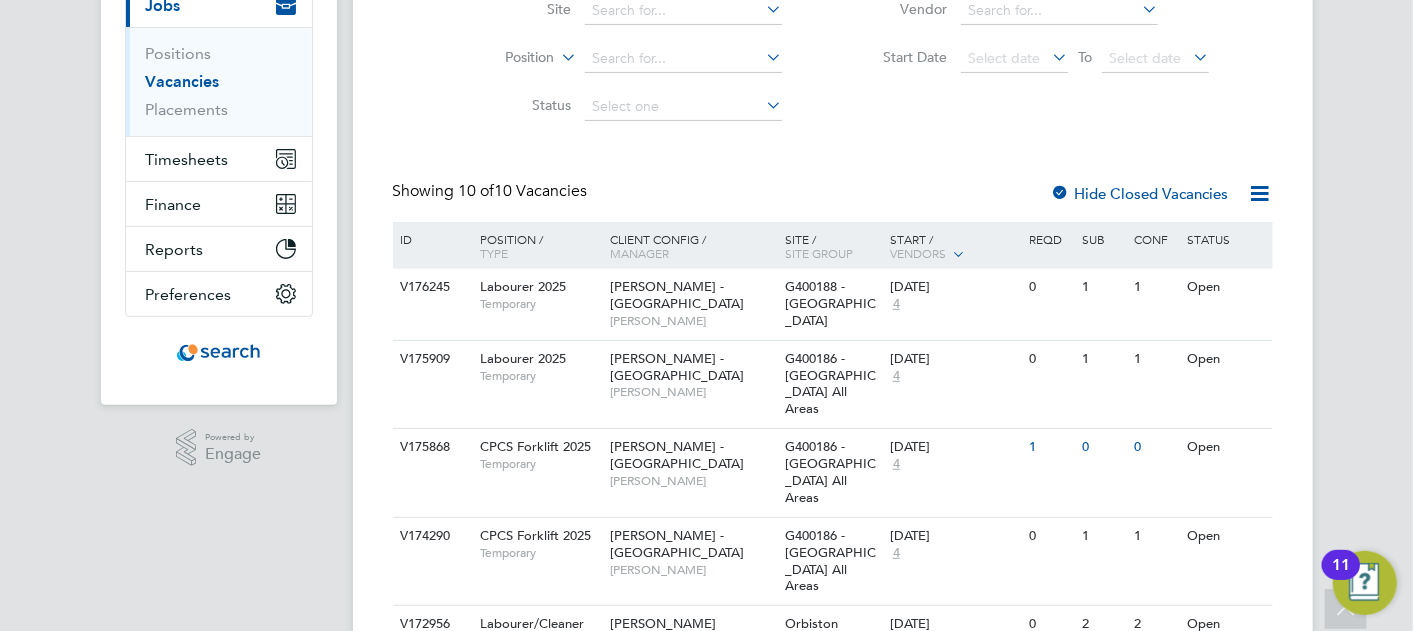 scroll, scrollTop: 256, scrollLeft: 0, axis: vertical 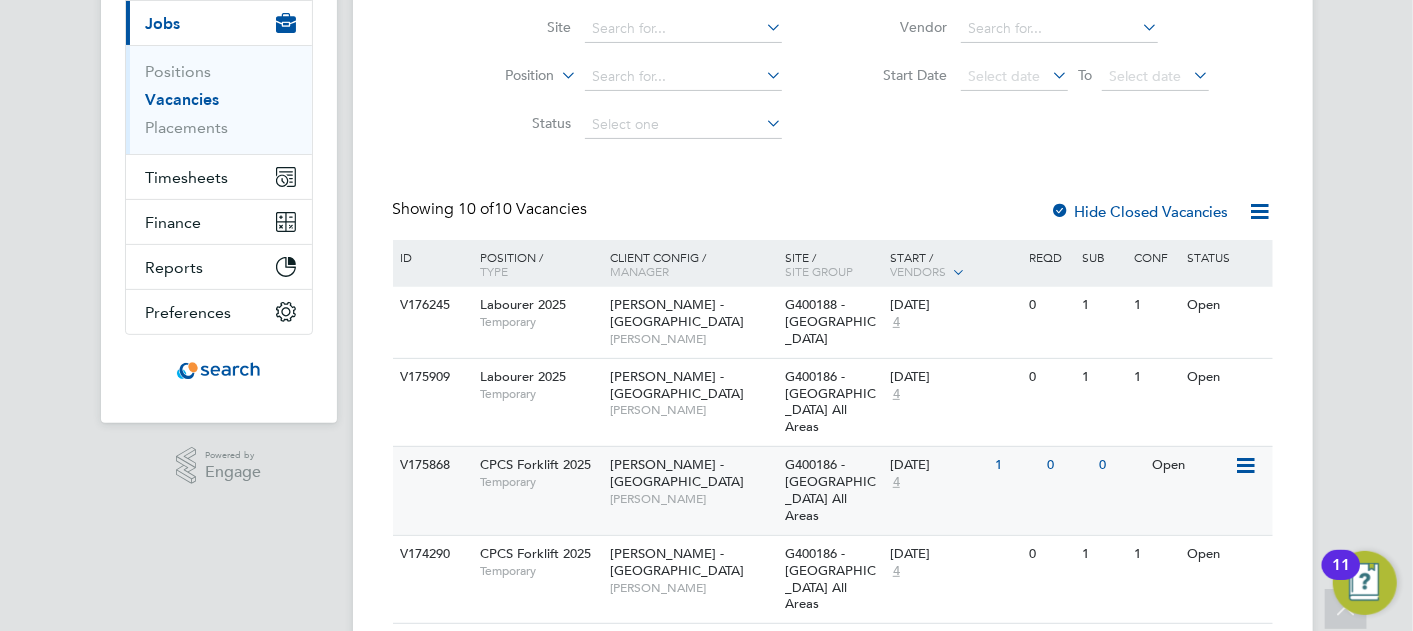 click on "Lovell - Scotland   Kevin Kelly" 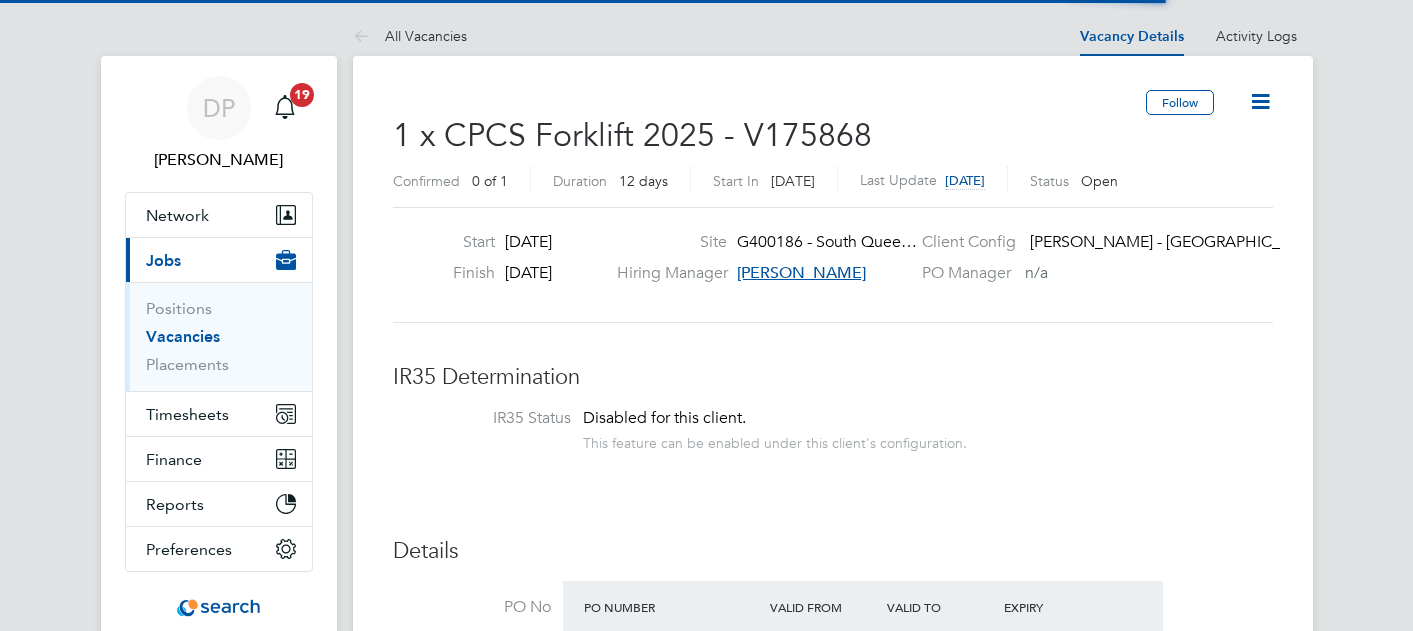 scroll, scrollTop: 0, scrollLeft: 0, axis: both 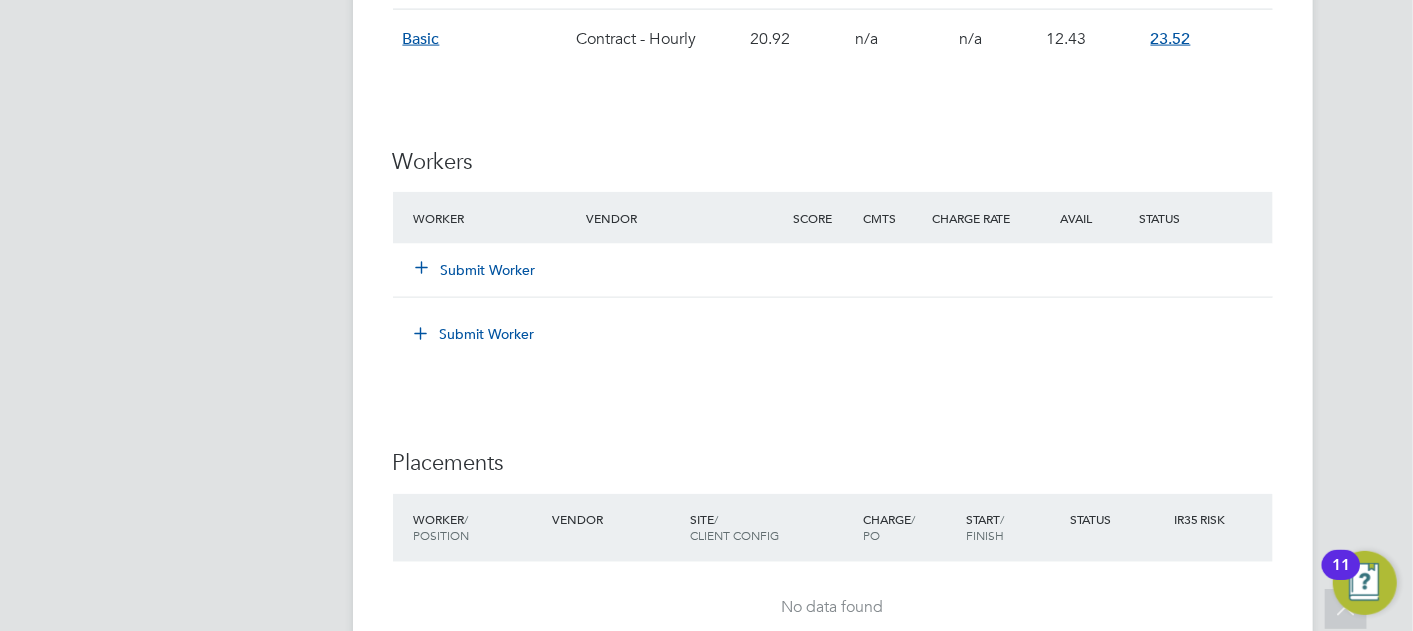 click on "Submit Worker" 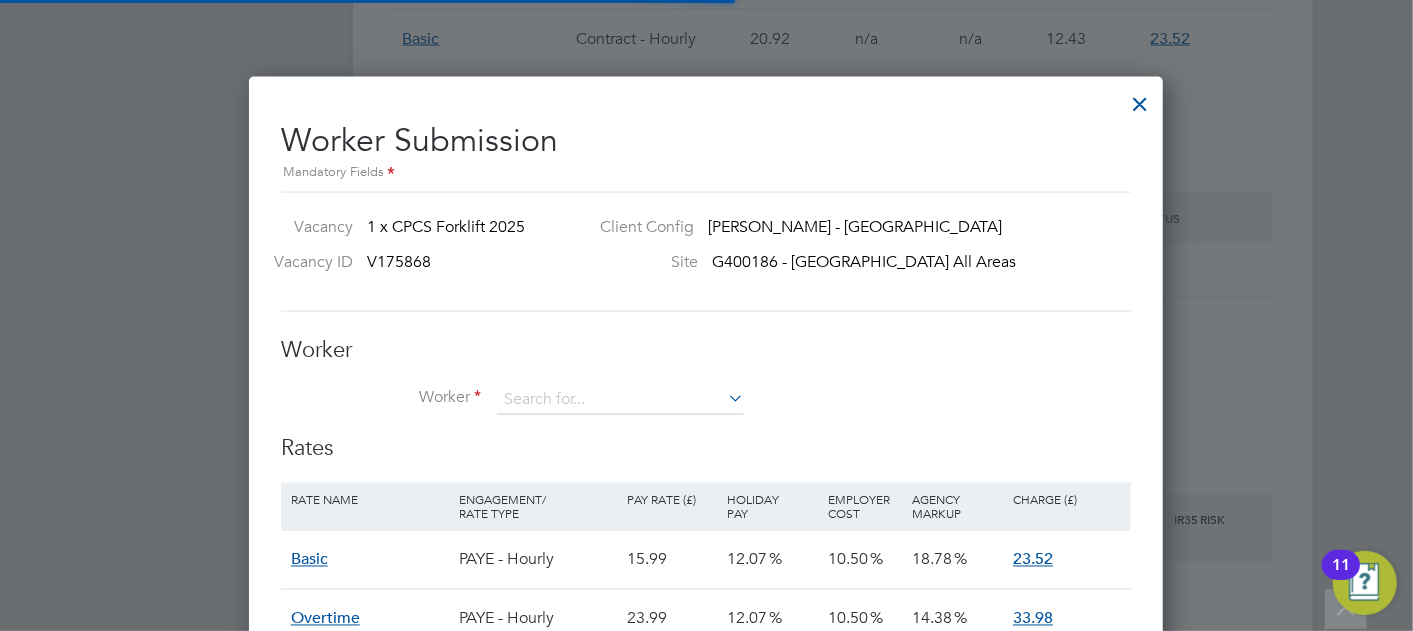 scroll, scrollTop: 10, scrollLeft: 10, axis: both 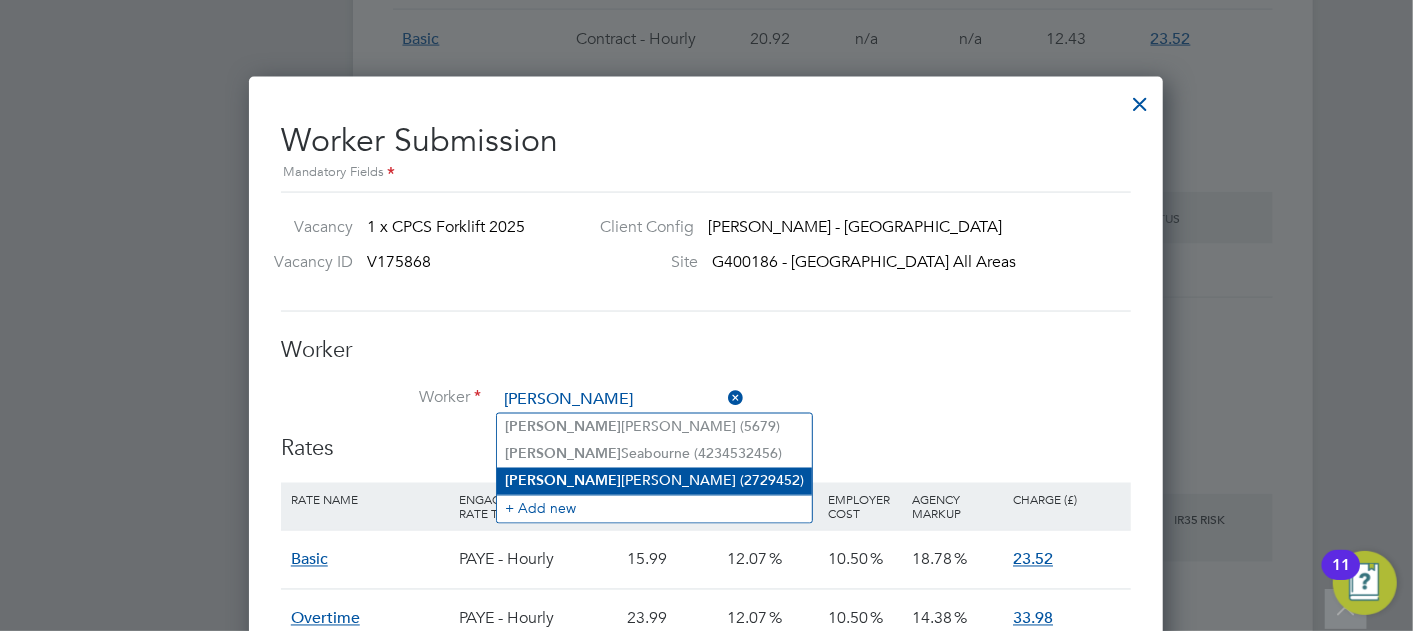 click on "Alex  Reid (2729452)" 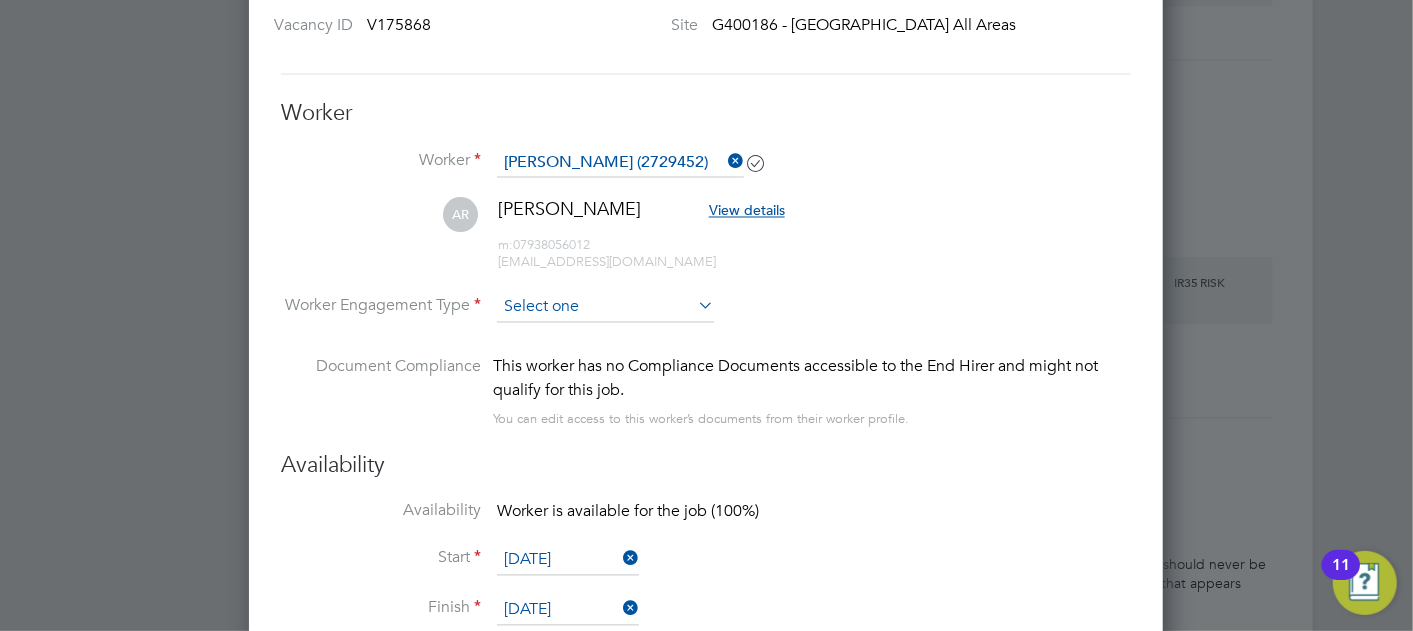 click at bounding box center [605, 308] 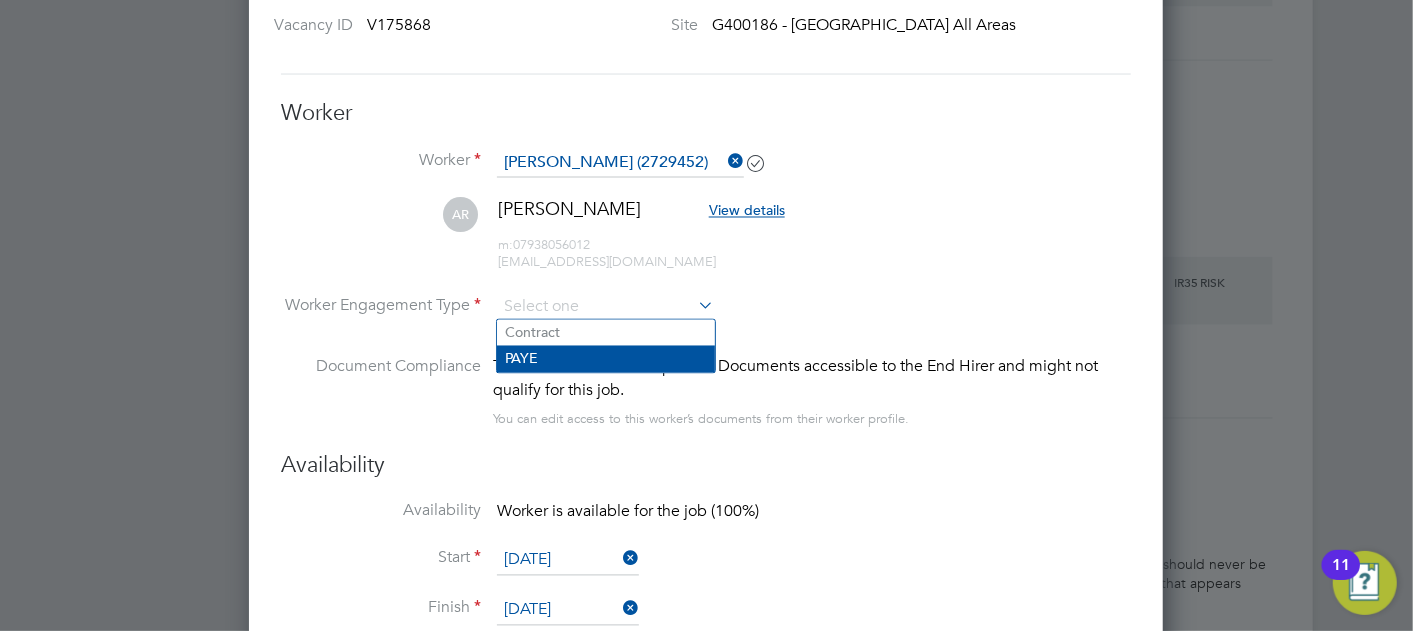click on "PAYE" 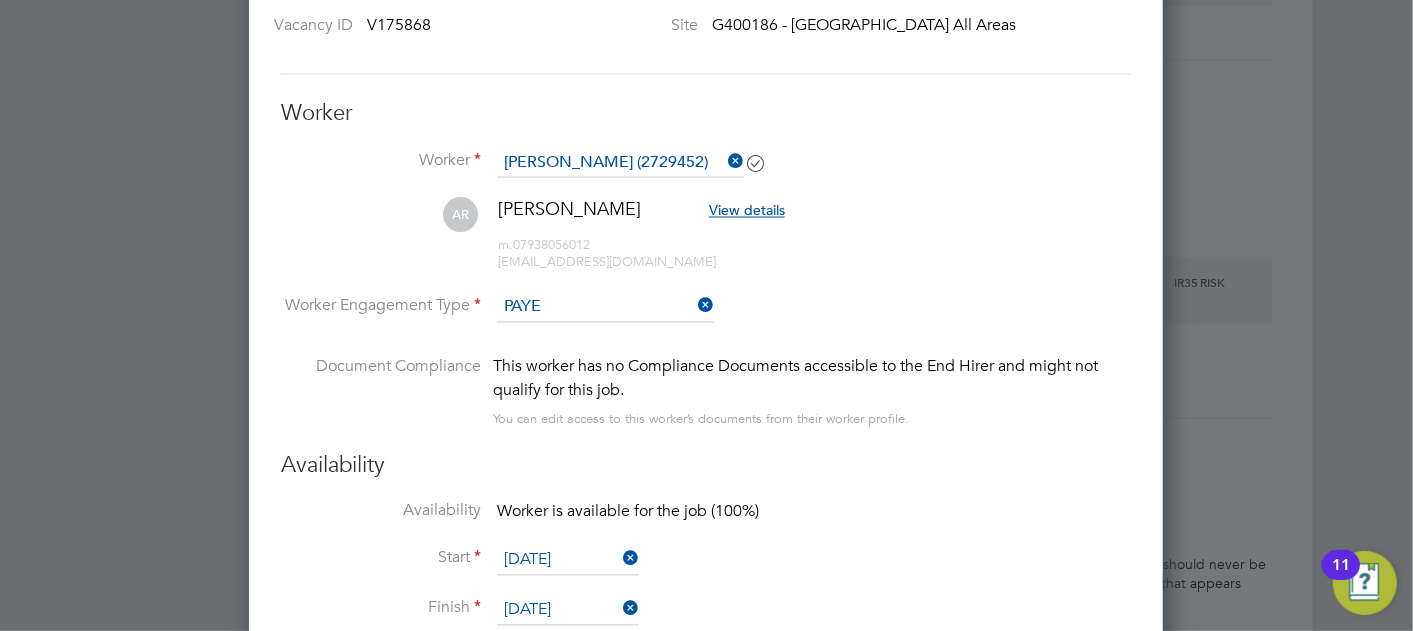 click on "PAYE" at bounding box center (605, 308) 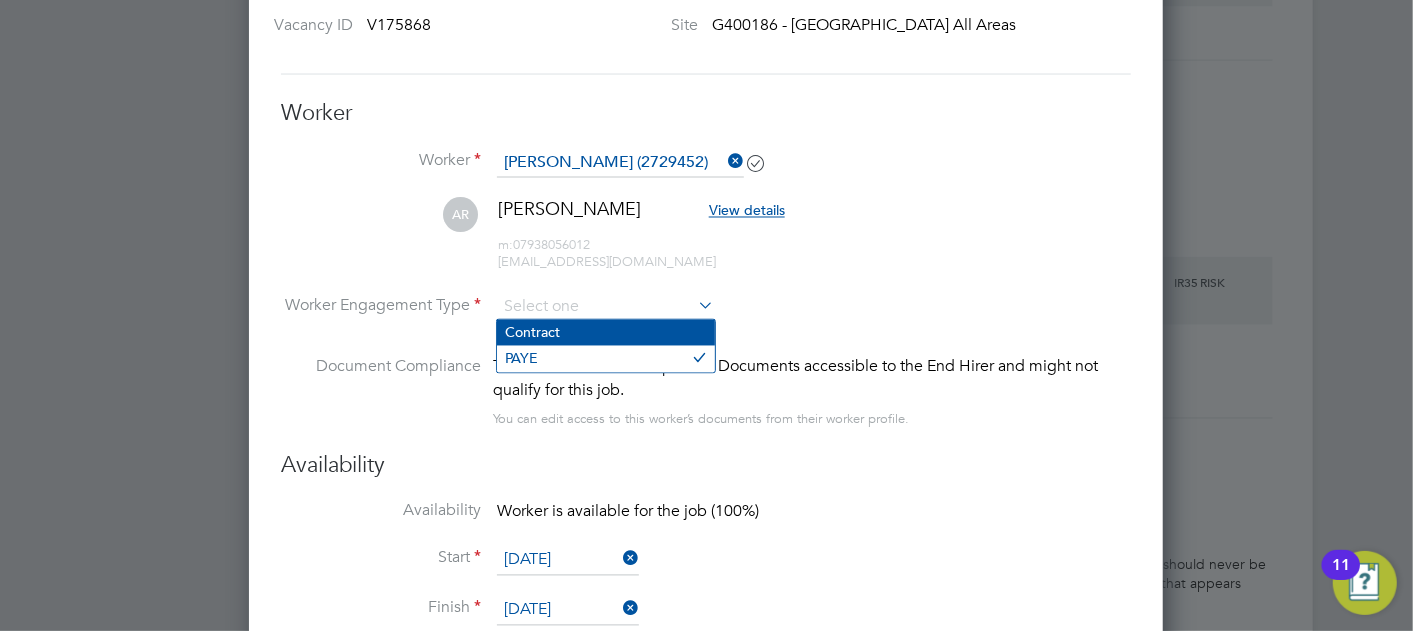 click on "Contract" 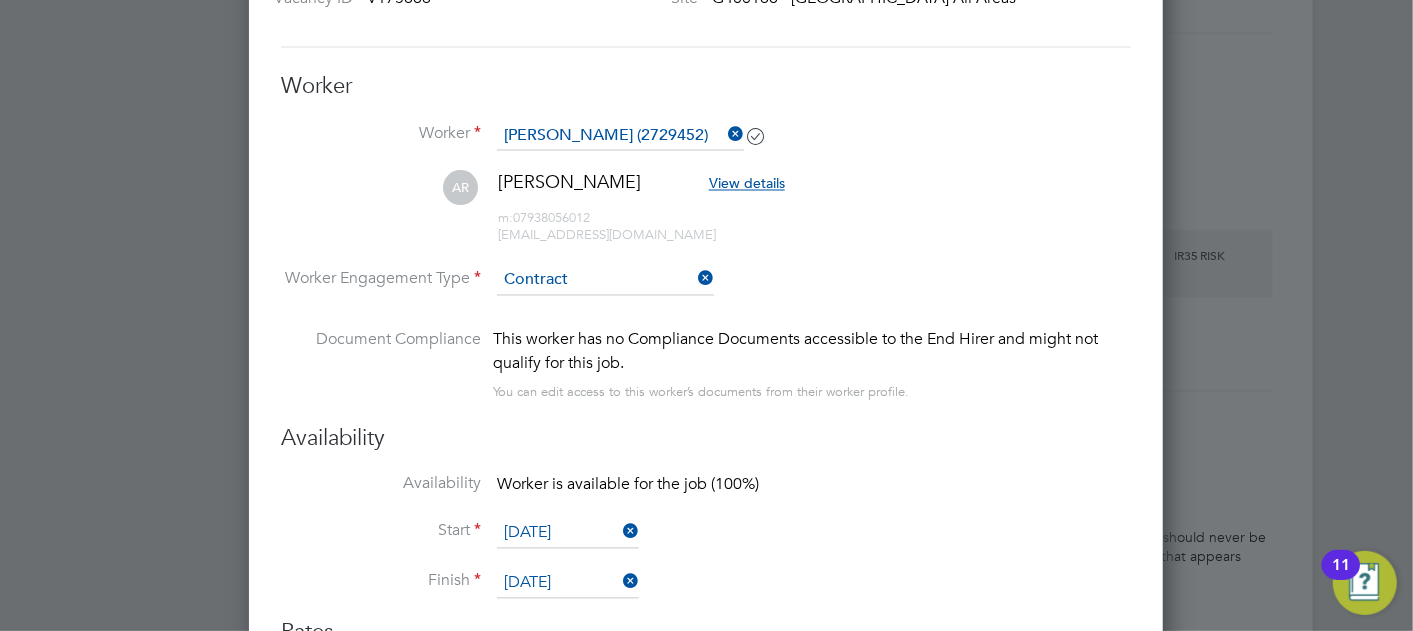 click on "Worker   Alex Reid (2729452)" at bounding box center [706, 146] 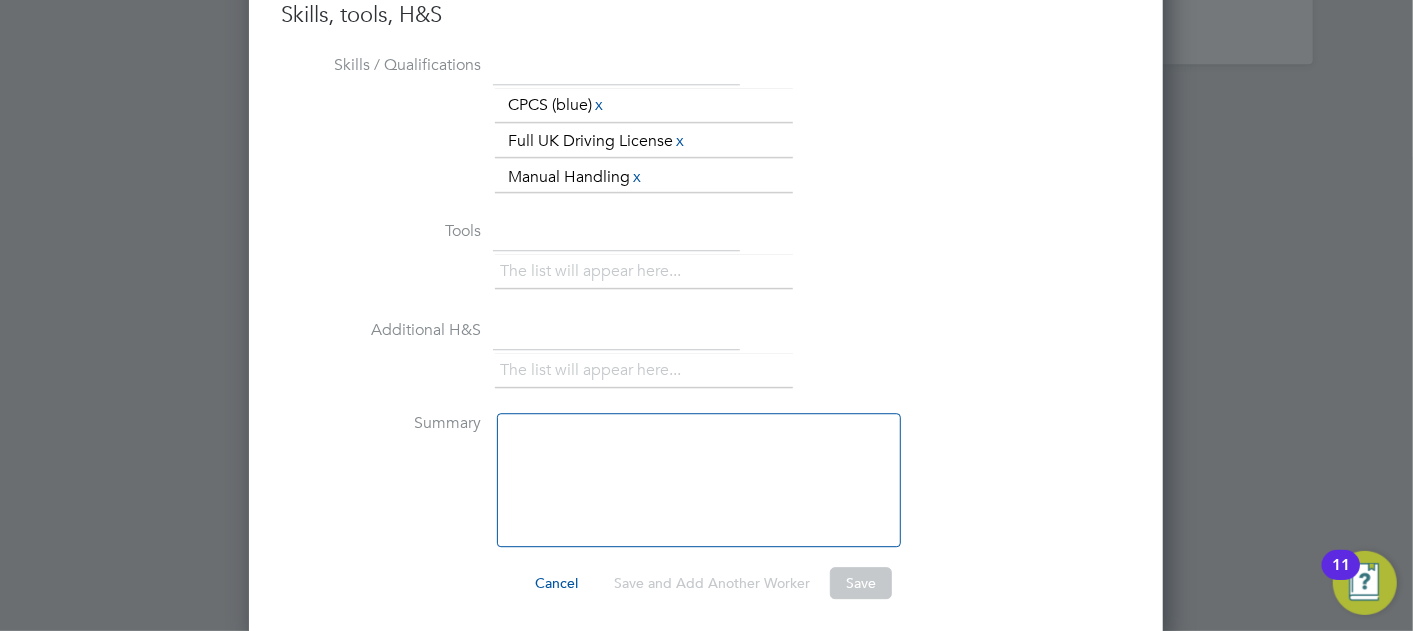 click on "Save" at bounding box center [861, 583] 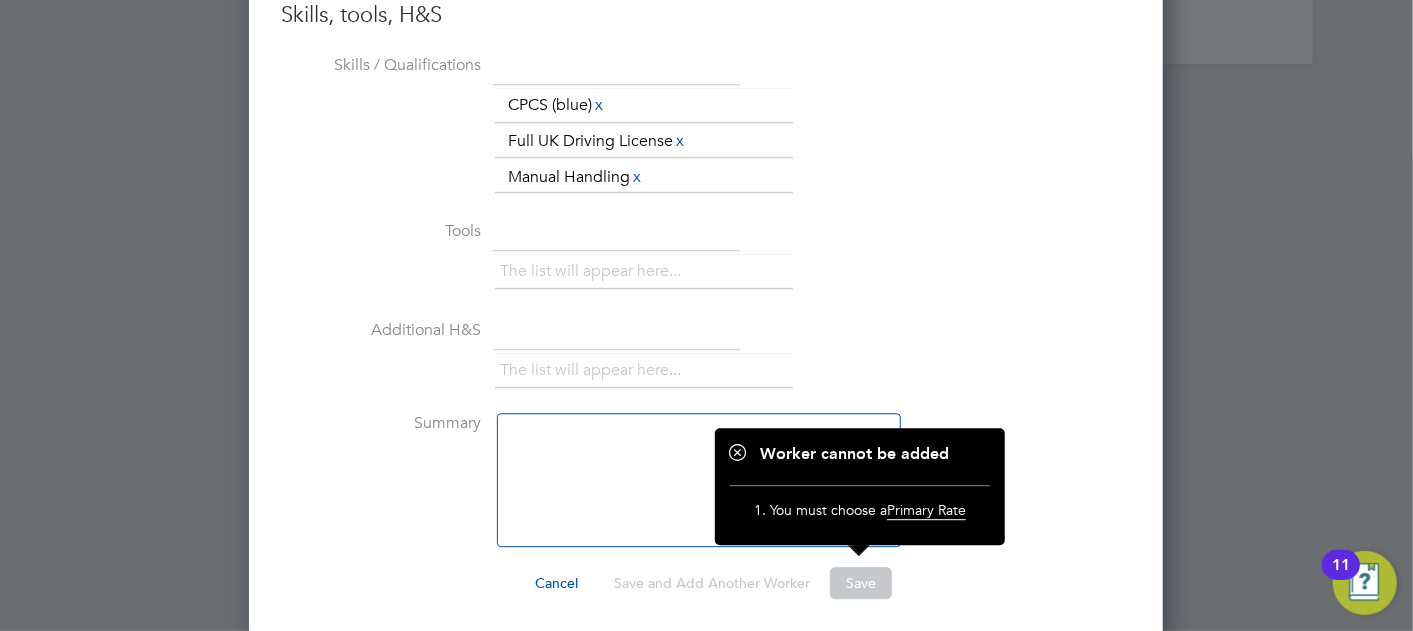 click on "Additional H&S The list will appear here..." at bounding box center (706, 363) 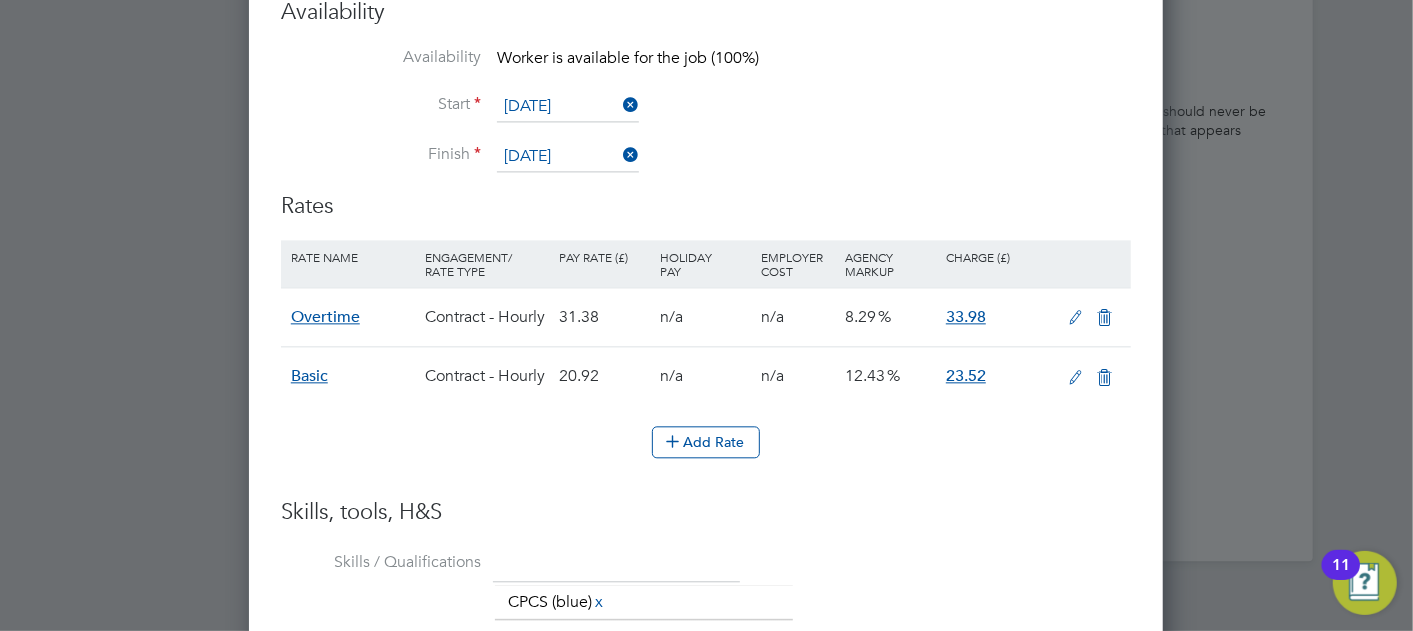 click on "Contract - Hourly" at bounding box center [487, 376] 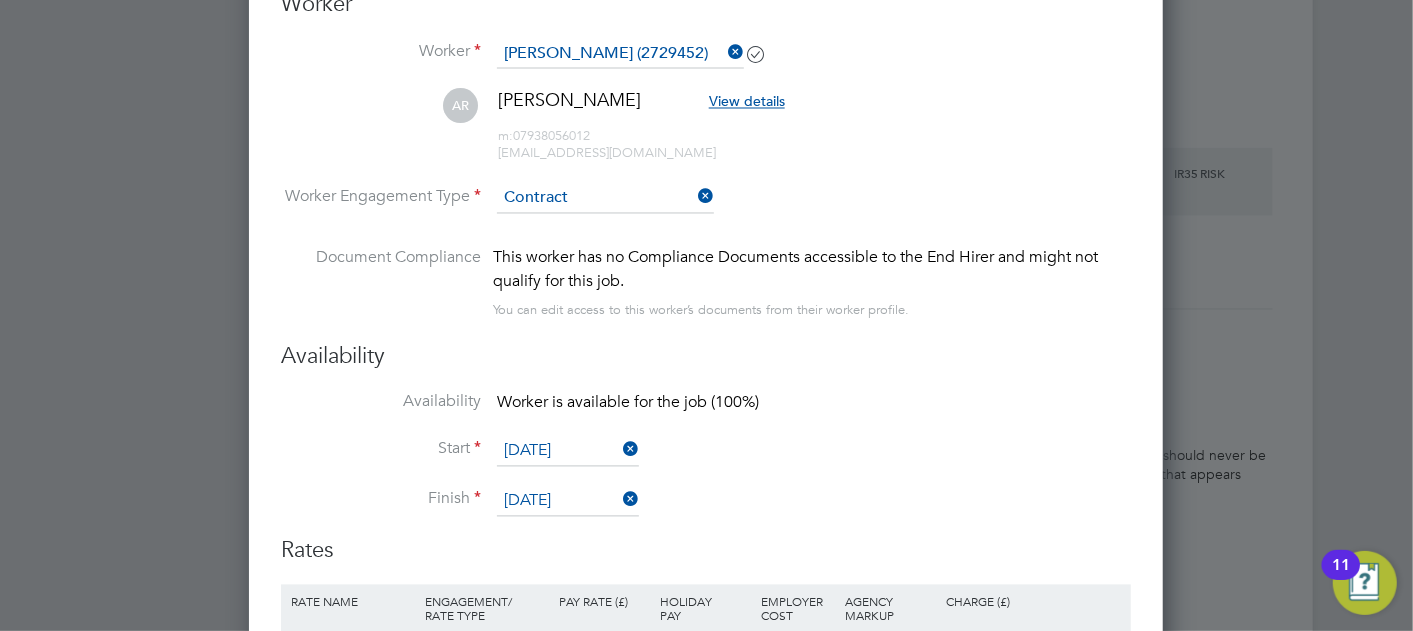 click on "Start   07 Jul 2025" at bounding box center (706, 462) 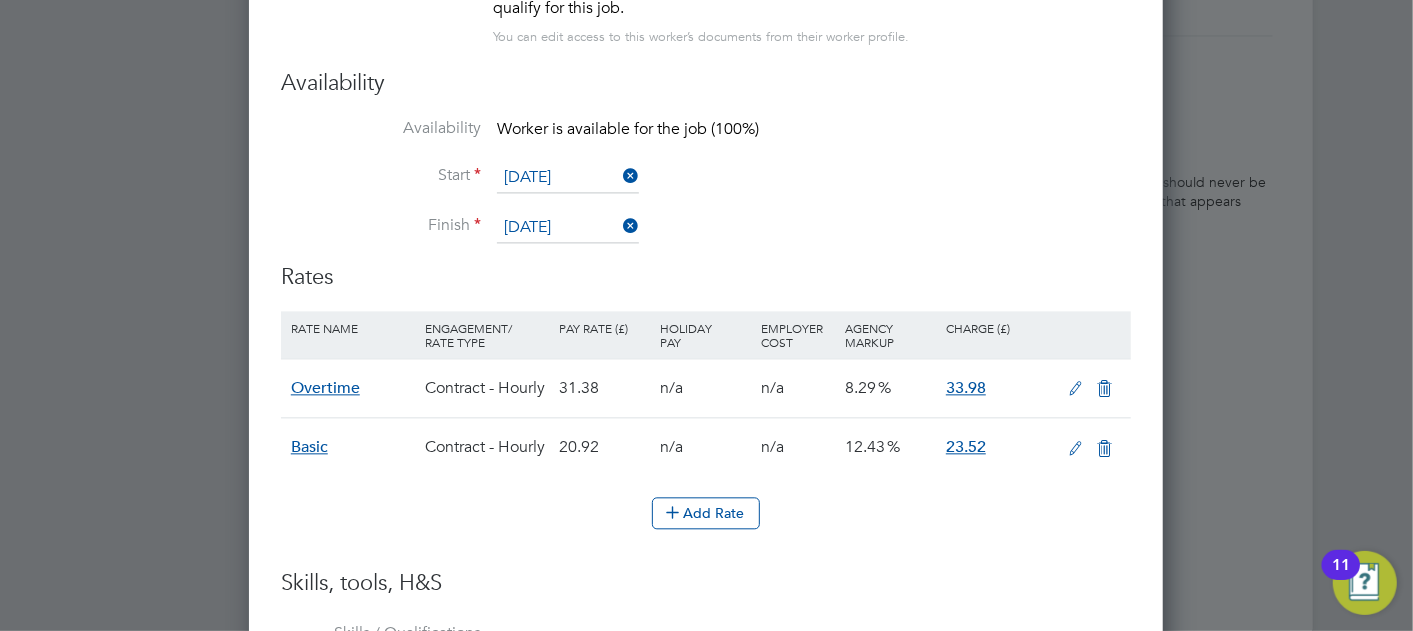 click on "18 Jul 2025" at bounding box center (568, 228) 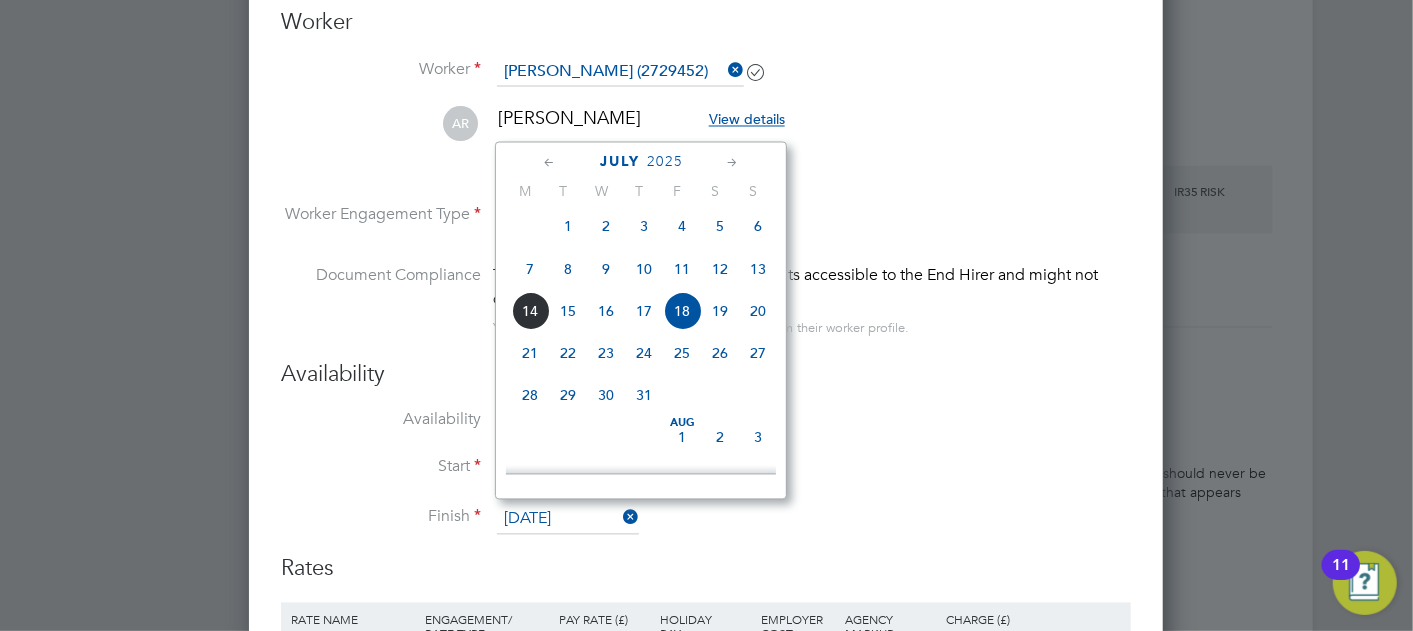 click 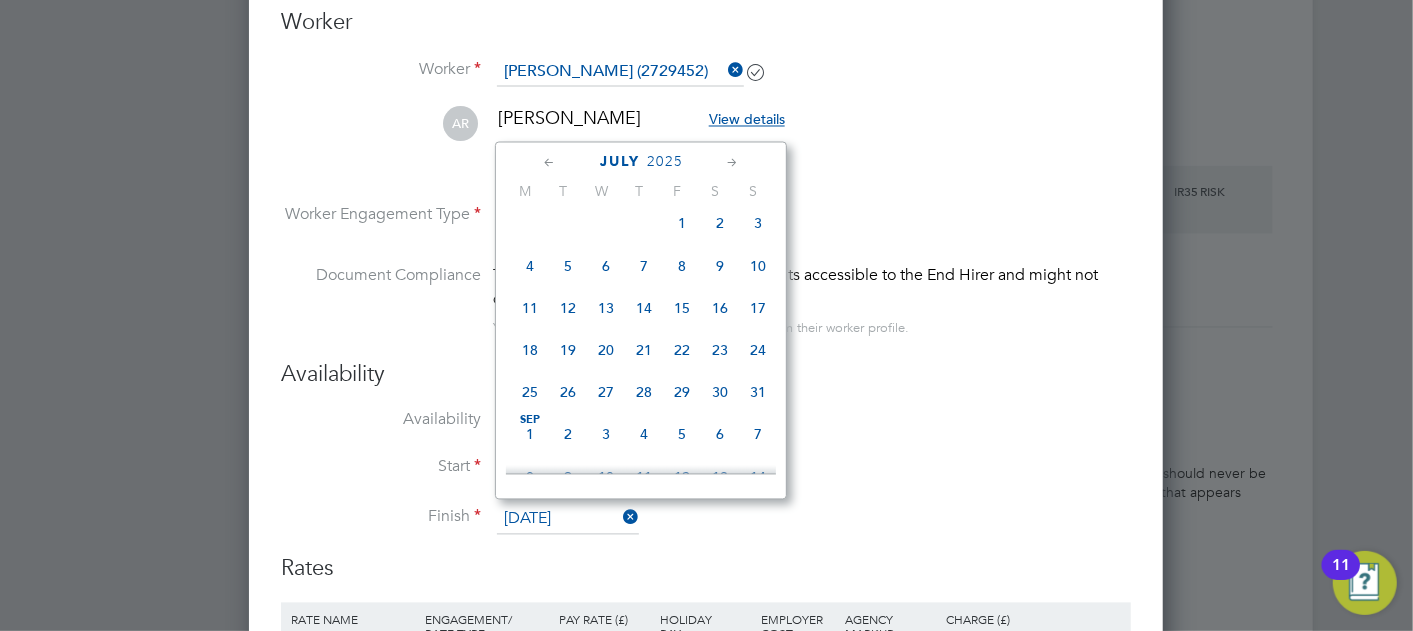 click 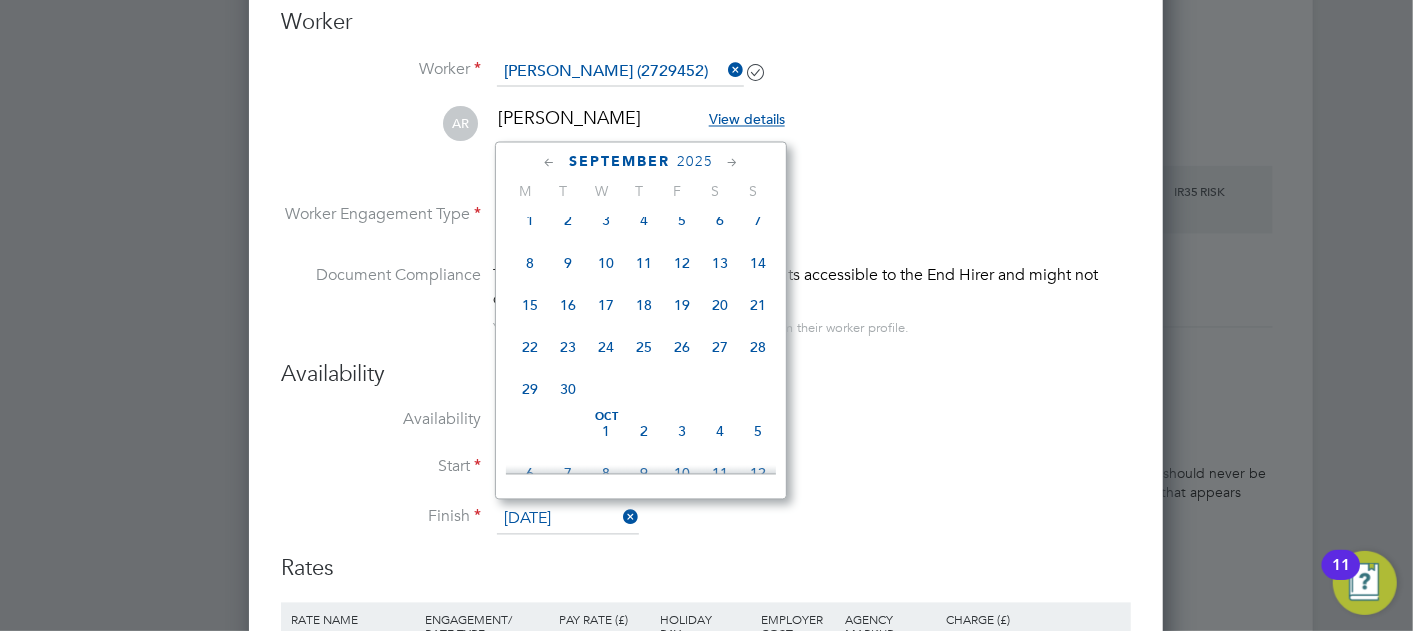 click 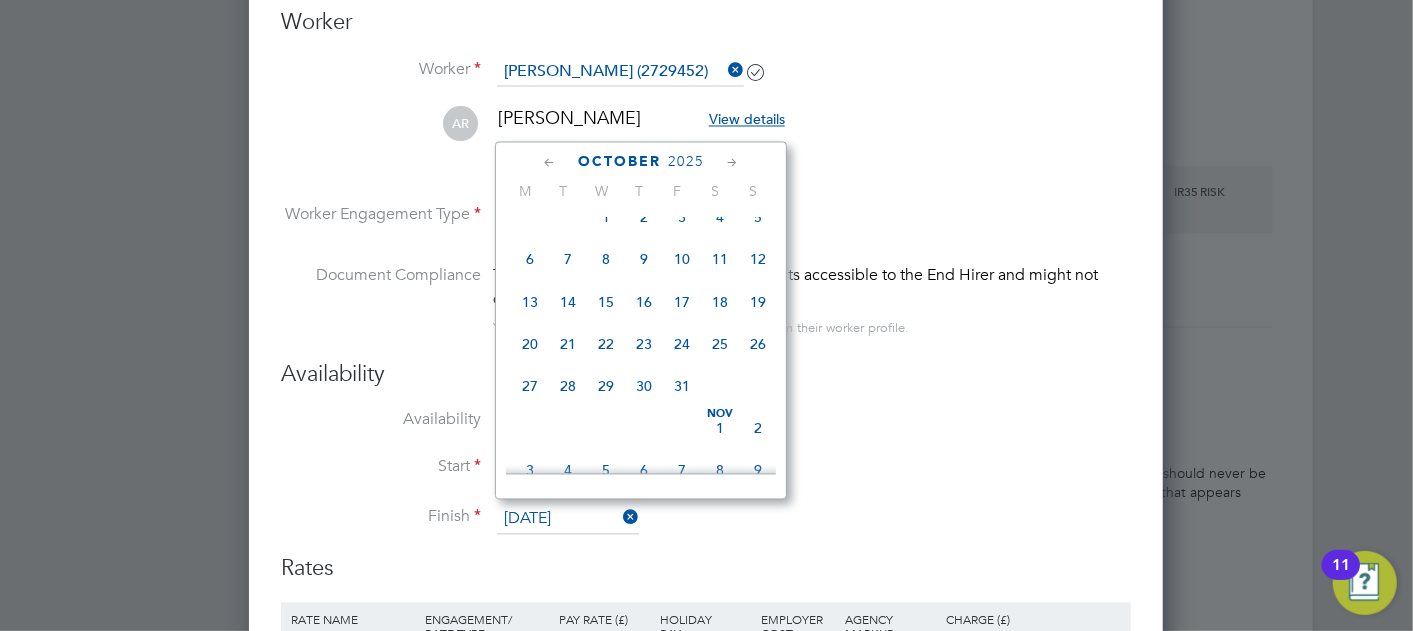 click on "Oct 1 2 3 4 5 6 7 8 9 10 11 12 13 14 15 16 17 18 19 20 21 22 23 24 25 26 27 28 29 30 31" 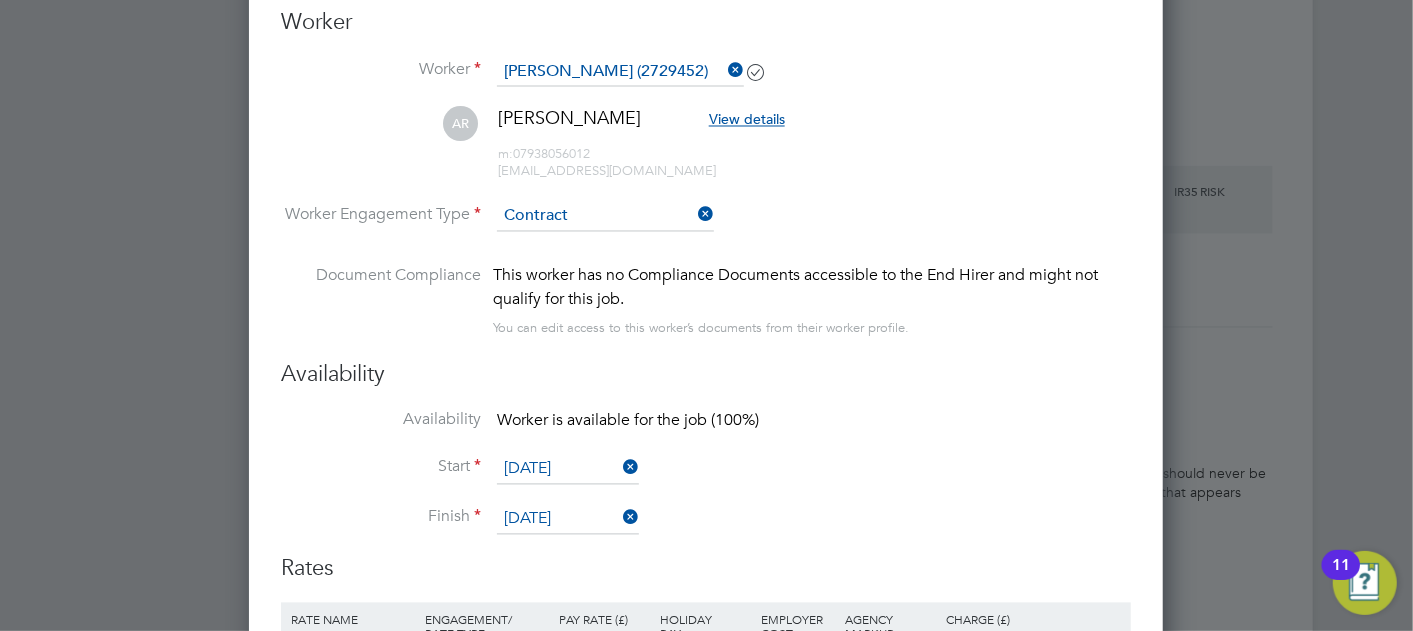 click on "Availability Availability Worker is available for the job (100%)     Start   07 Jul 2025 Finish   31 Oct 2025" at bounding box center [706, 457] 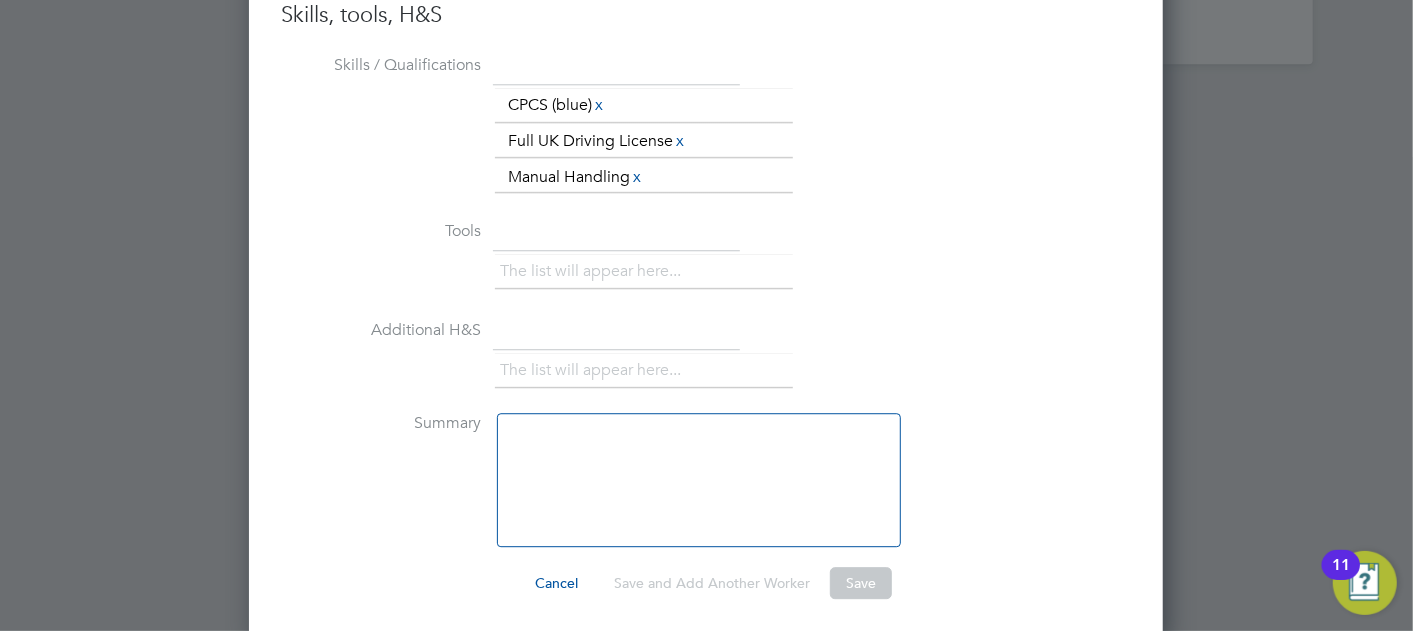 click on "Save" at bounding box center (861, 583) 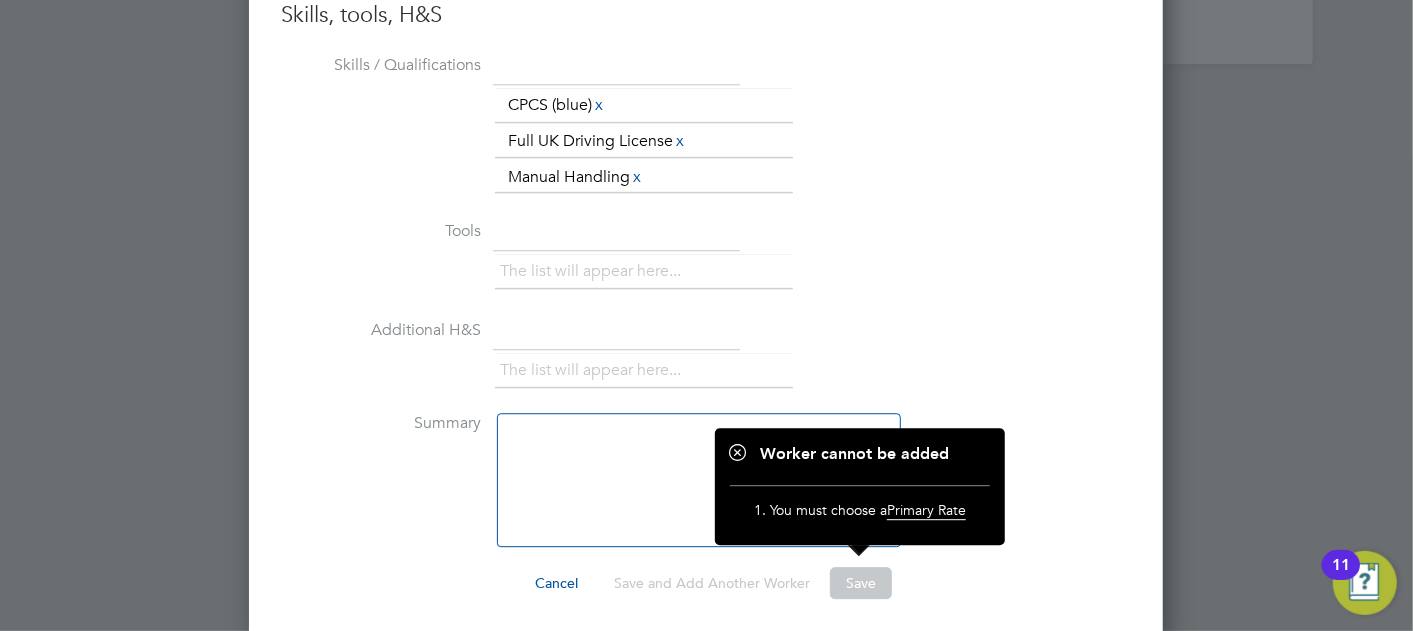 click on "Primary Rate" at bounding box center (926, 510) 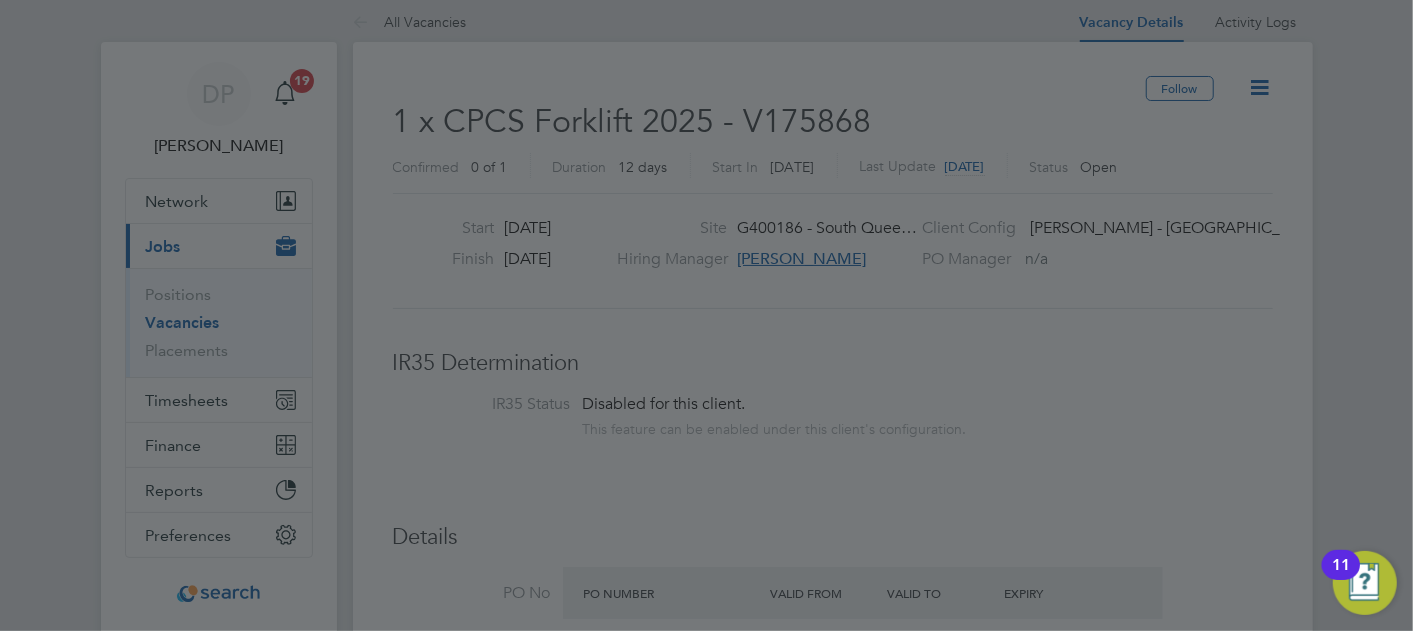 scroll, scrollTop: 0, scrollLeft: 0, axis: both 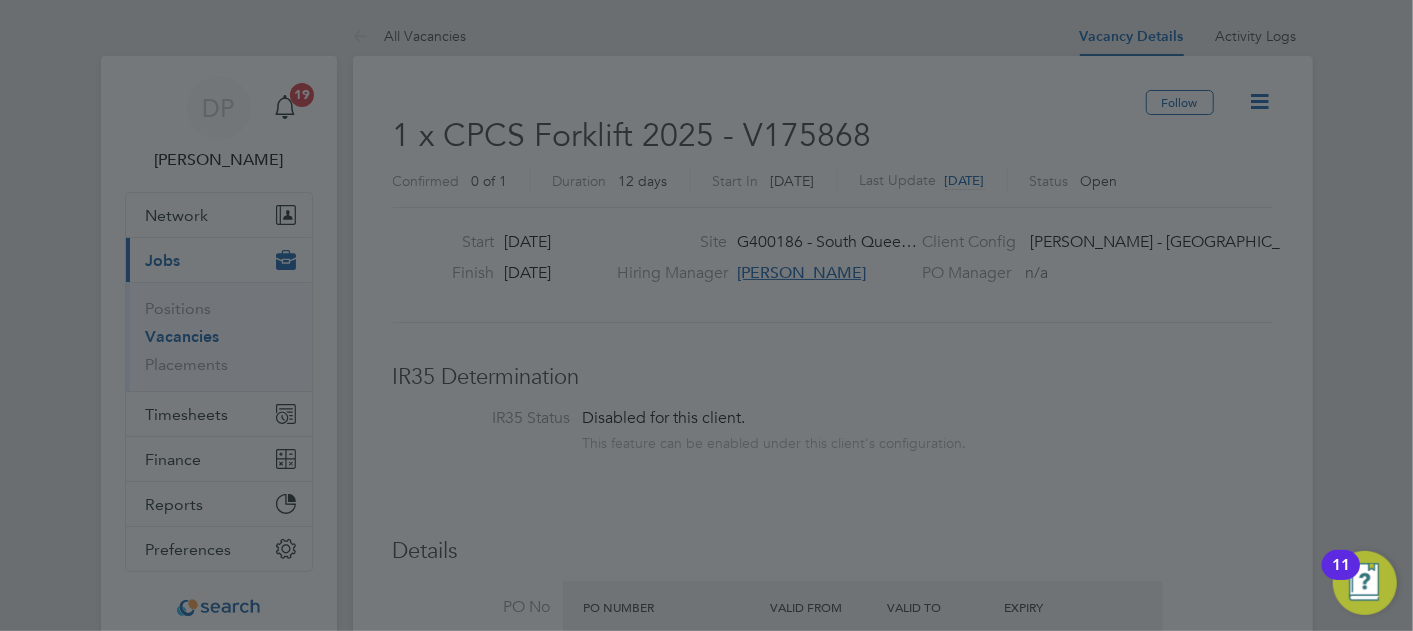 drag, startPoint x: 891, startPoint y: 445, endPoint x: 893, endPoint y: 408, distance: 37.054016 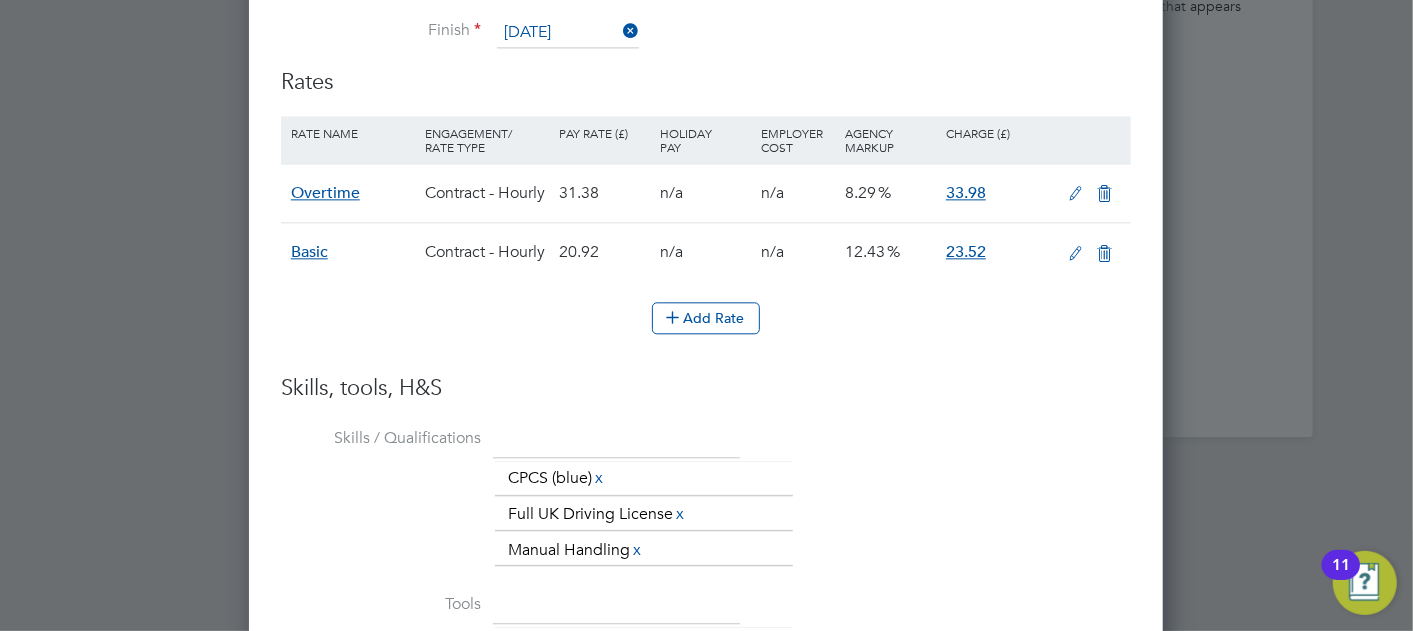 scroll, scrollTop: 2519, scrollLeft: 0, axis: vertical 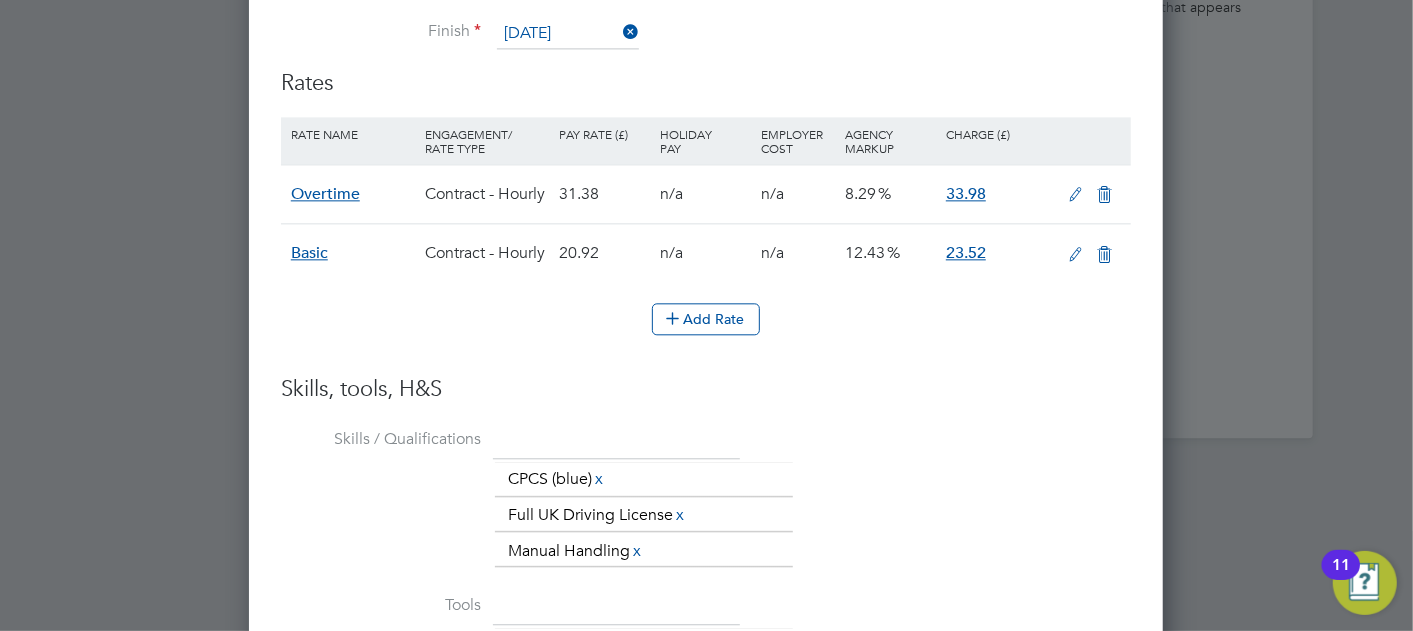 click at bounding box center (1076, 255) 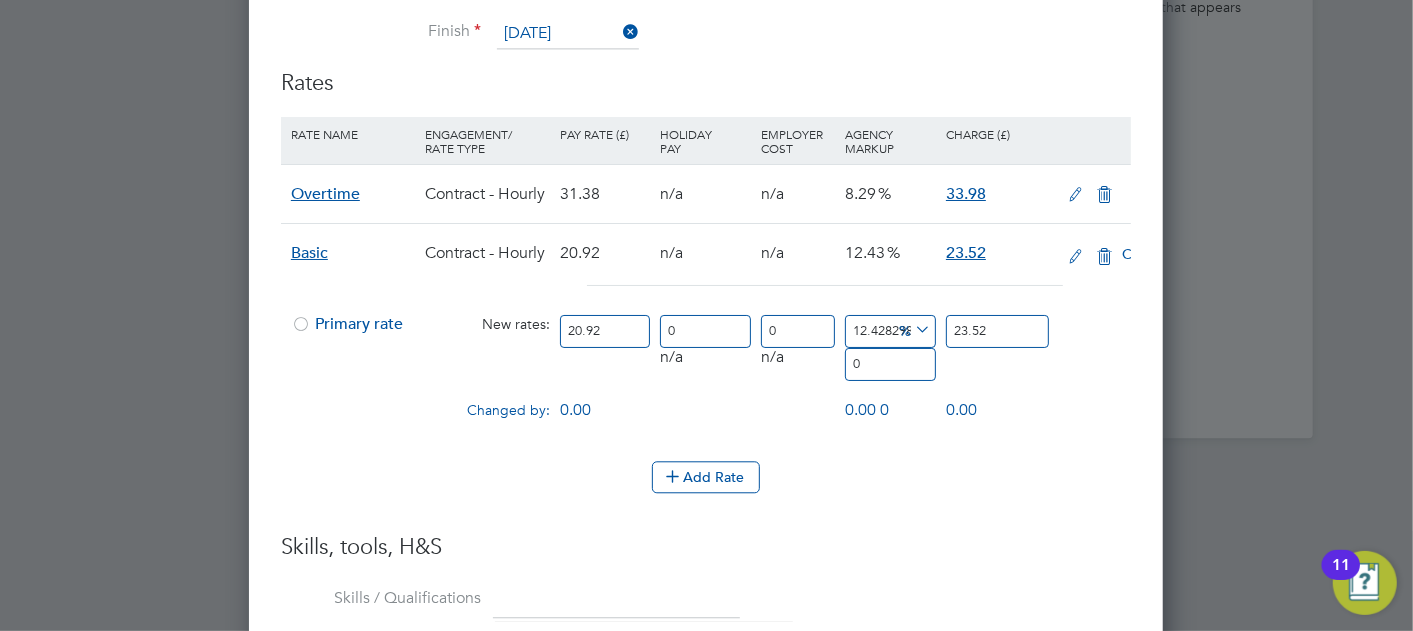 scroll, scrollTop: 9, scrollLeft: 10, axis: both 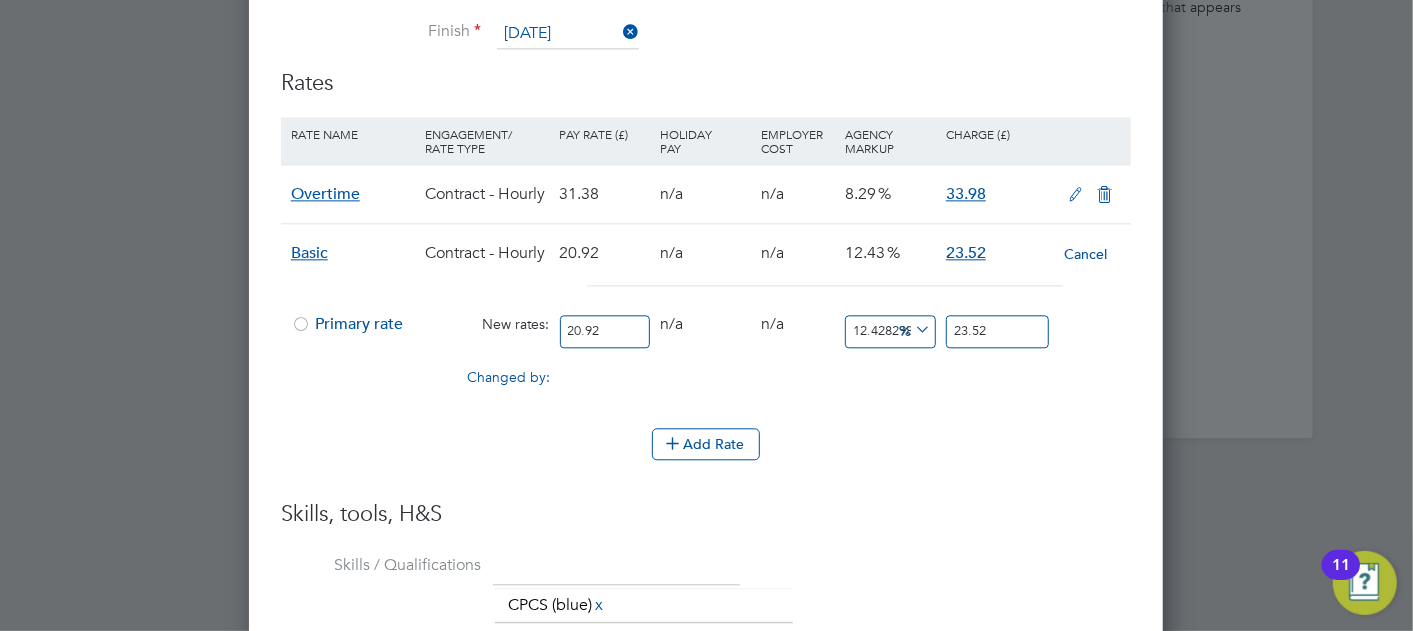 click at bounding box center (301, 330) 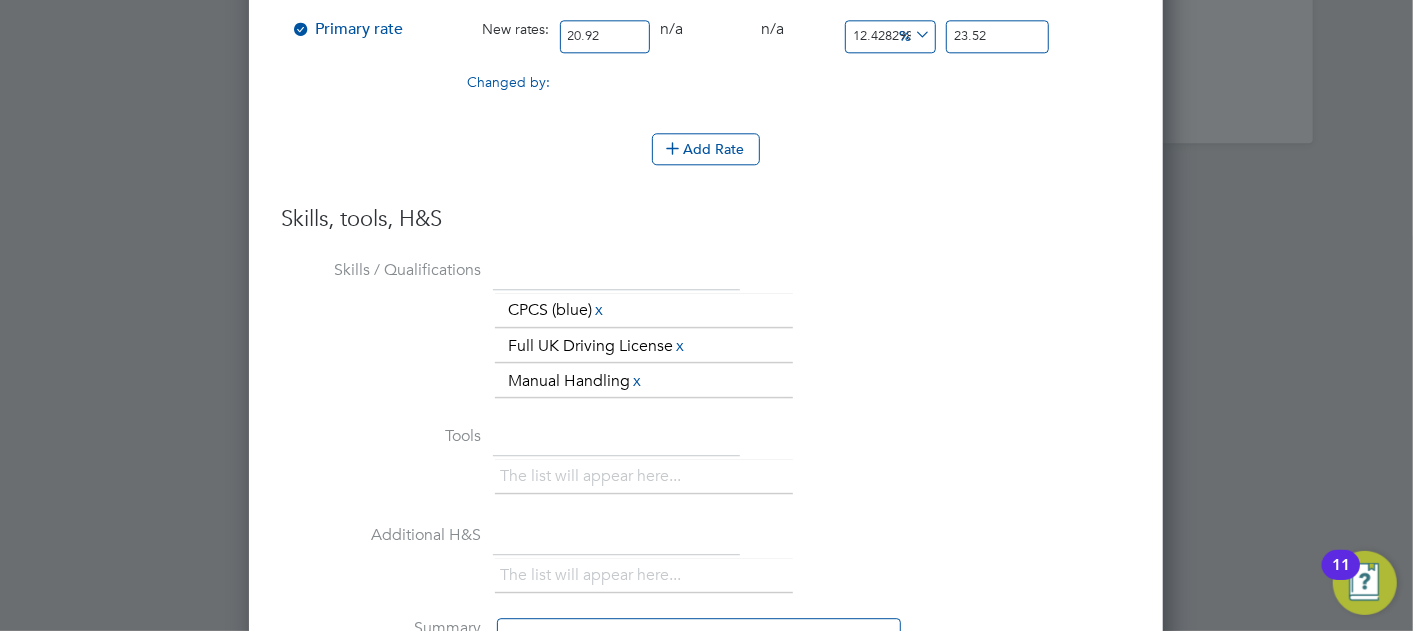 scroll, scrollTop: 3017, scrollLeft: 0, axis: vertical 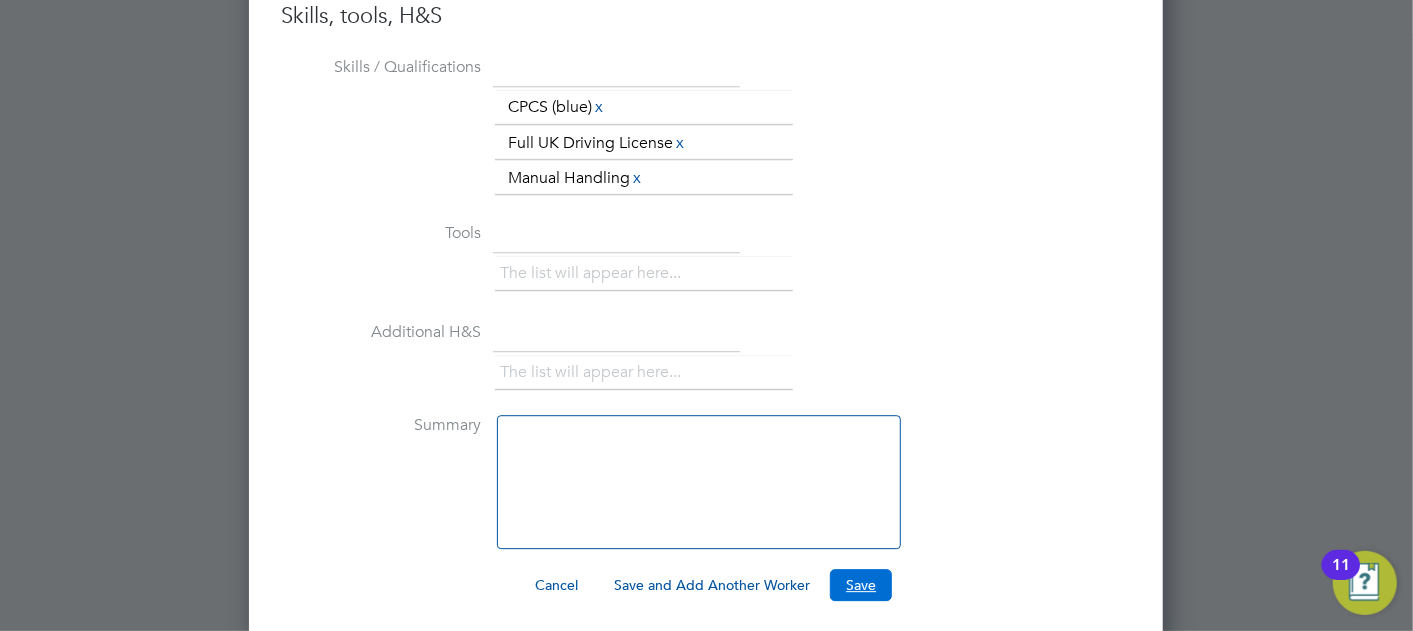 click on "Save" at bounding box center (861, 585) 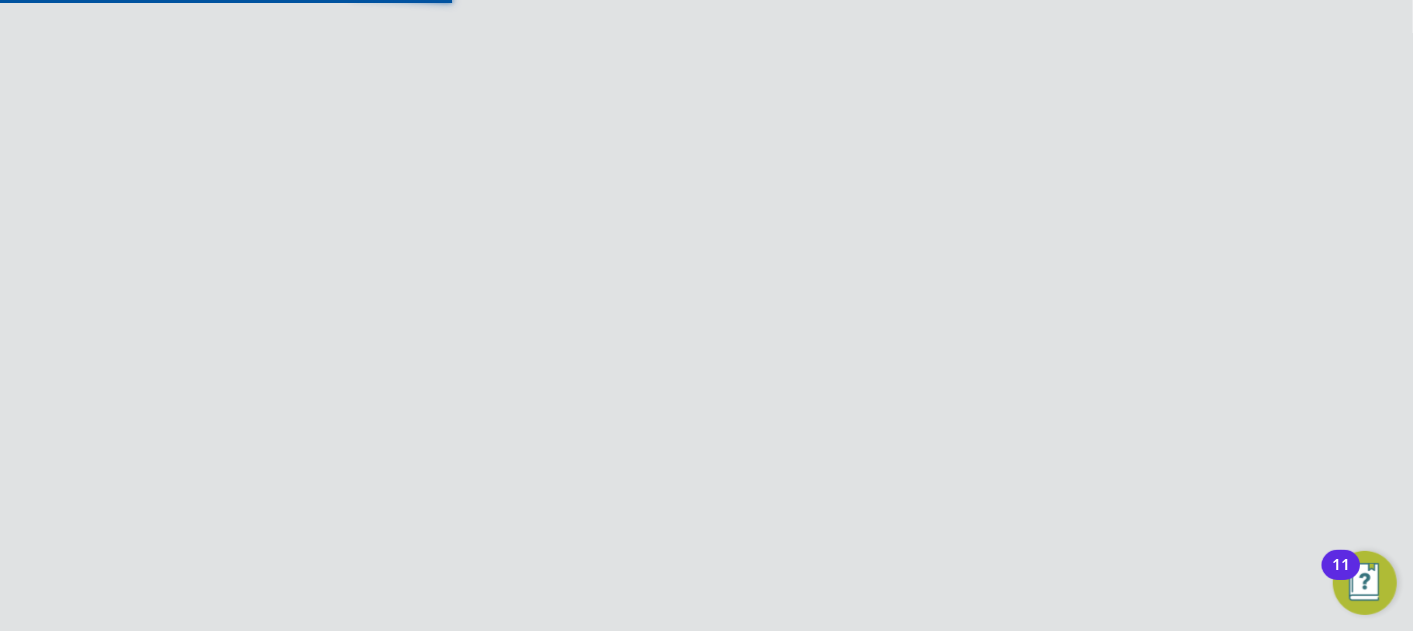 scroll, scrollTop: 0, scrollLeft: 0, axis: both 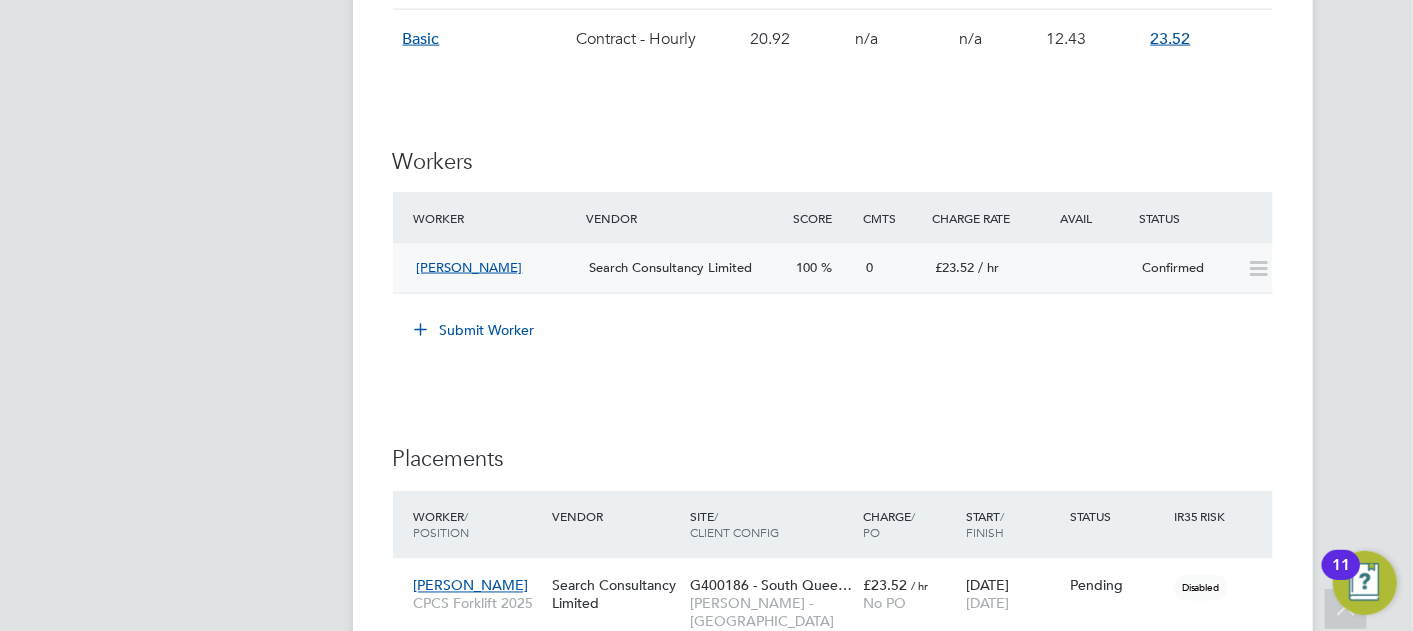 click on "£23.52   / hr" 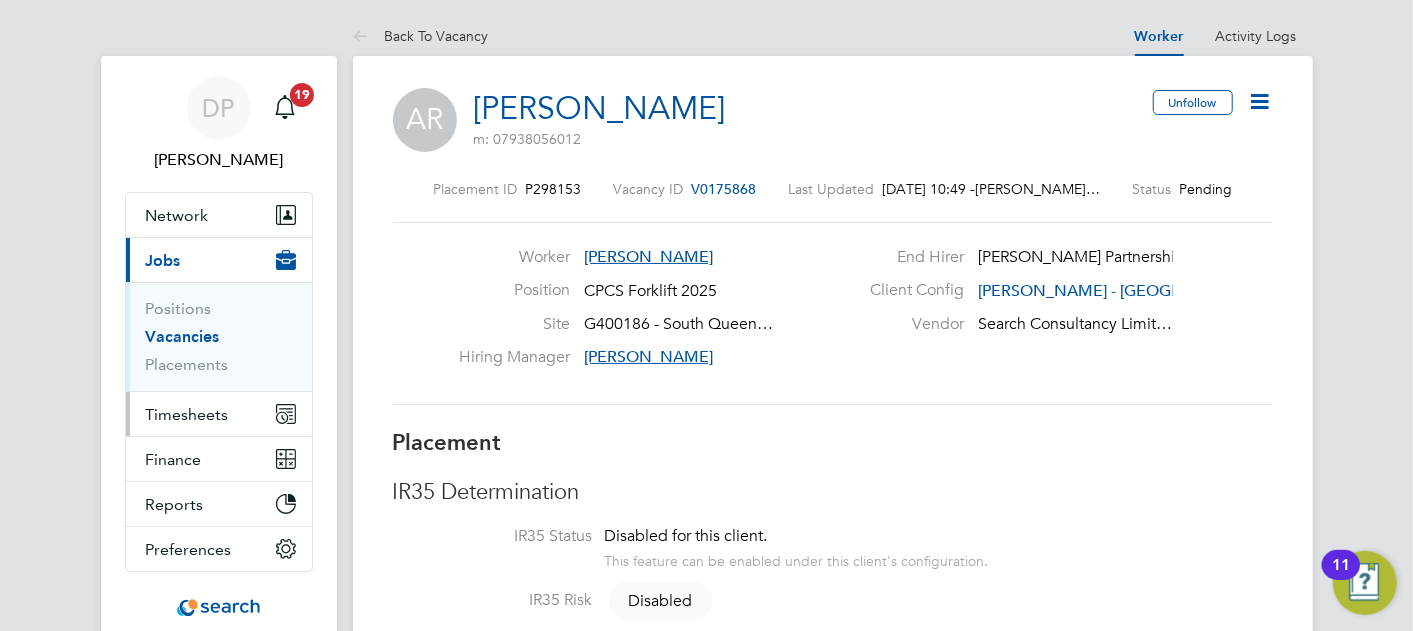 click on "Timesheets" at bounding box center [187, 414] 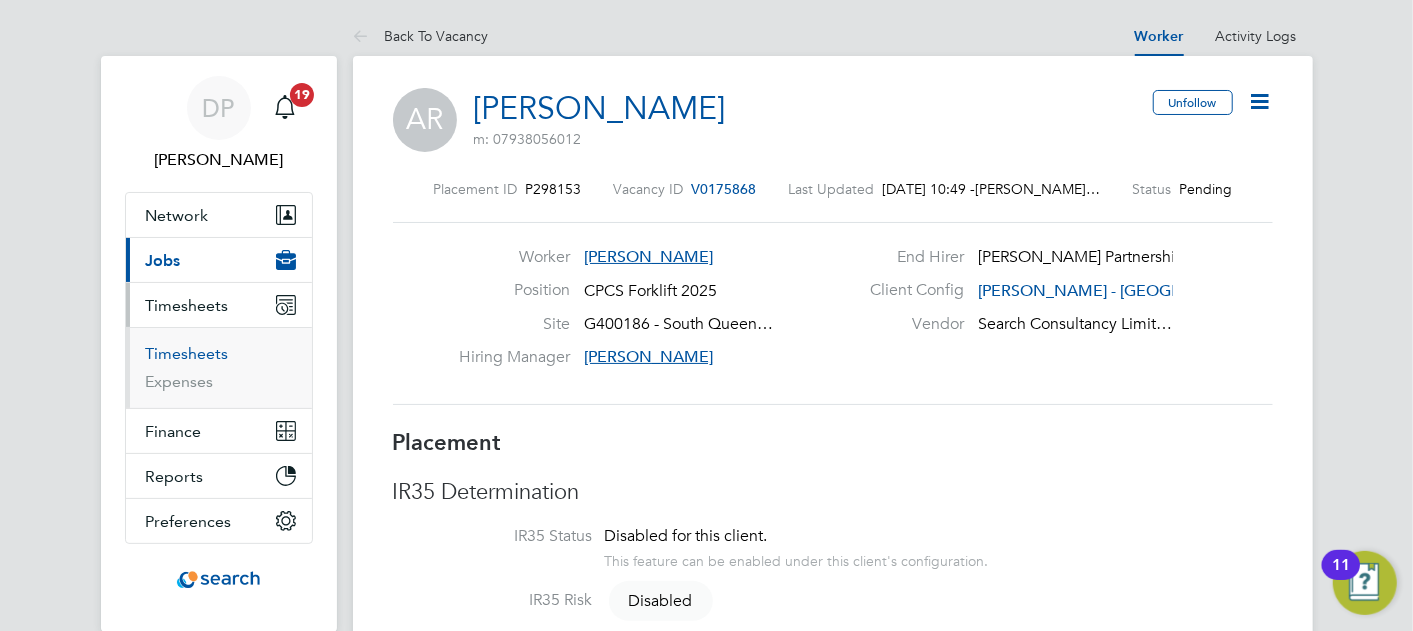 click on "Timesheets" at bounding box center (187, 353) 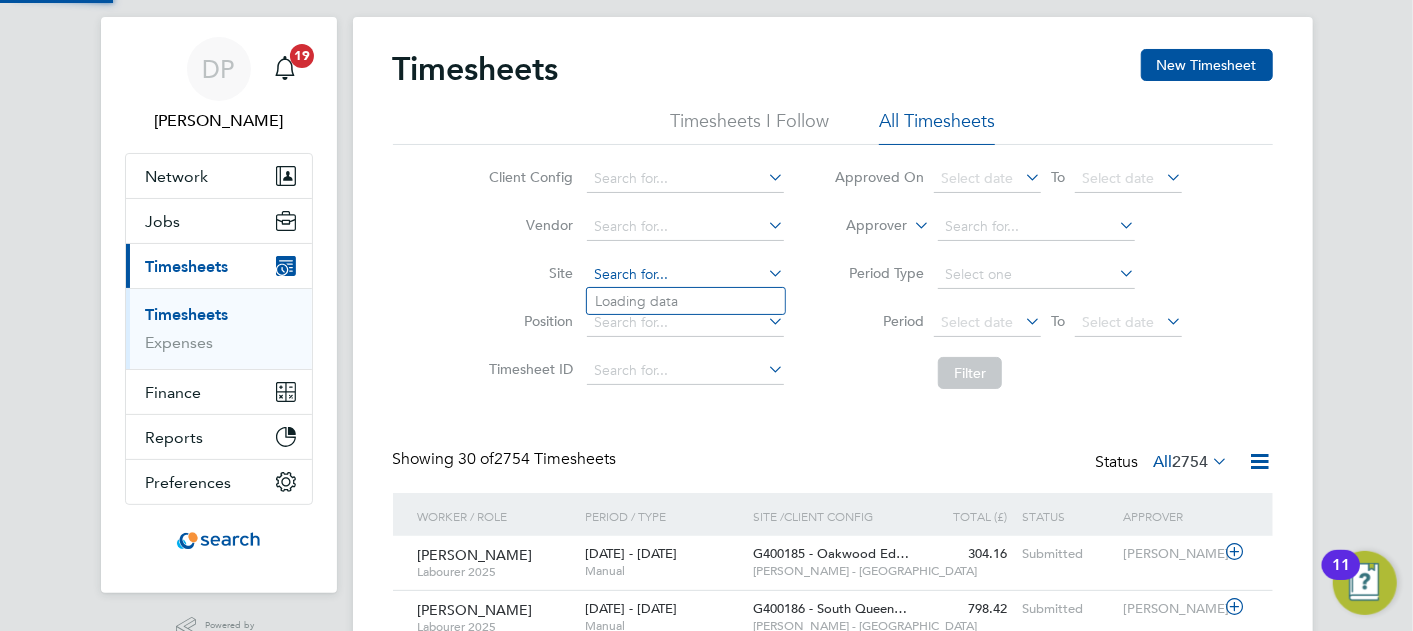 click 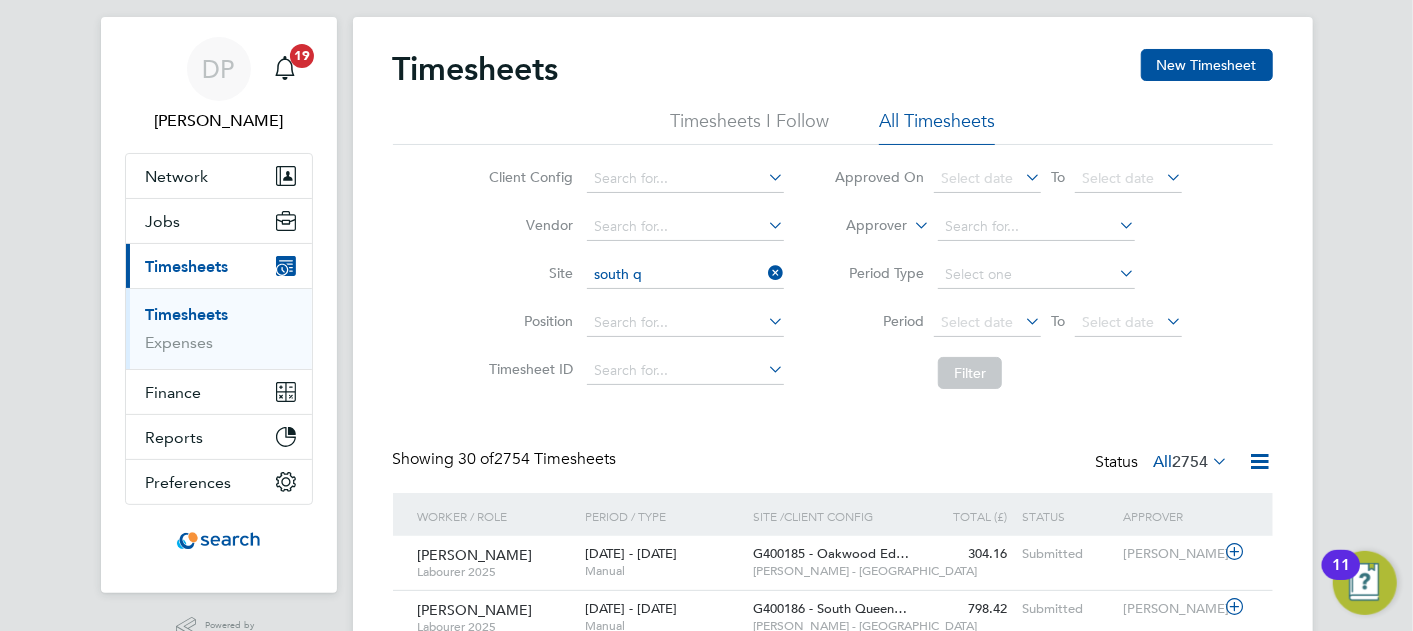 click on "South" 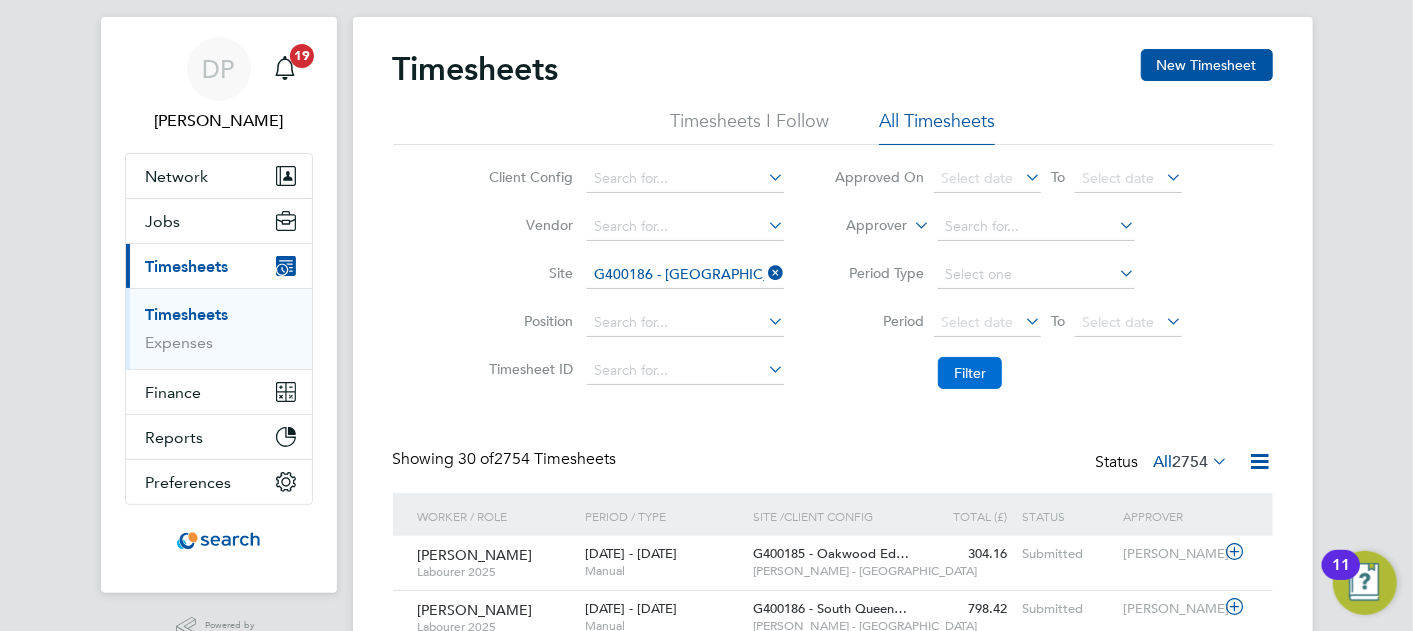 drag, startPoint x: 942, startPoint y: 354, endPoint x: 953, endPoint y: 359, distance: 12.083046 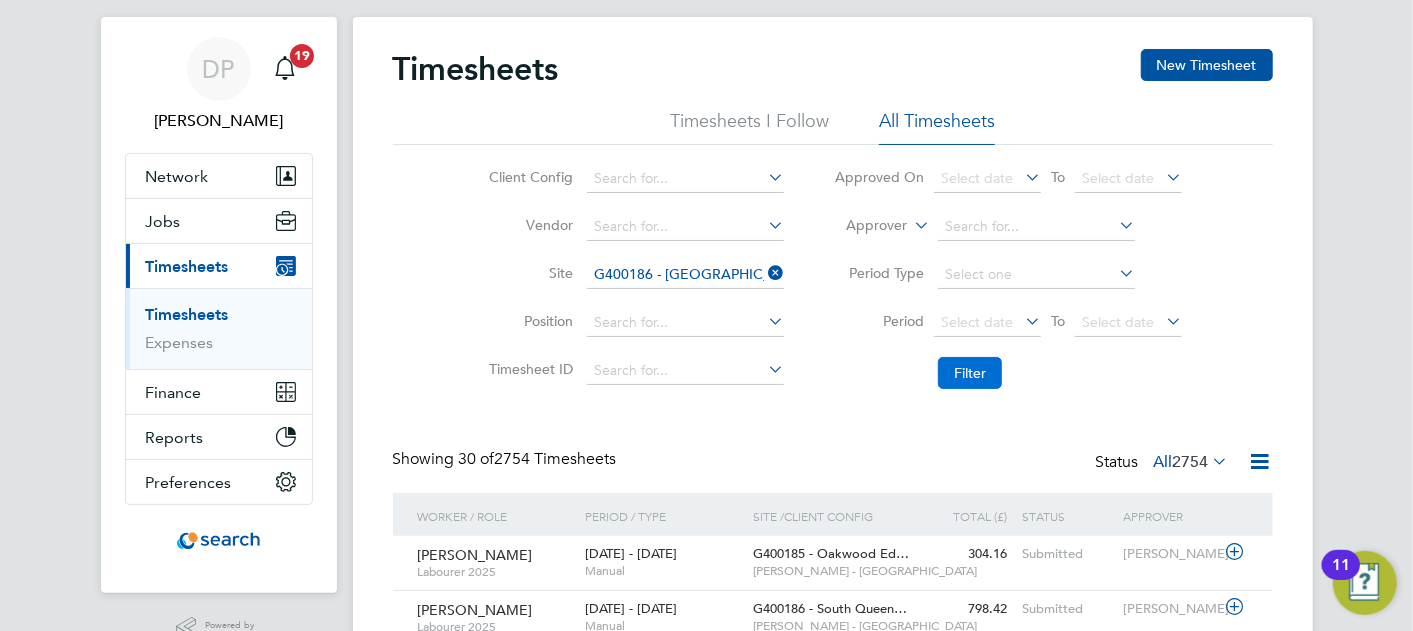 click on "Filter" 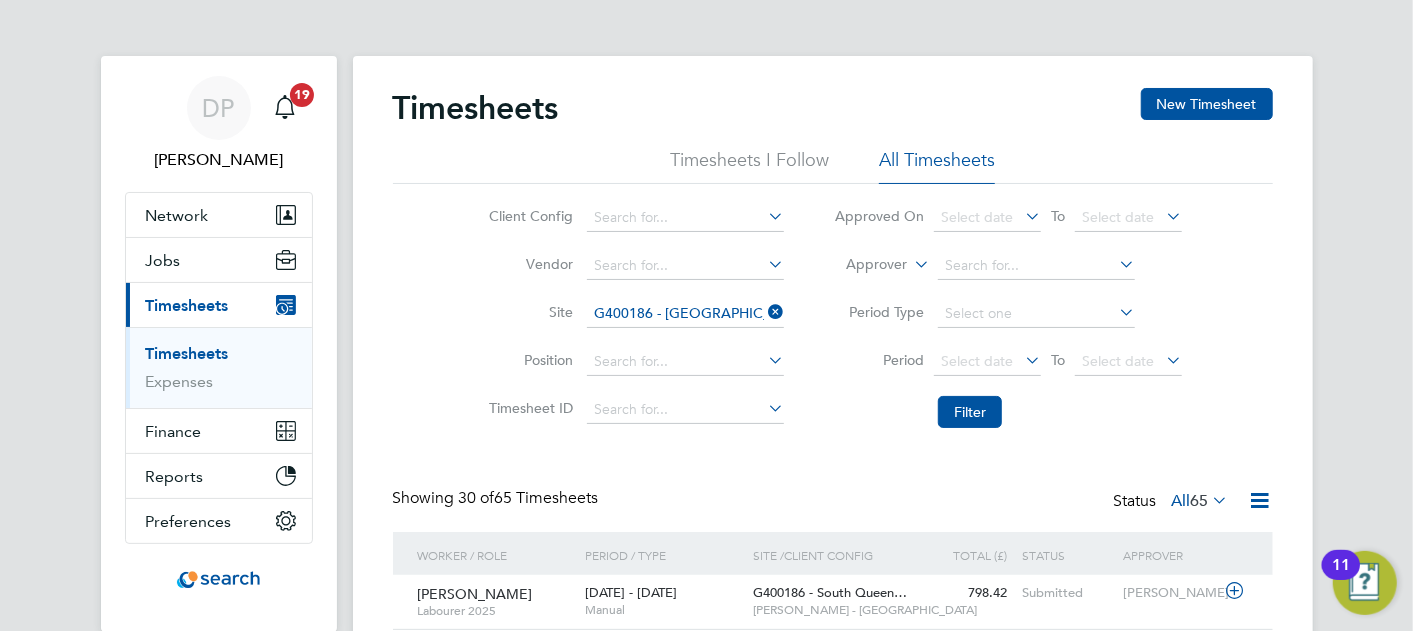 click on "Timesheets New Timesheet" 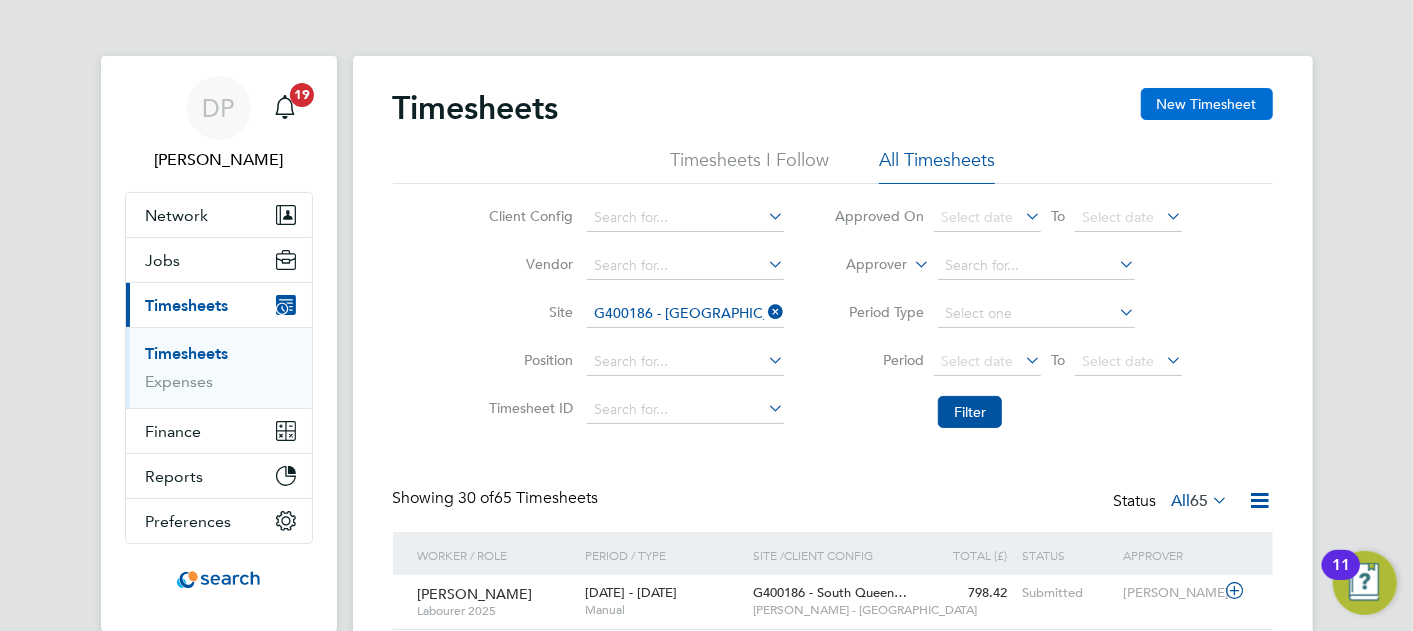 click on "New Timesheet" 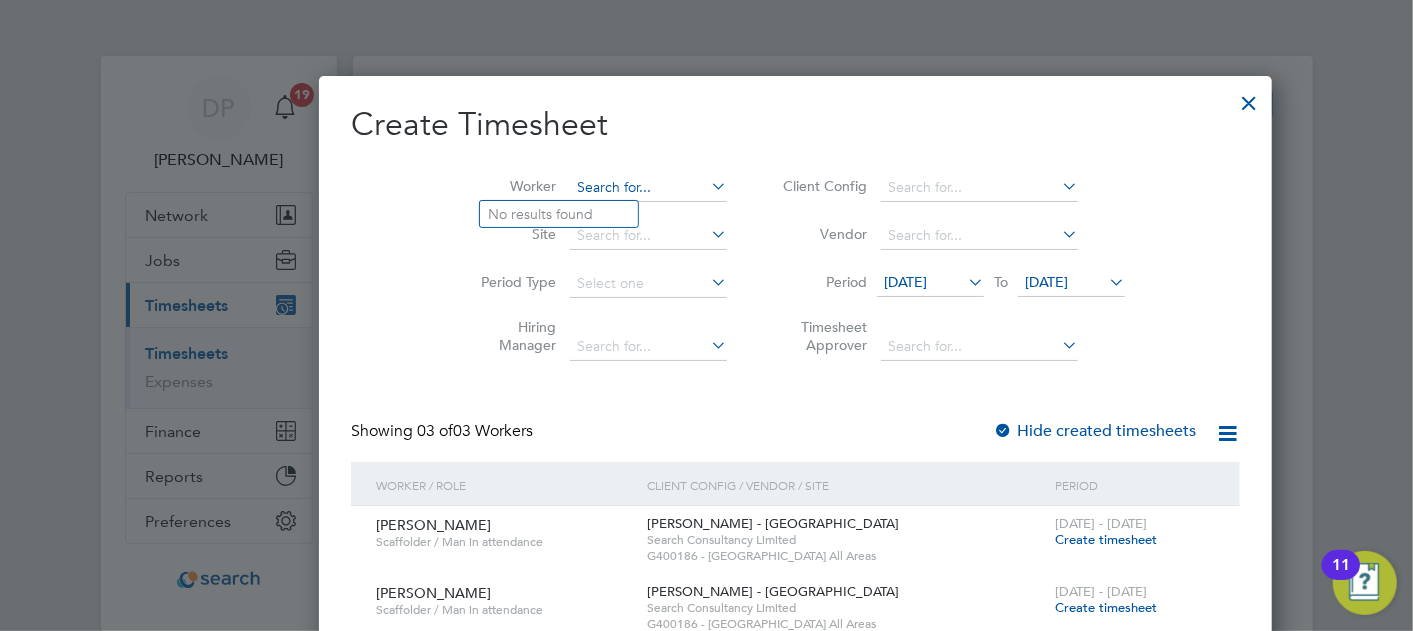 click at bounding box center [648, 188] 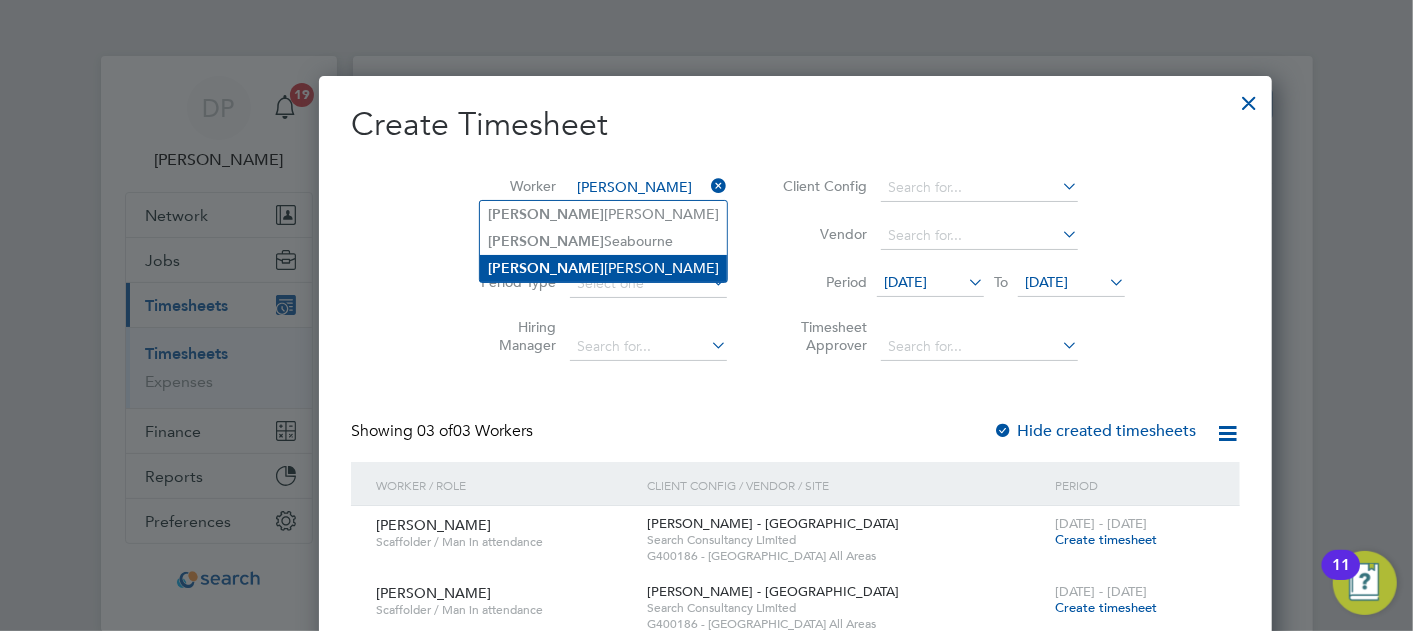 click on "Alex  Reid" 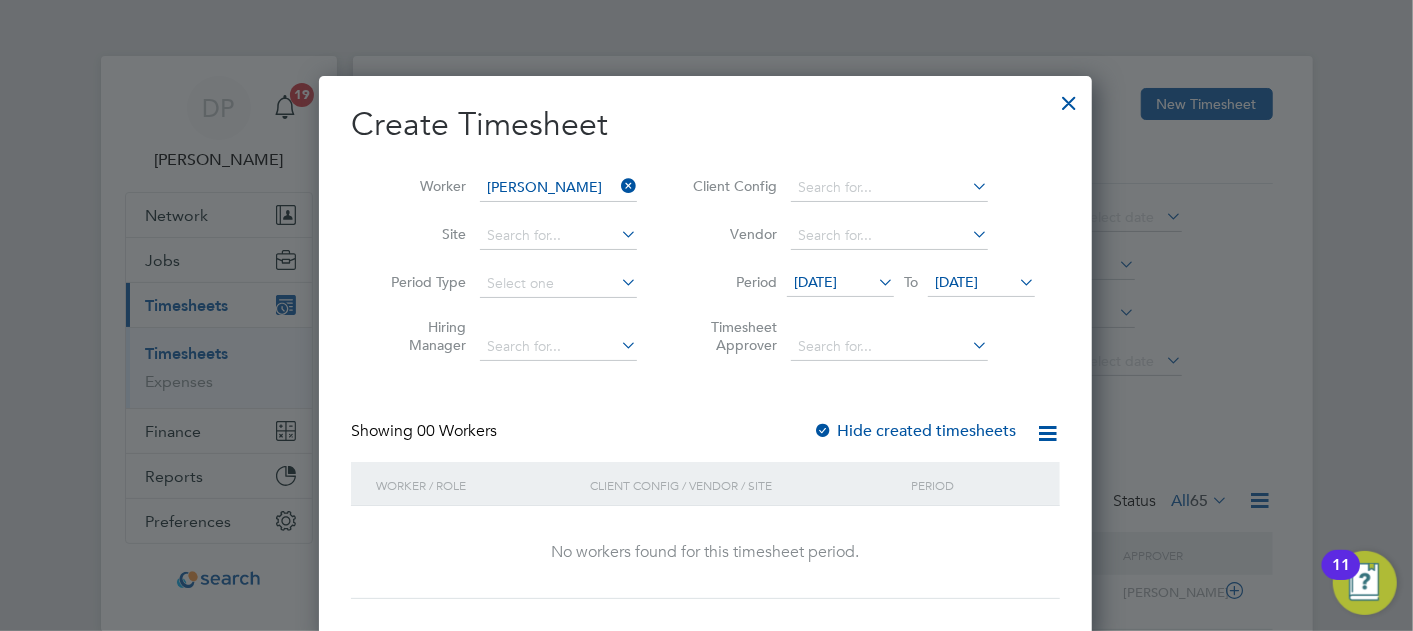 click at bounding box center (1069, 98) 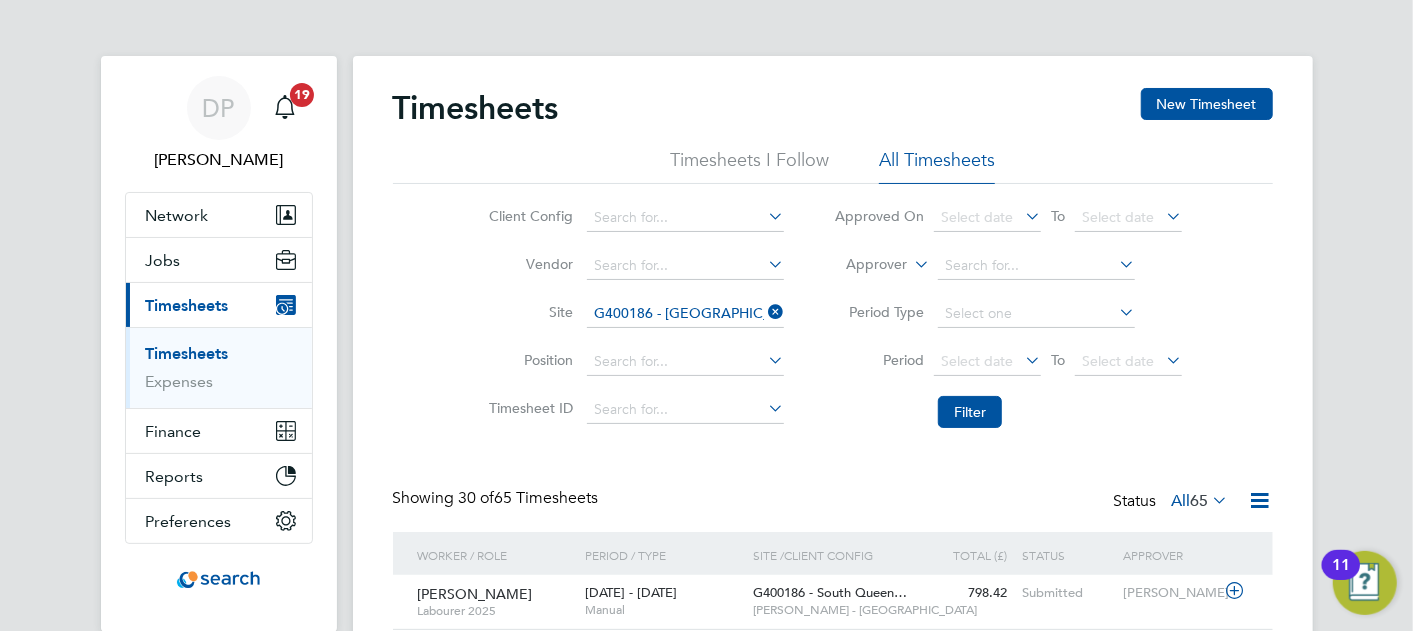 click on "Timesheets New Timesheet Timesheets I Follow All Timesheets Client Config   Vendor   Site   G400186 - South Queensferry All Areas Position   Timesheet ID   Approved On
Select date
To
Select date
Approver     Period Type   Period
Select date
To
Select date
Filter Showing   30 of  65 Timesheets Status  All  65  Worker / Role Worker / Period Period / Type Site /  Client Config Total (£)   Total / Status Status Approver Paul Michael   Labourer 2025   5 - 11 Jul 2025 5 - 11 Jul 2025   Manual G400186 - South Queen…     Lovell - Scotland 798.42 Submitted Submitted Kevin Kelly Paul Michael   Labourer 2025   28 Jun - 4 Jul 2025 28 Jun - 4 Jul 2025   Manual G400186 - South Queen…     Lovell - Scotland 817.43 Approved Approved Kevin Kelly Paul Michael   Labourer 2025   21 - 27 Jun 2025 21 - 27 Jun 2025   Manual G400186 - South Queen…     Lovell - Scotland 817.43 Approved Approved Kevin Kelly Lee Ford   Scaffolder / Man in attendance   21 - 27 Jun 2025   Manual" 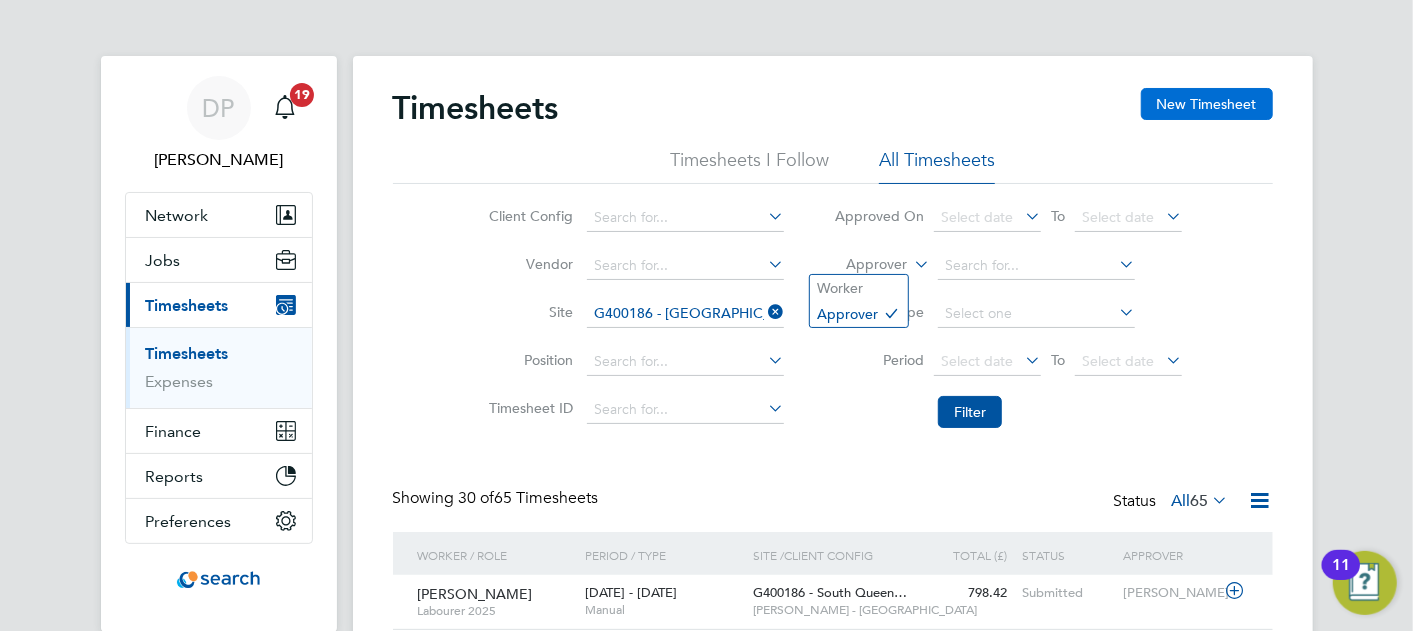 click on "New Timesheet" 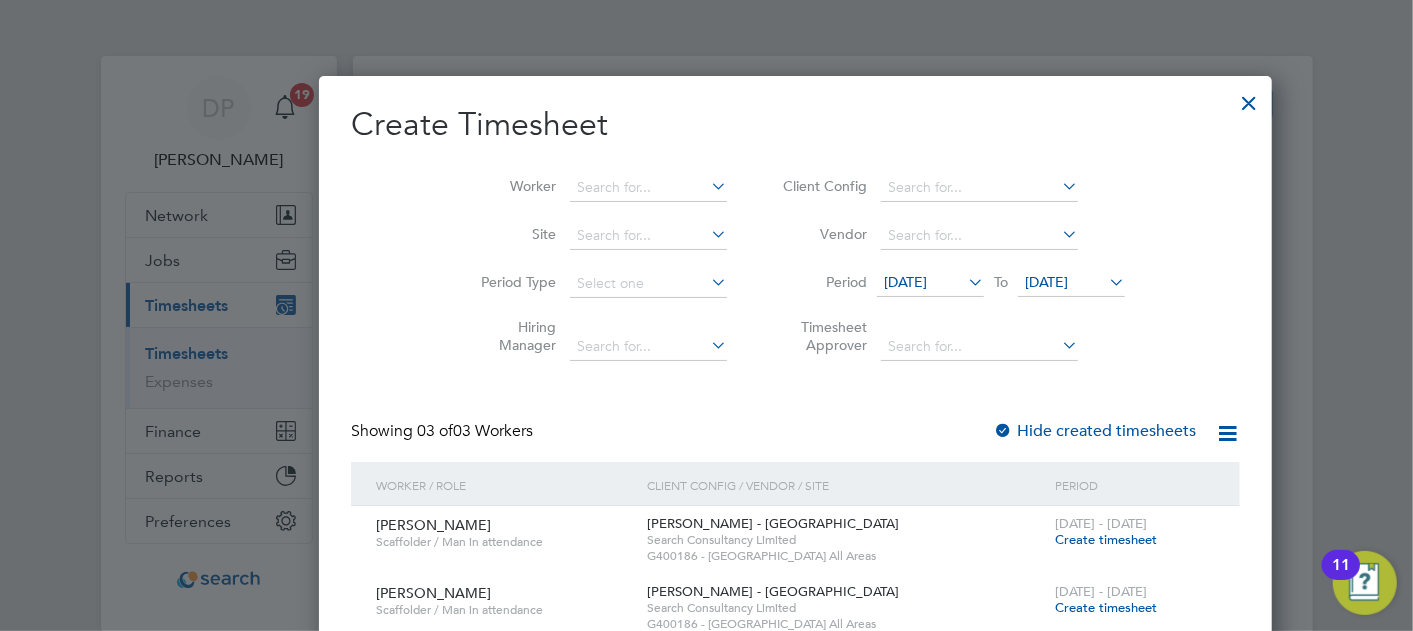 click on "[DATE]" at bounding box center (905, 282) 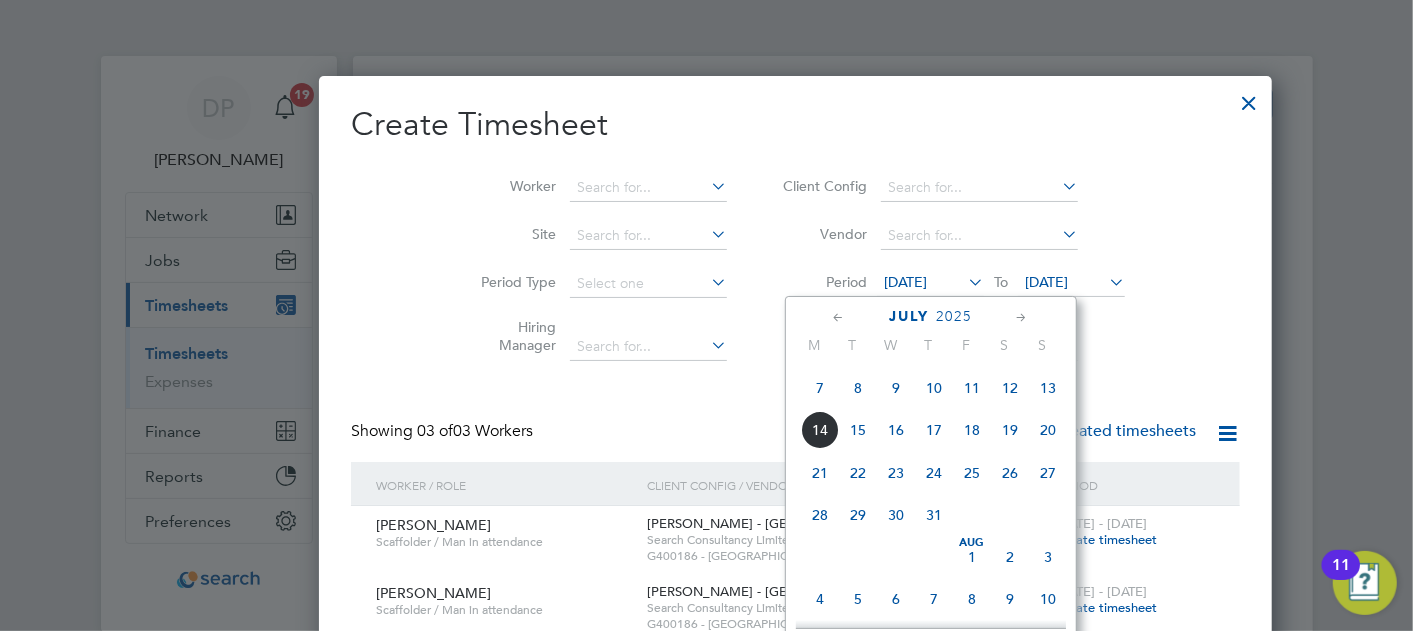 click on "7" 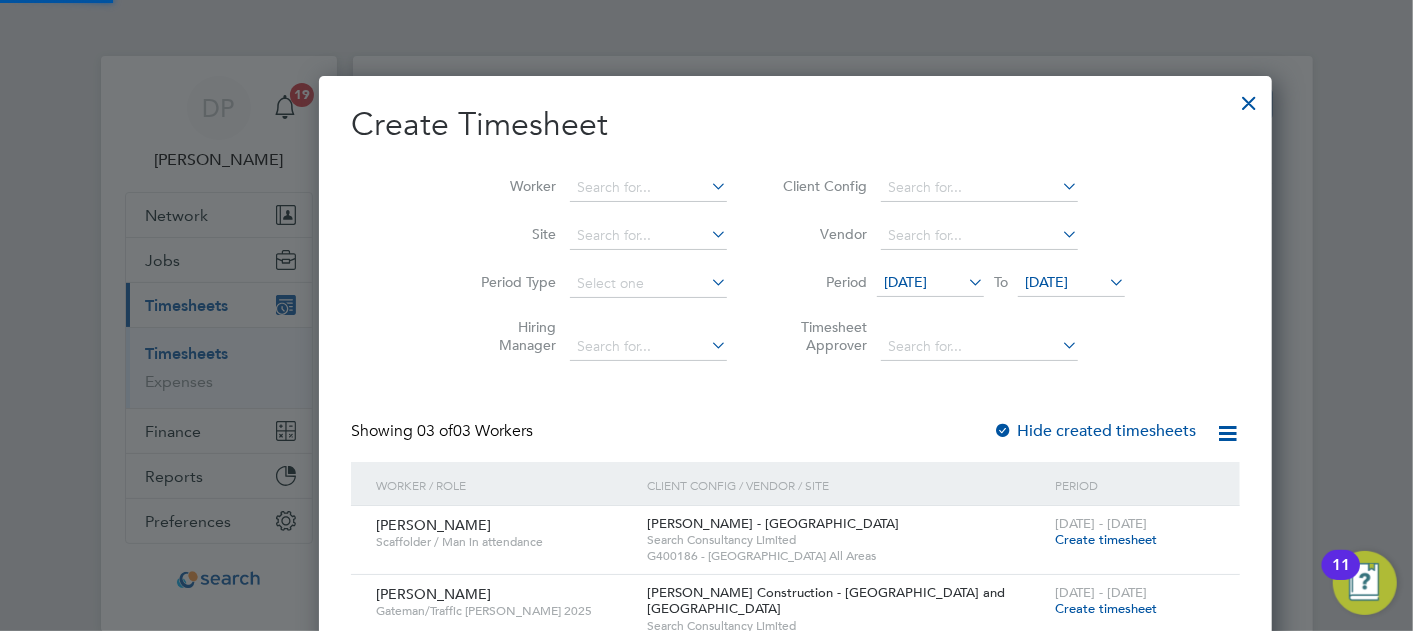 click on "[DATE]" at bounding box center (1046, 282) 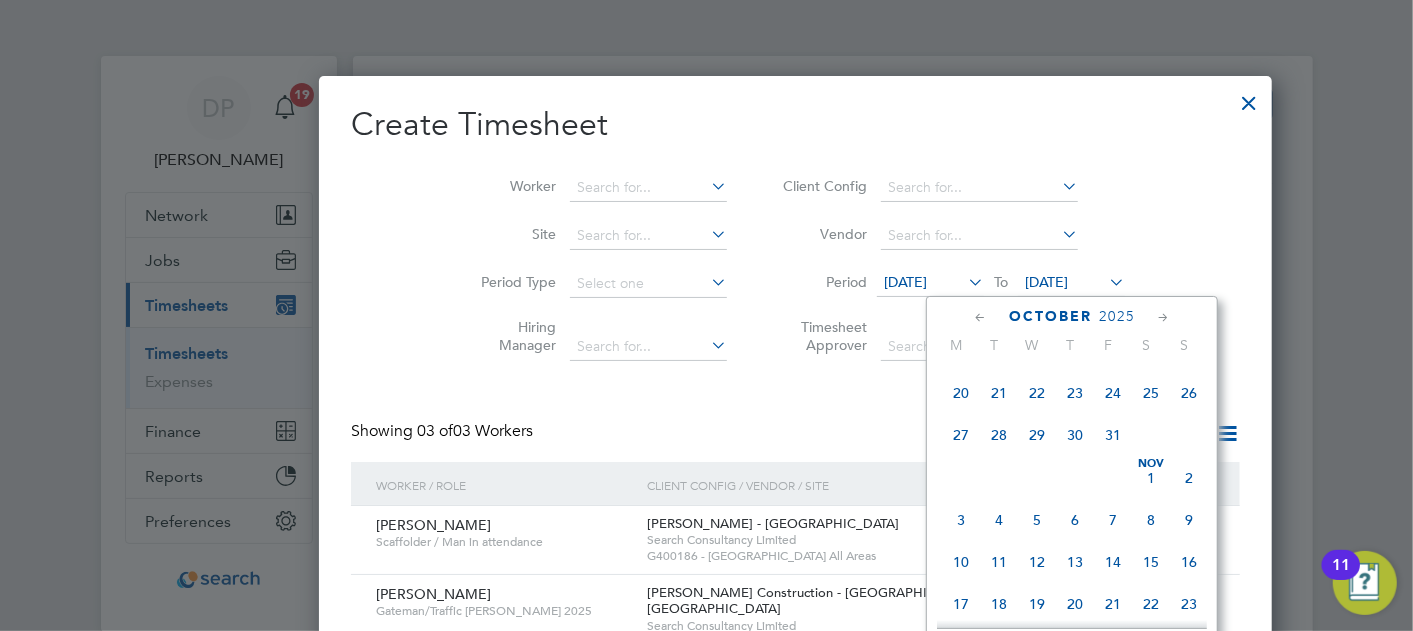 click on "7" 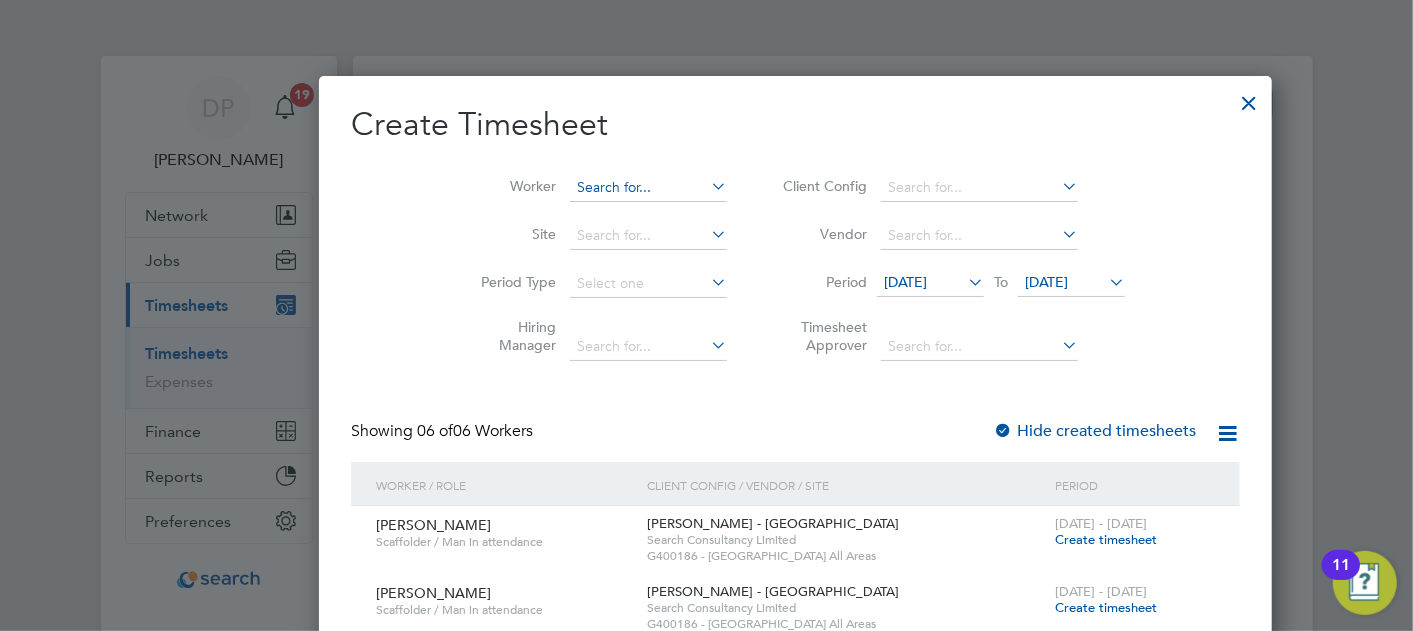click at bounding box center (648, 188) 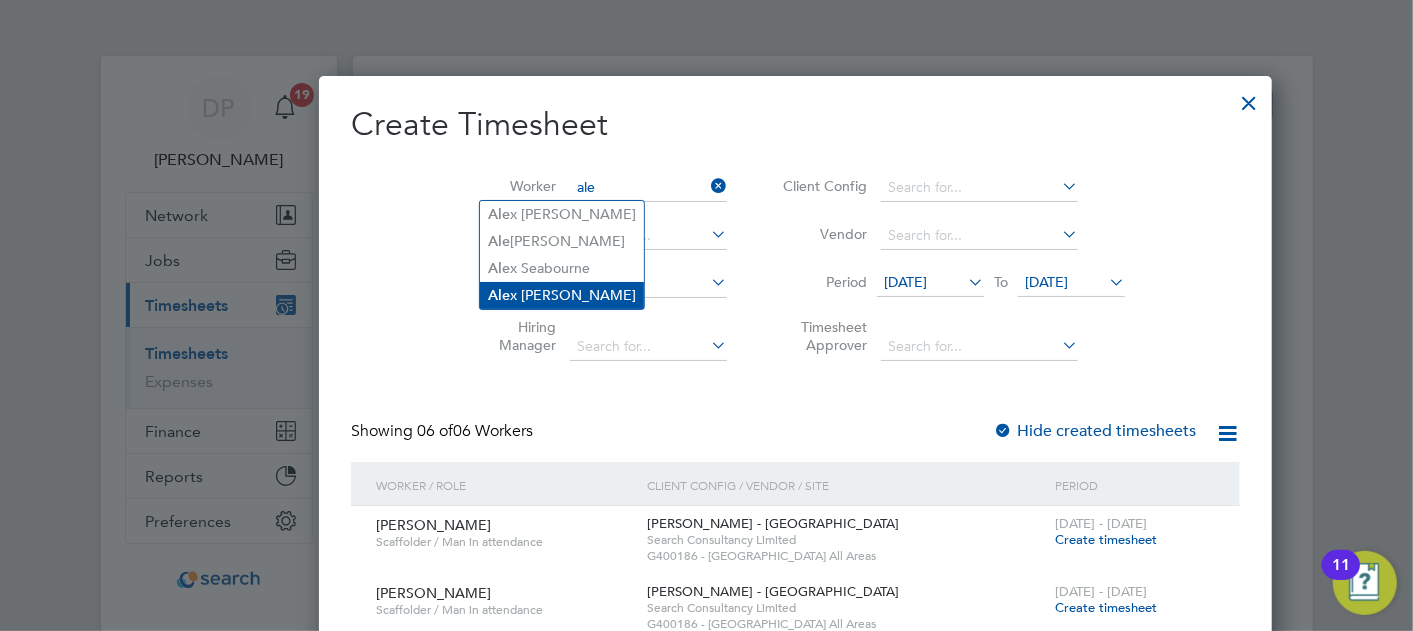 click on "Ale x Reid" 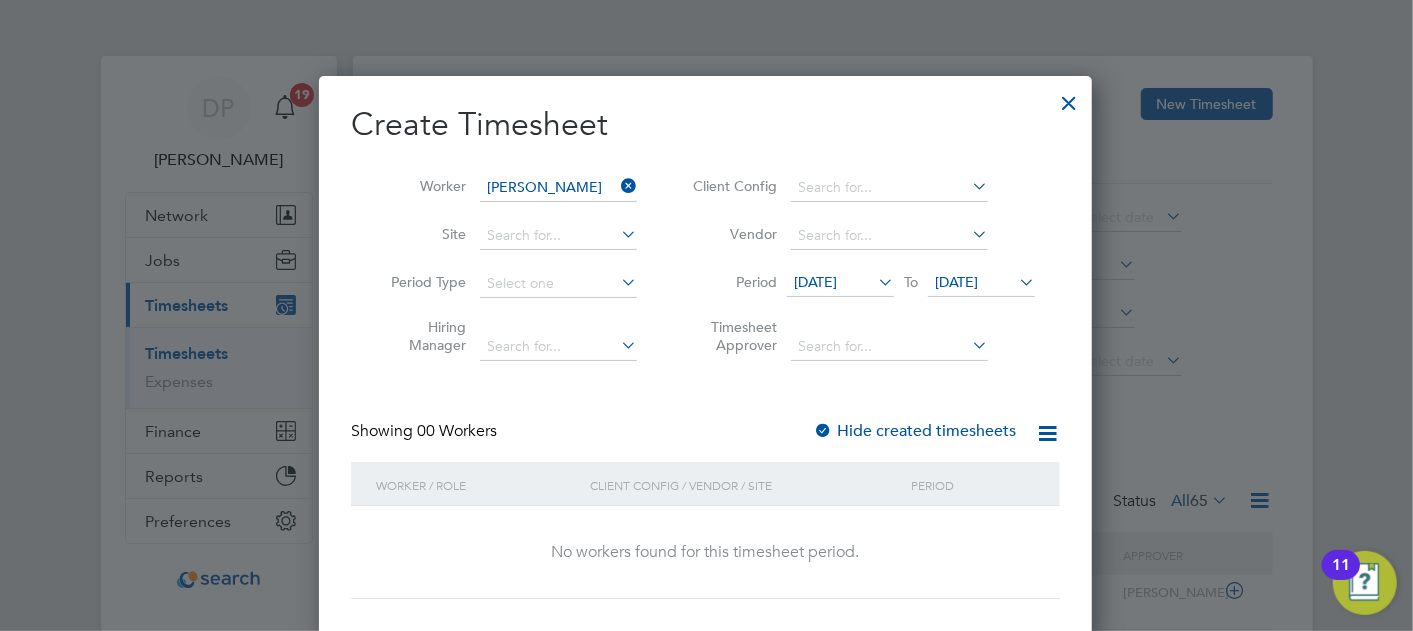 click at bounding box center (1069, 98) 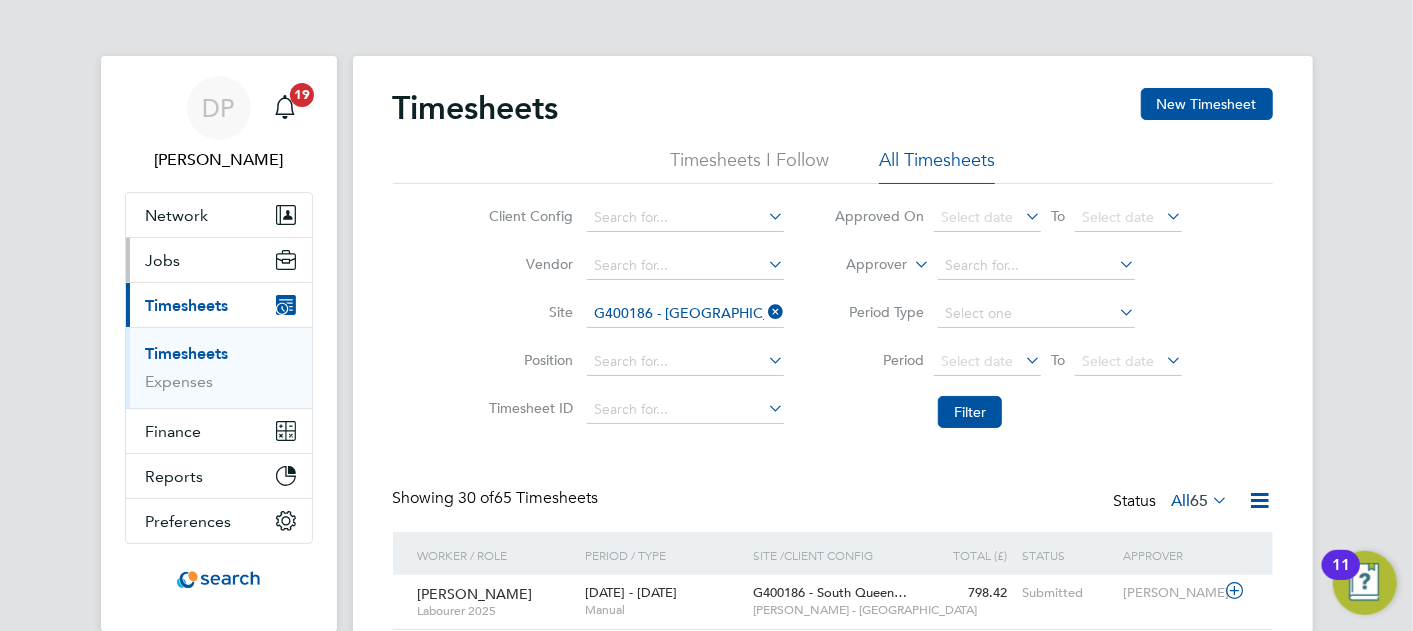 click on "Jobs" at bounding box center (163, 260) 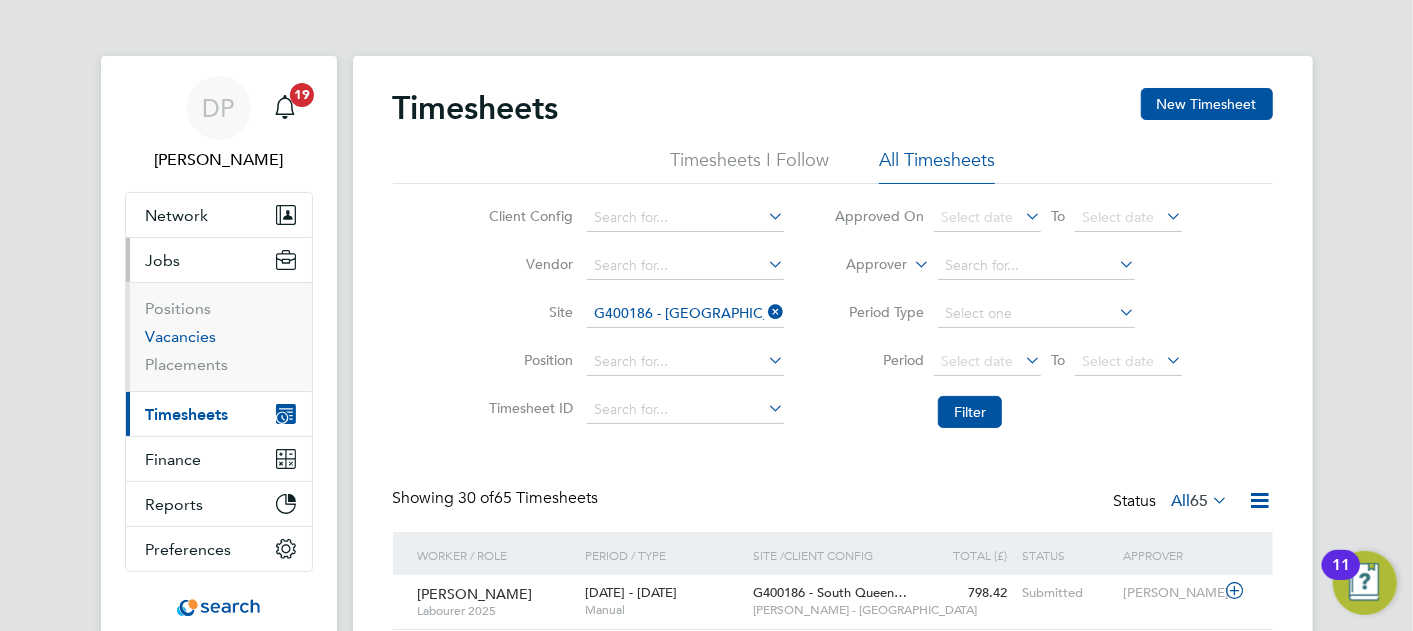 click on "Vacancies" at bounding box center (181, 336) 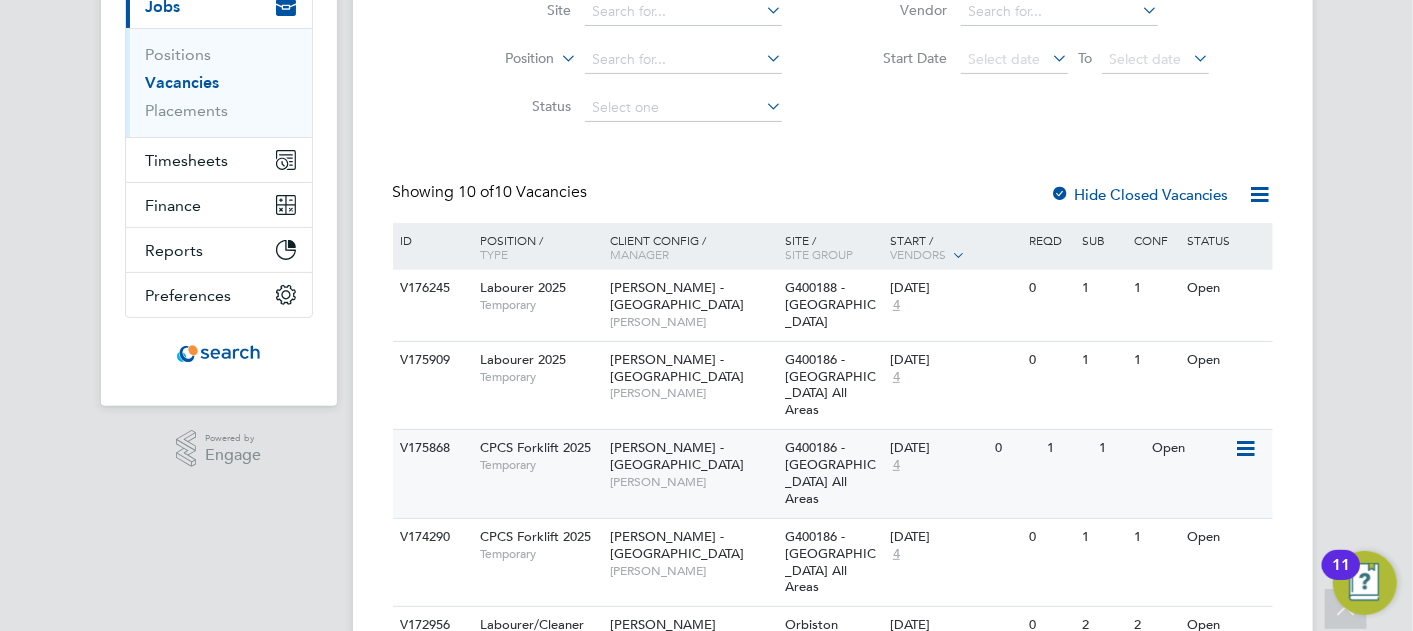 click on "[PERSON_NAME]" 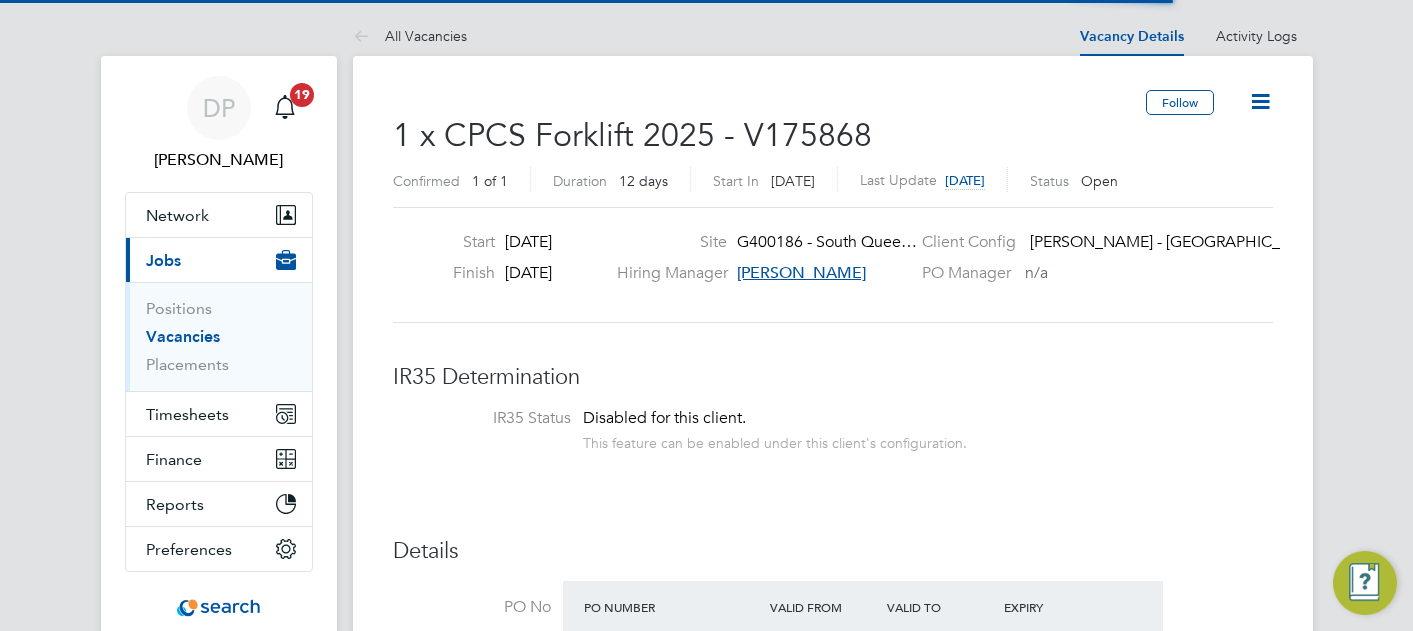 scroll, scrollTop: 0, scrollLeft: 0, axis: both 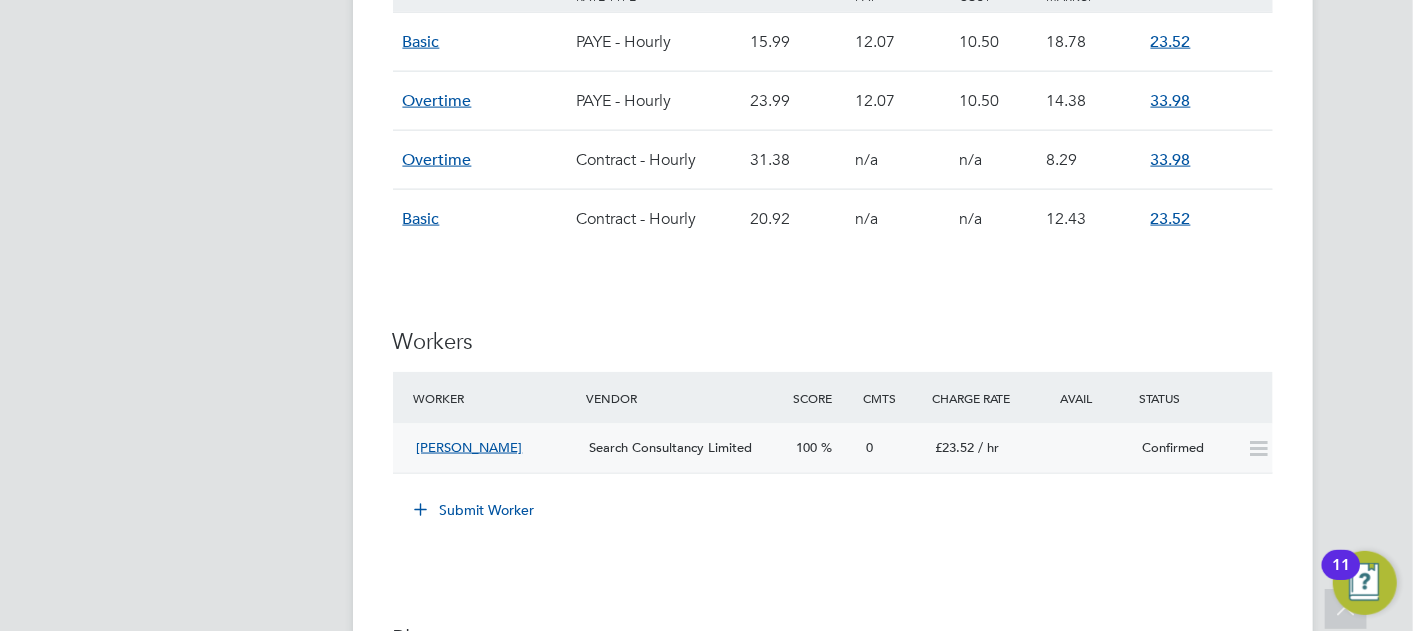 click on "0" 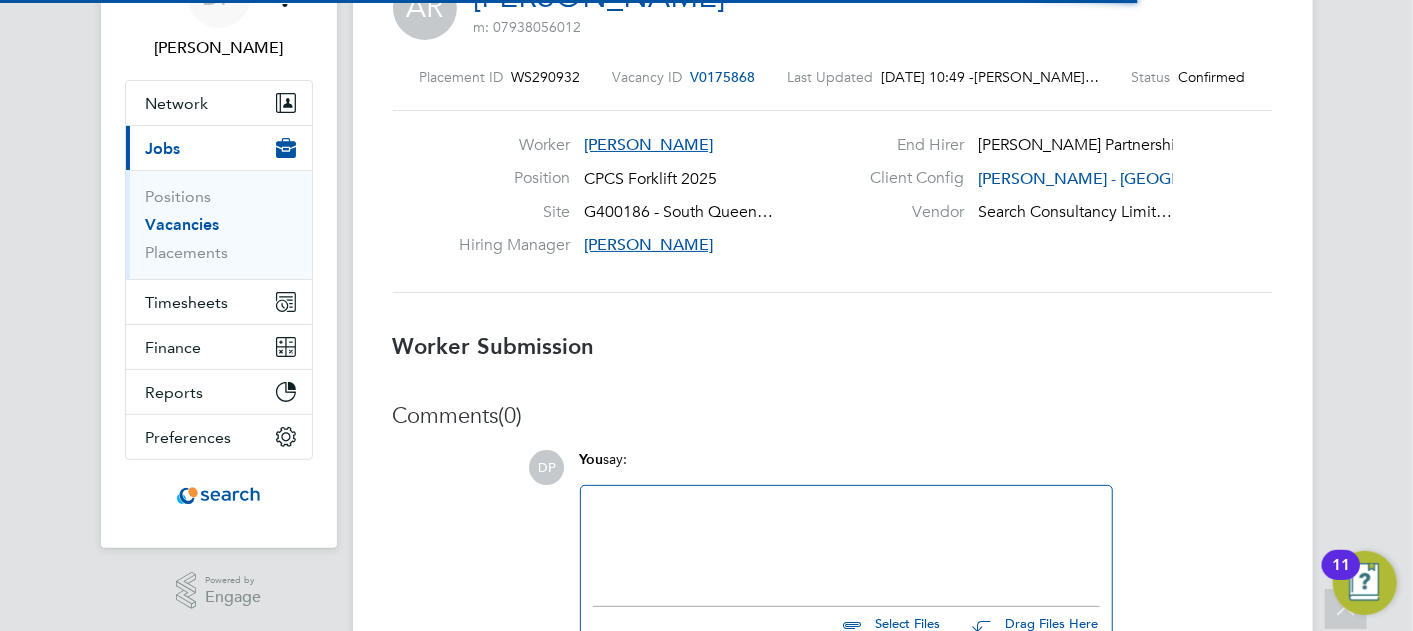scroll, scrollTop: 212, scrollLeft: 0, axis: vertical 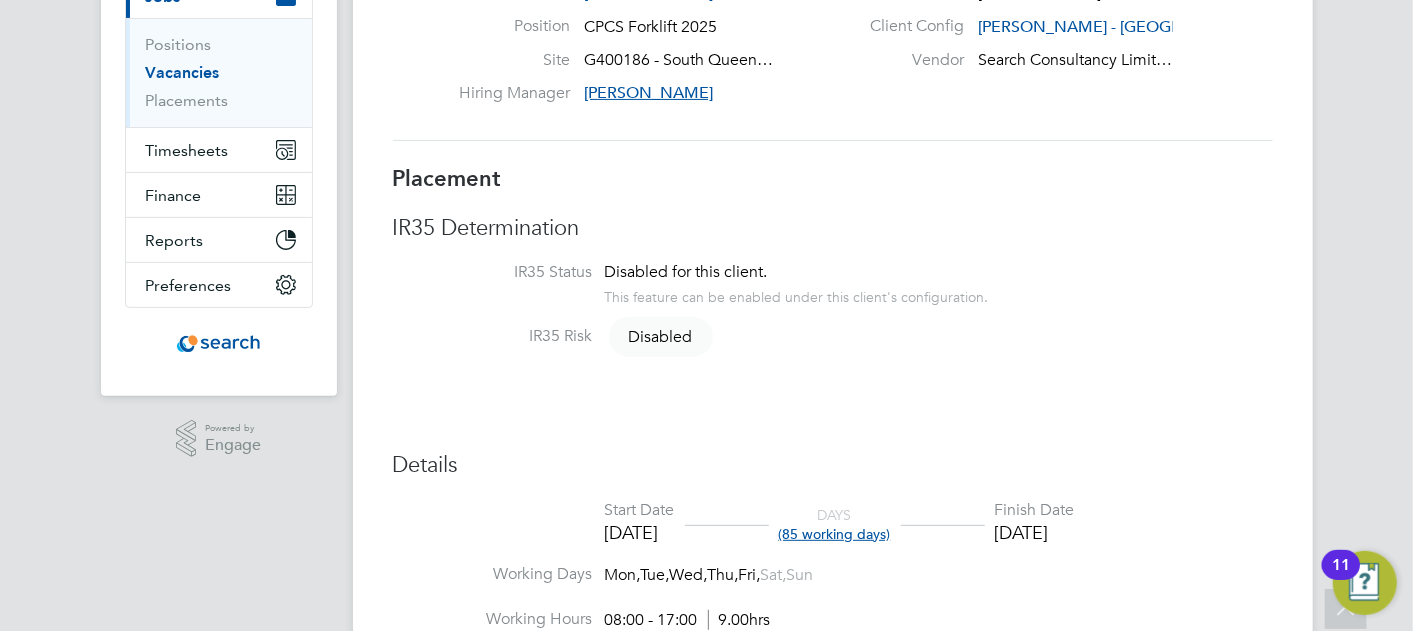 click on "Vacancies" at bounding box center [183, 72] 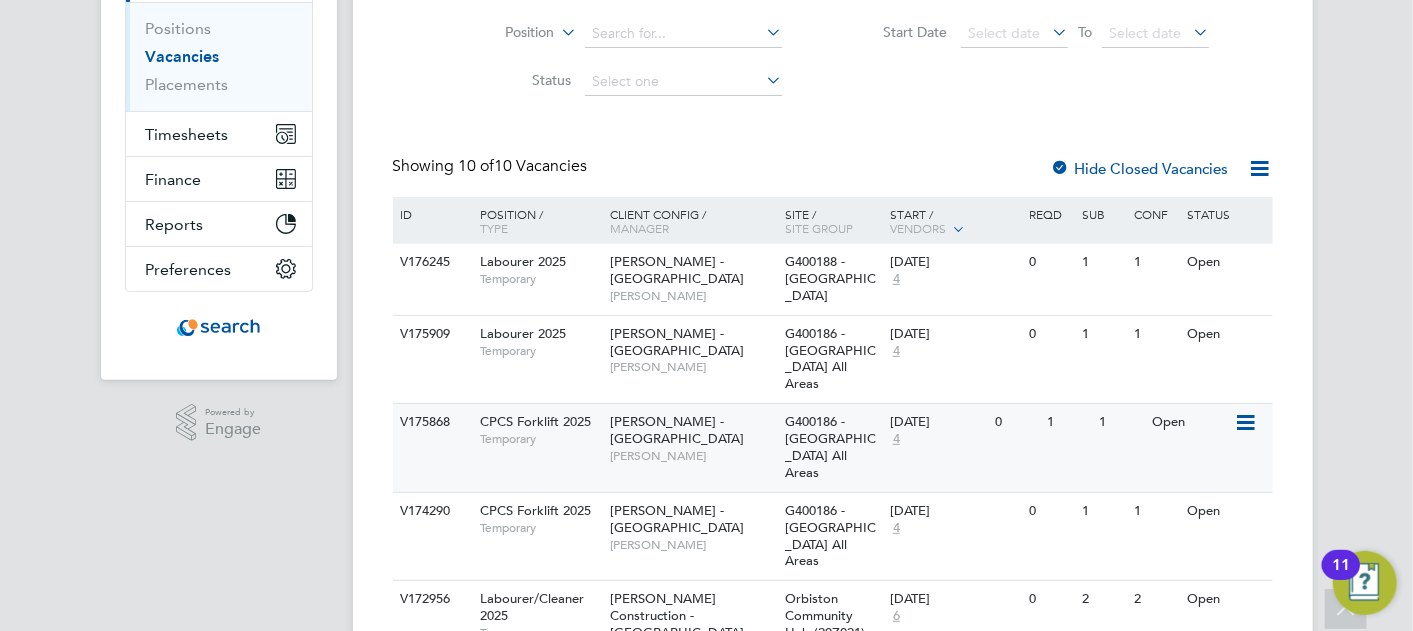click on "[PERSON_NAME]" 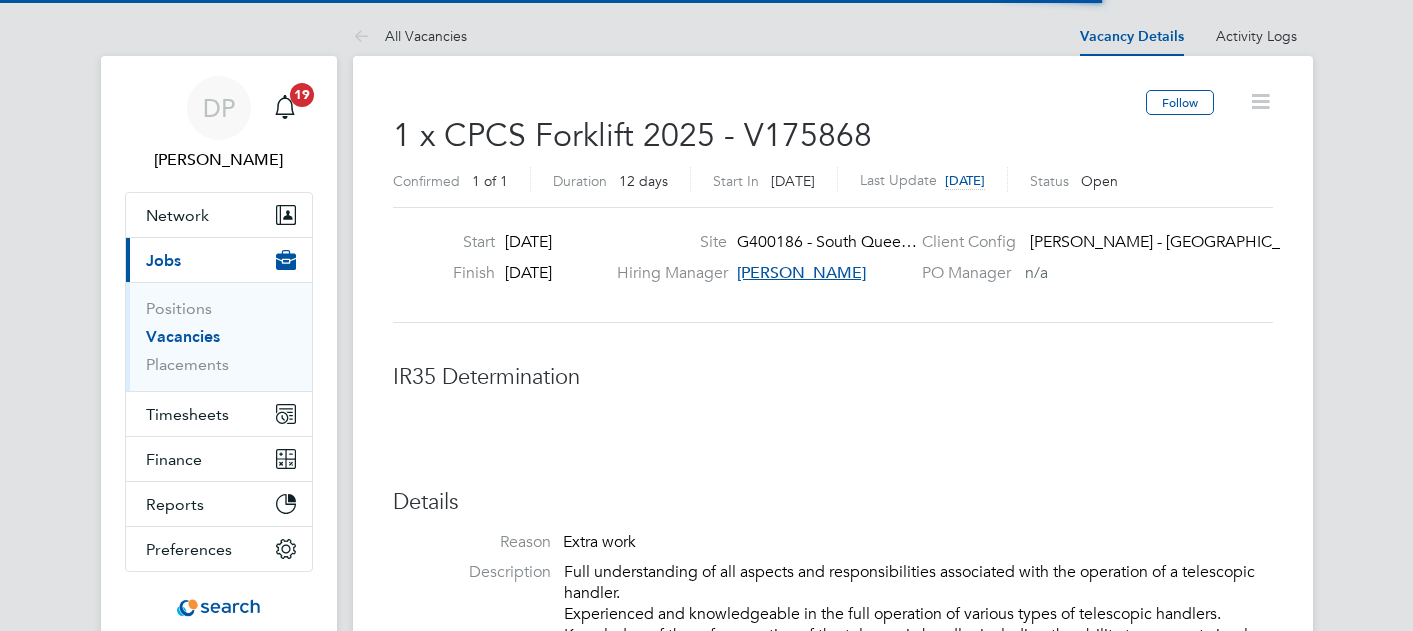 scroll, scrollTop: 0, scrollLeft: 0, axis: both 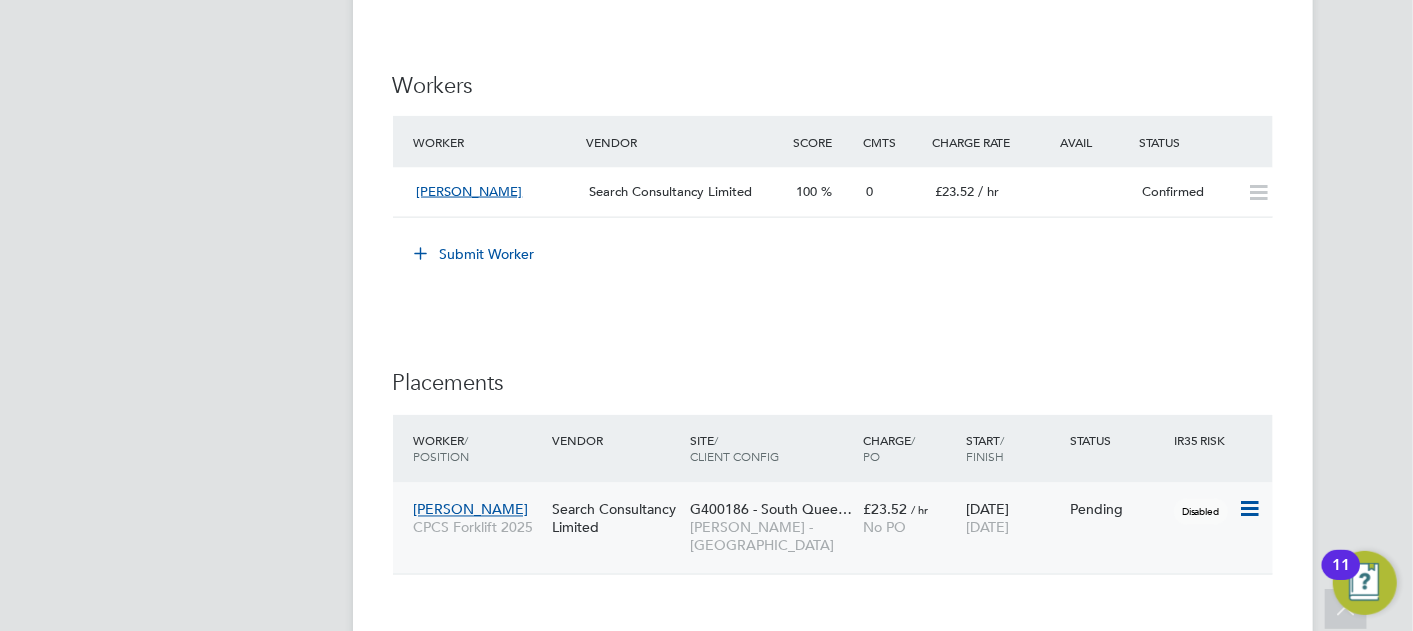 click on "Pending" 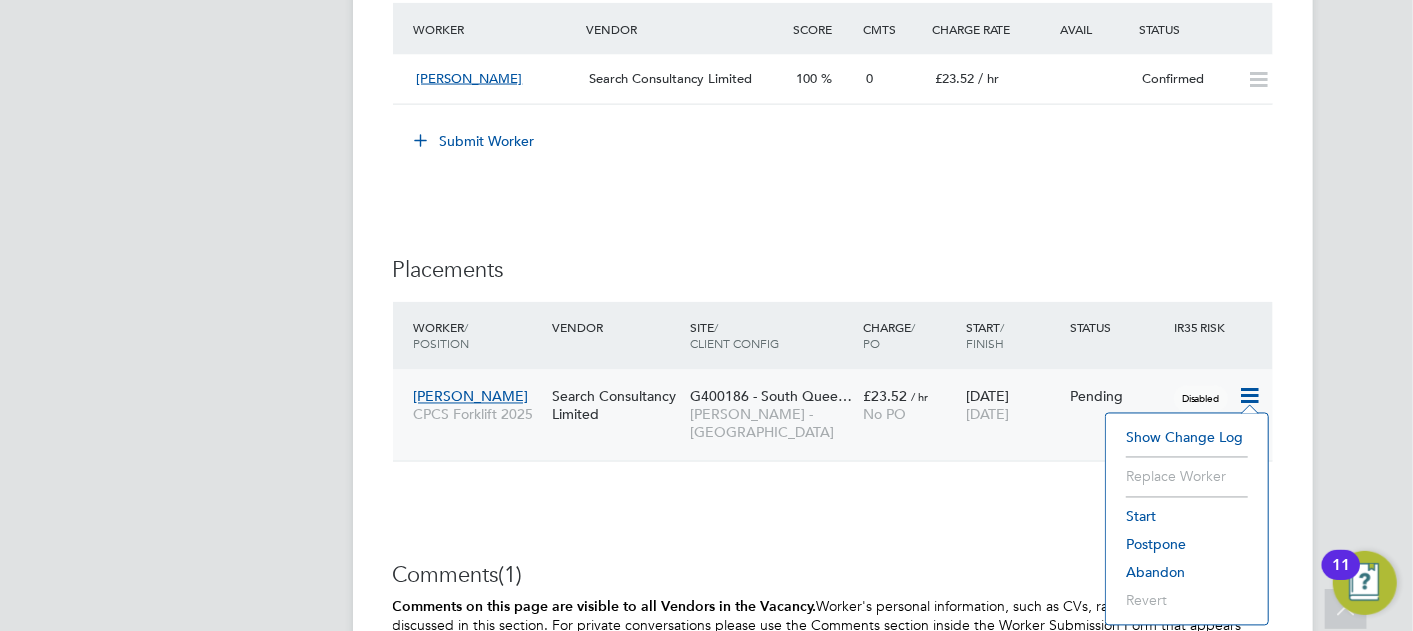 scroll, scrollTop: 1895, scrollLeft: 0, axis: vertical 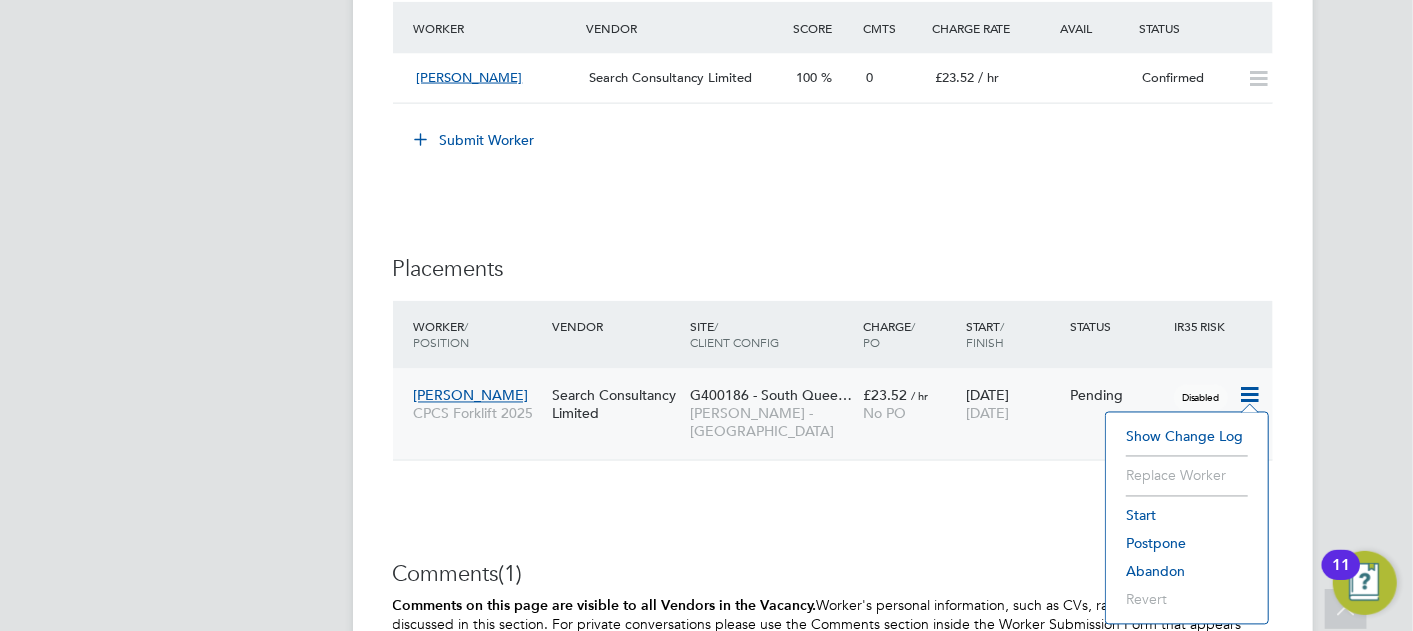 click on "Start" 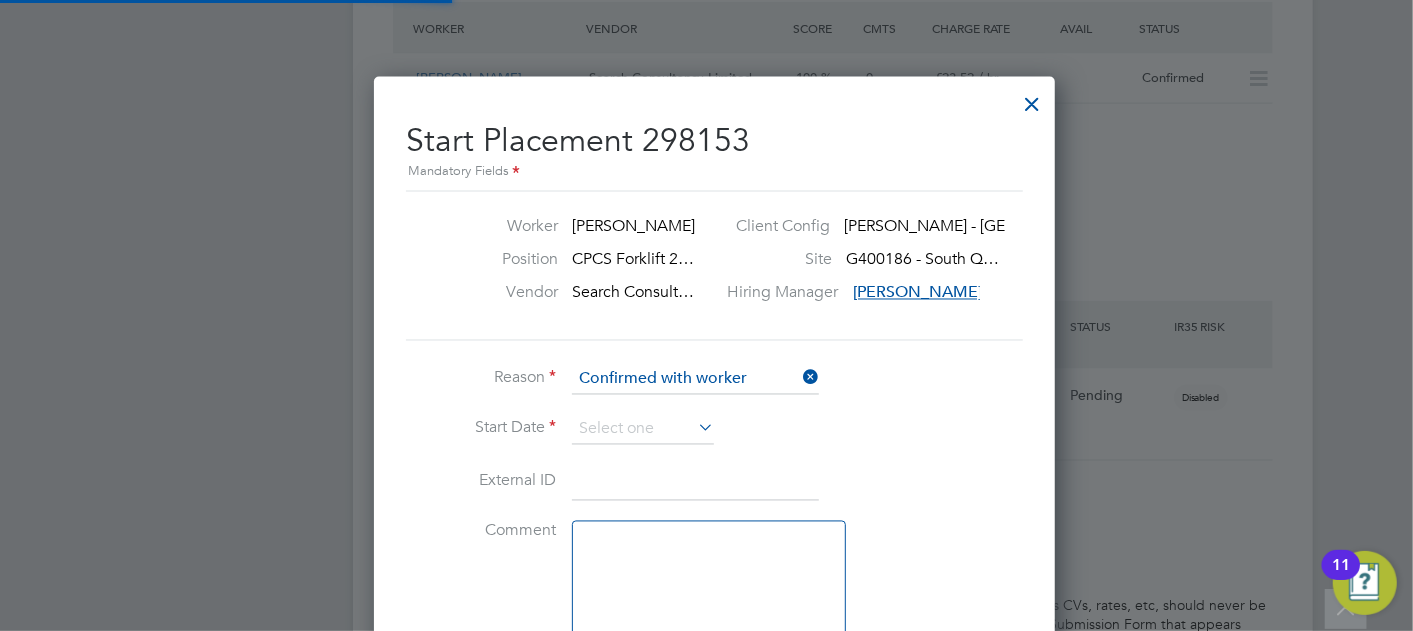 scroll, scrollTop: 10, scrollLeft: 9, axis: both 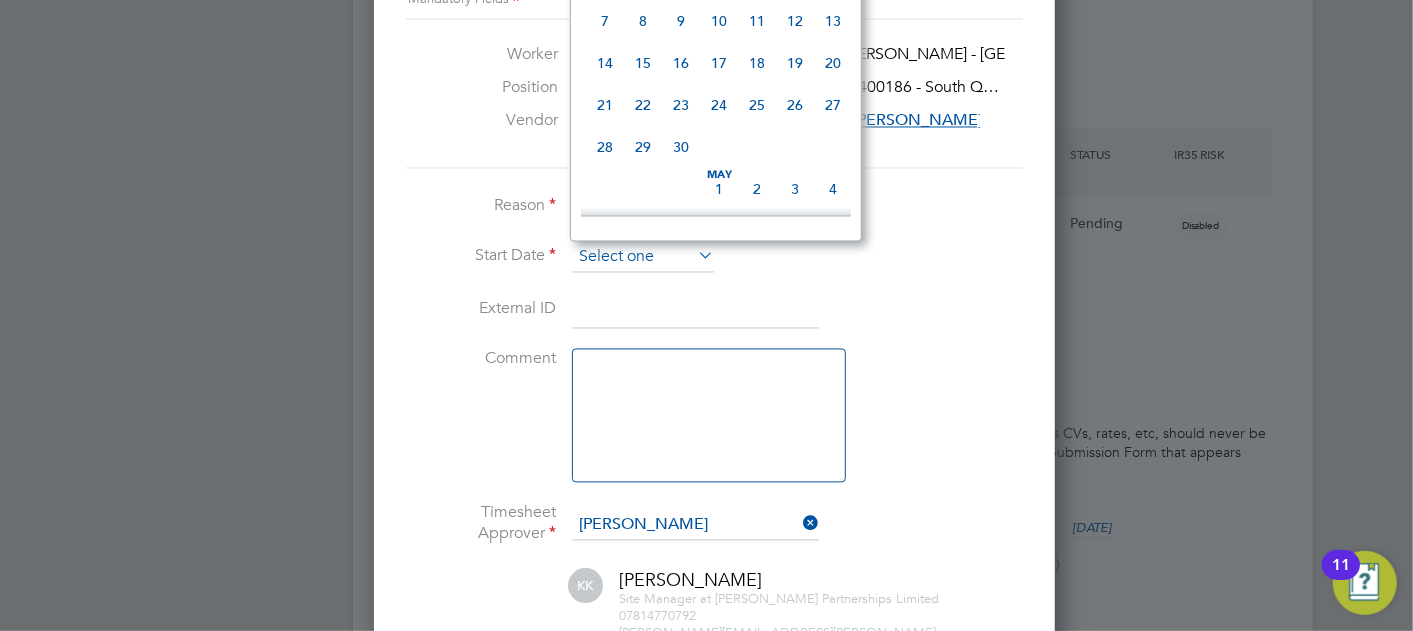 click 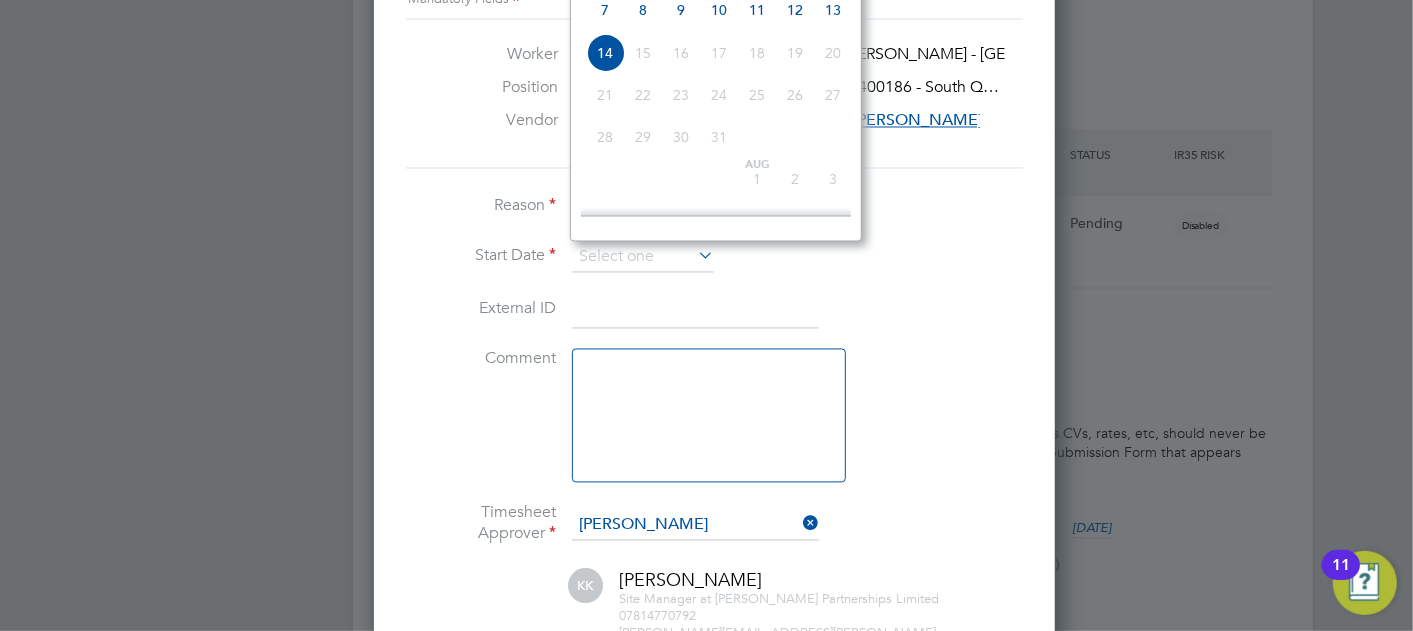 click on "7" 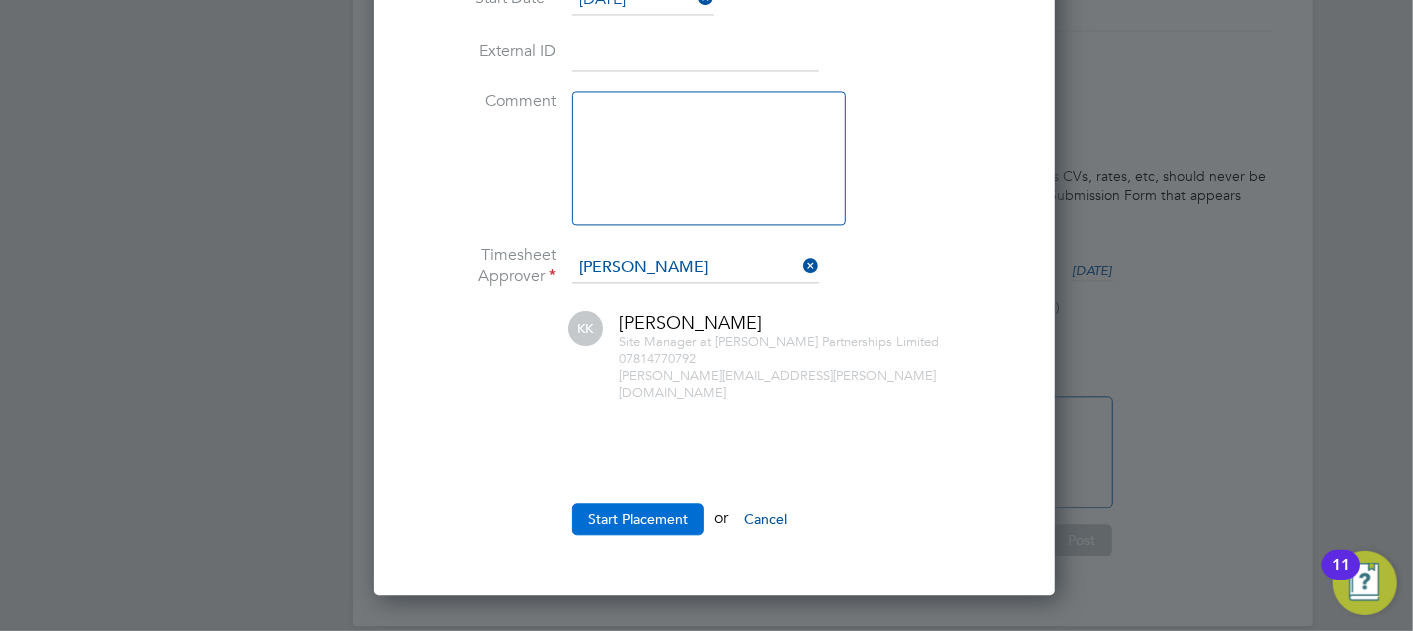click on "Start Placement" 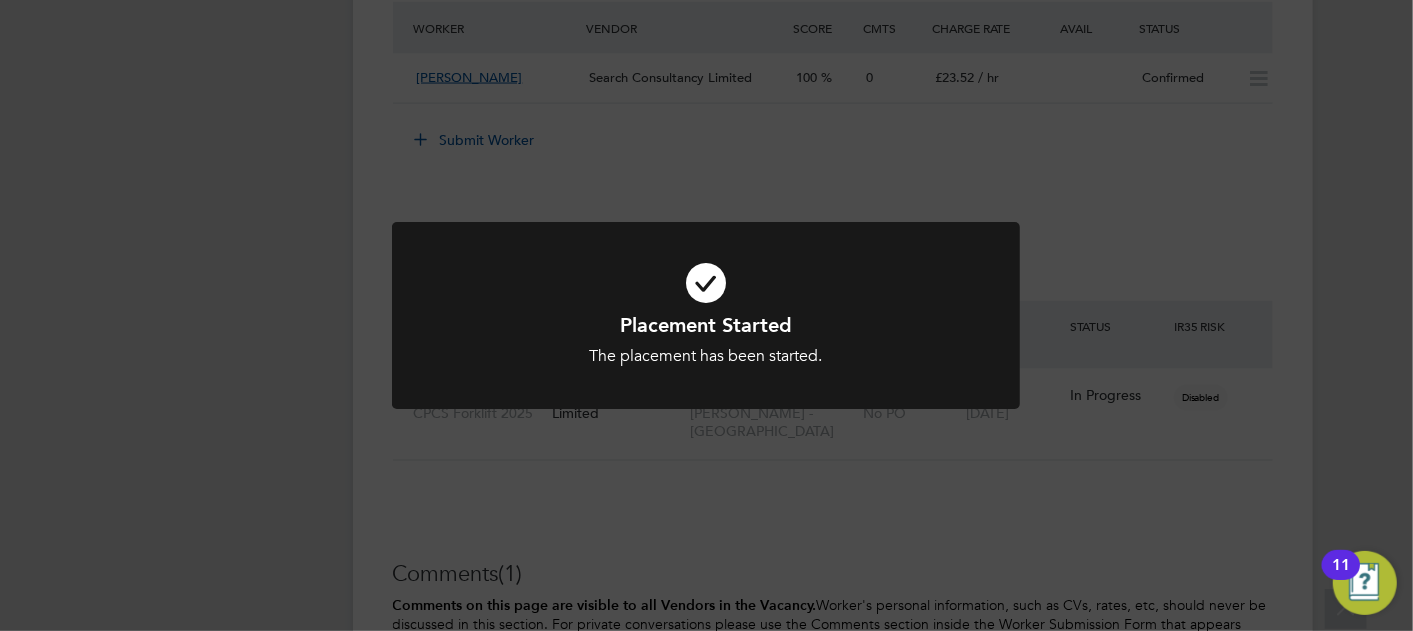 click on "Placement Started The placement has been started. Cancel Okay" 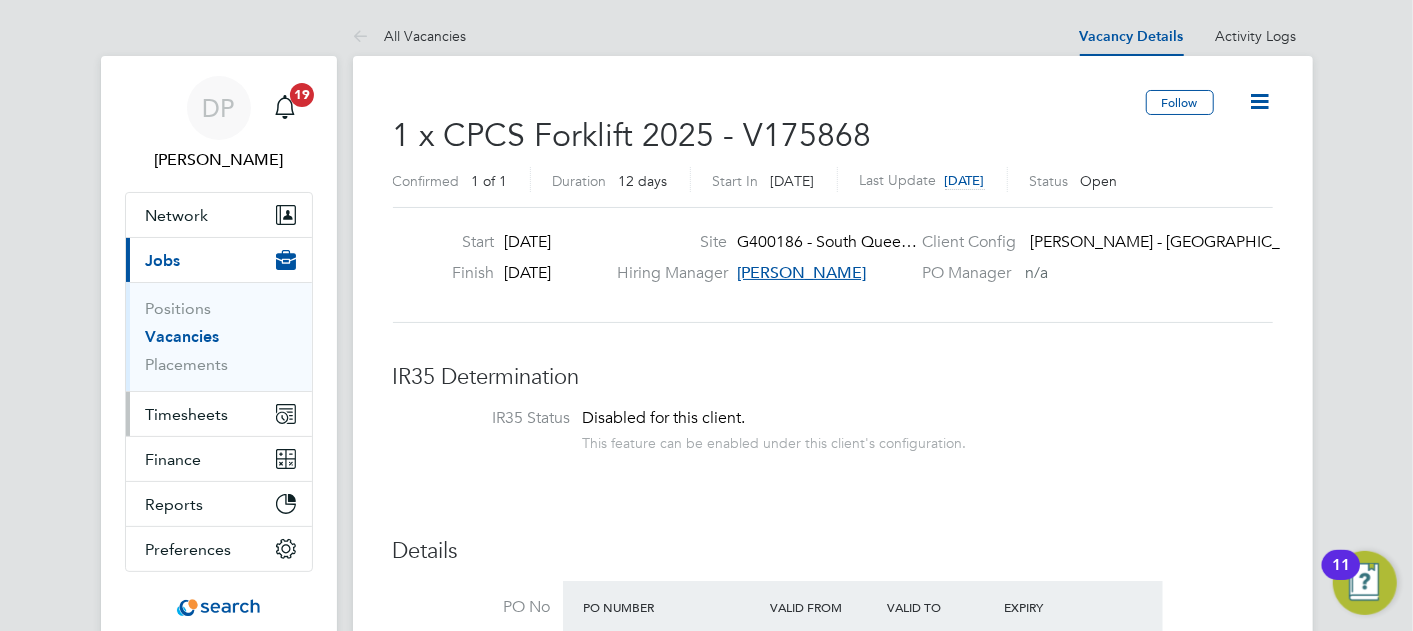 click on "Timesheets" at bounding box center [187, 414] 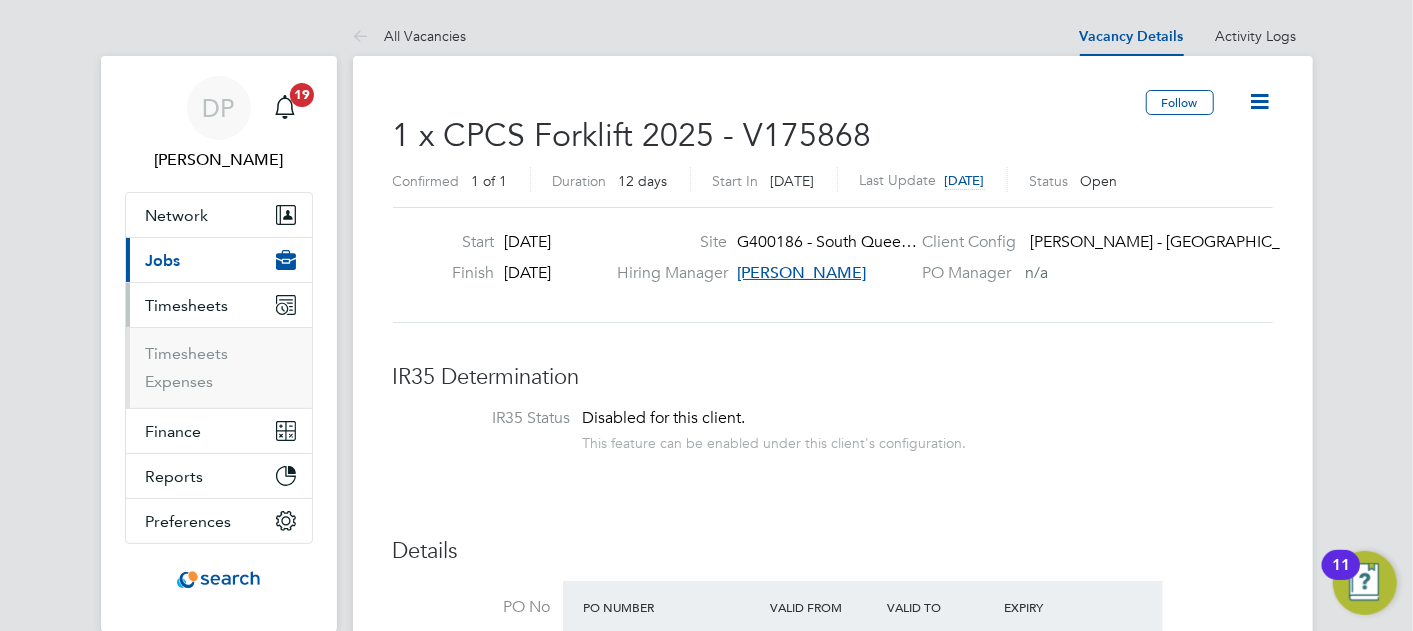 click on "Timesheets   Expenses" at bounding box center [219, 367] 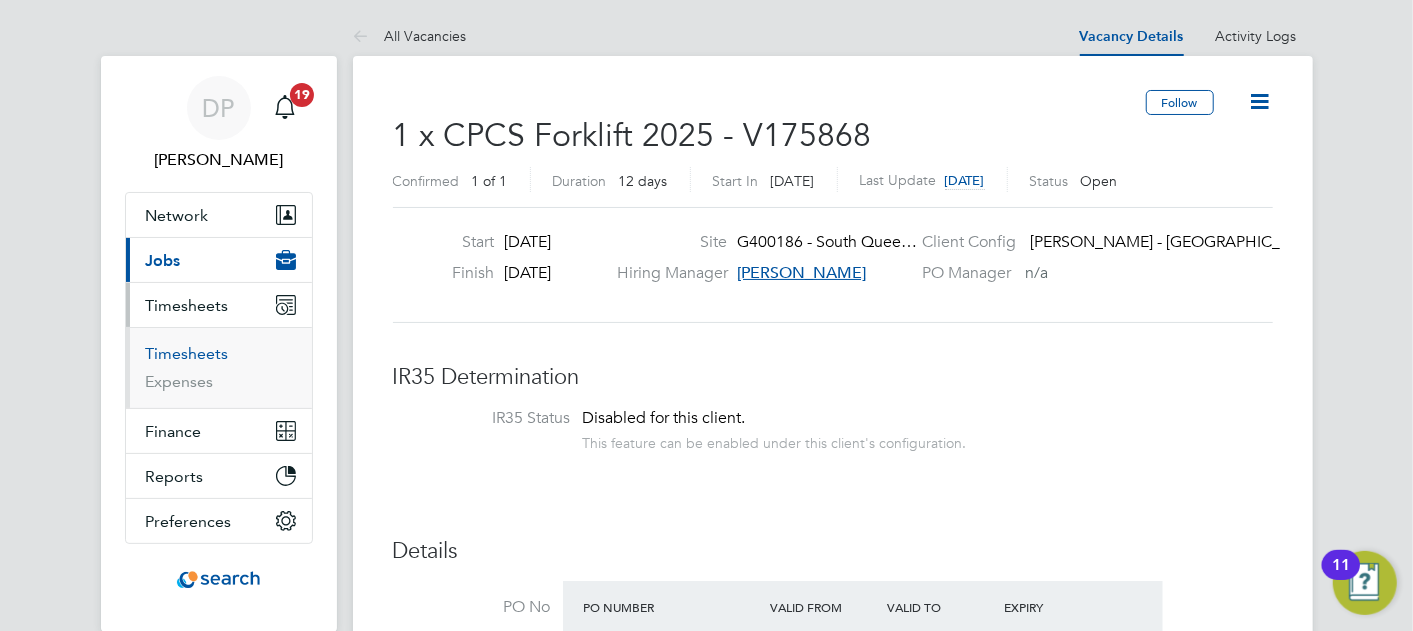 click on "Timesheets" at bounding box center [187, 353] 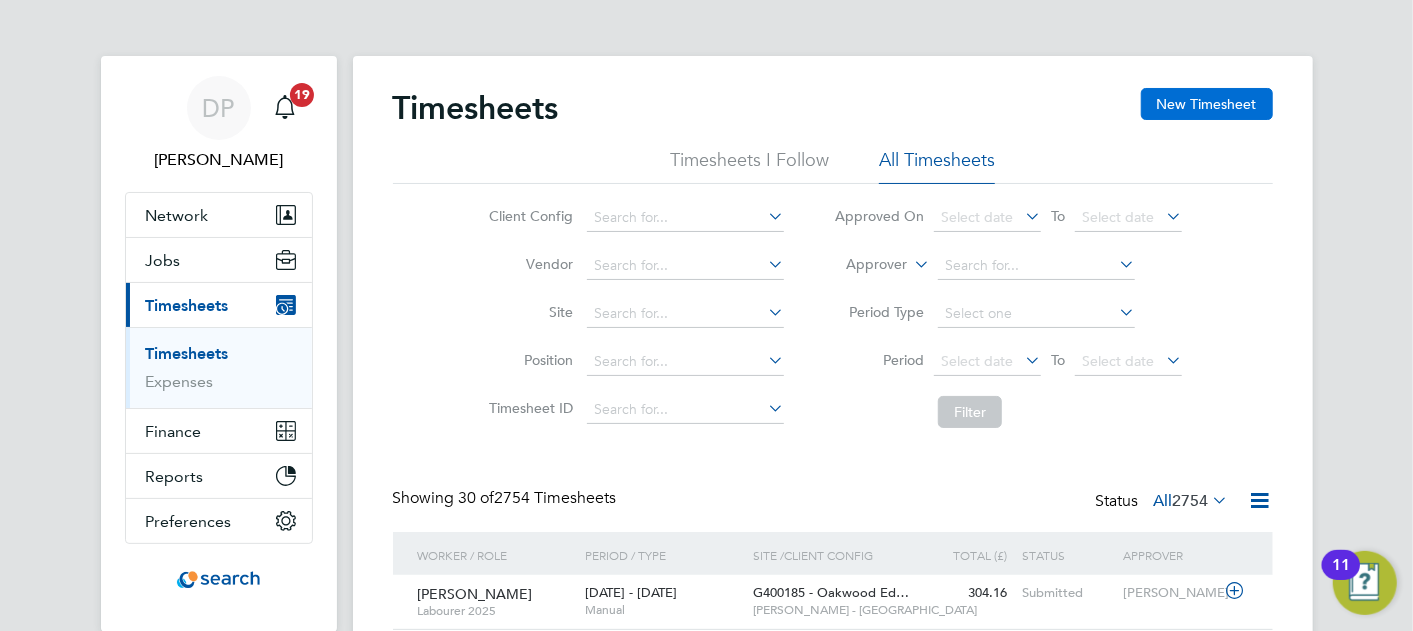 click on "New Timesheet" 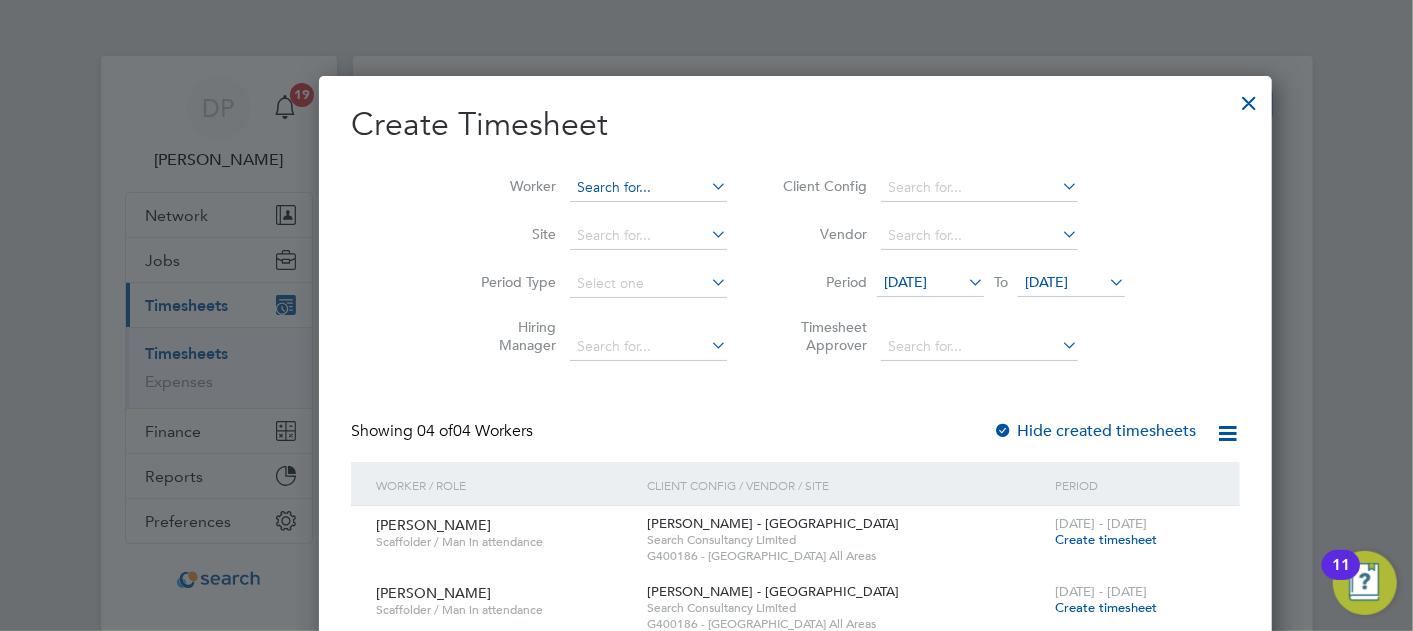 click at bounding box center [648, 188] 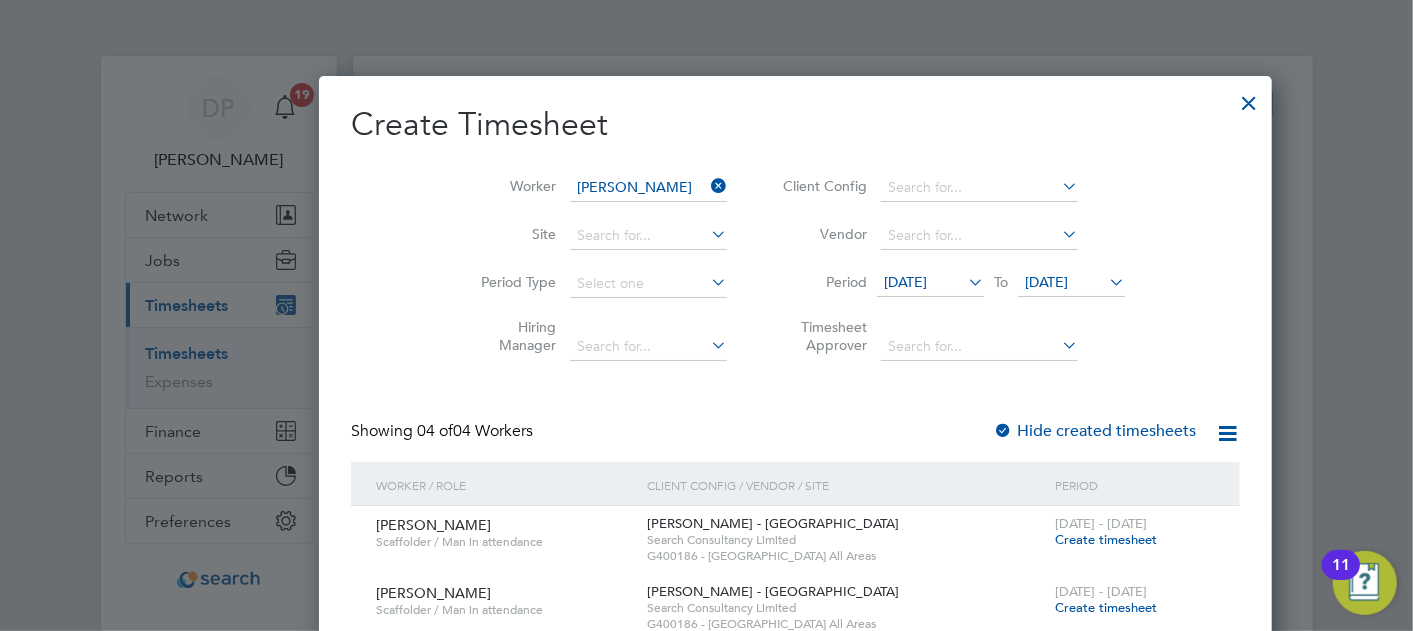 click on "Alex  Reid" 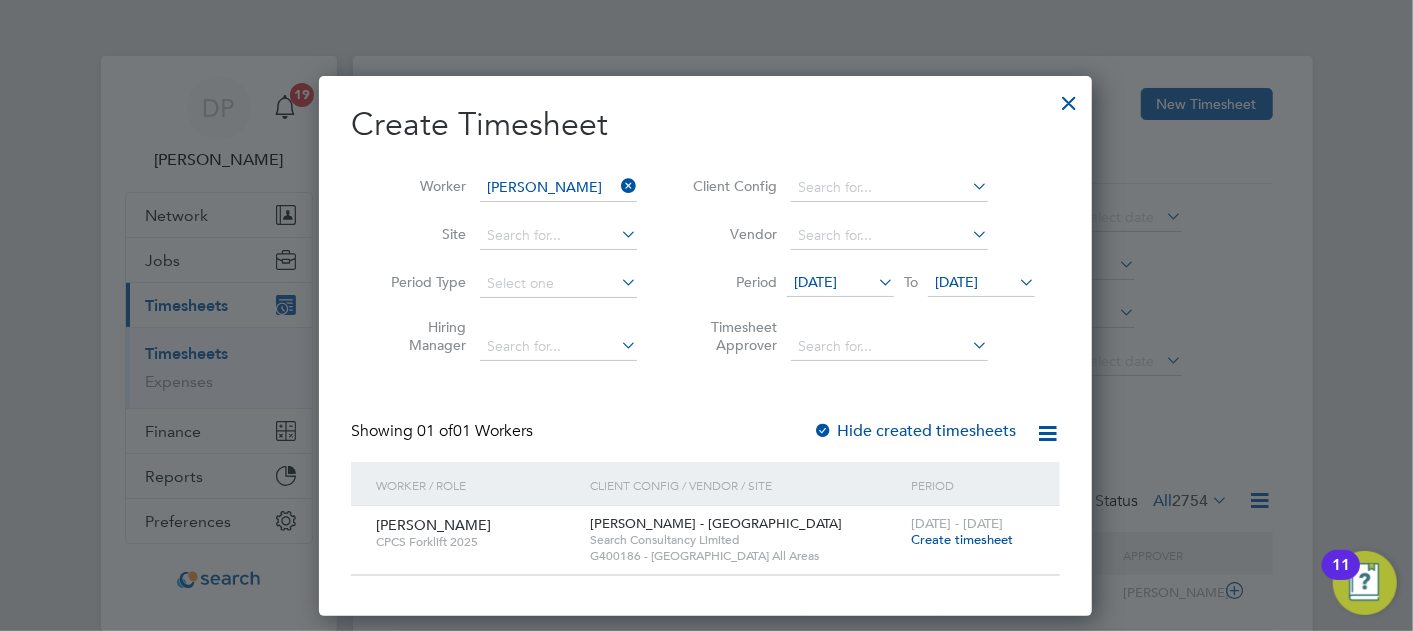 click on "Create timesheet" at bounding box center (962, 539) 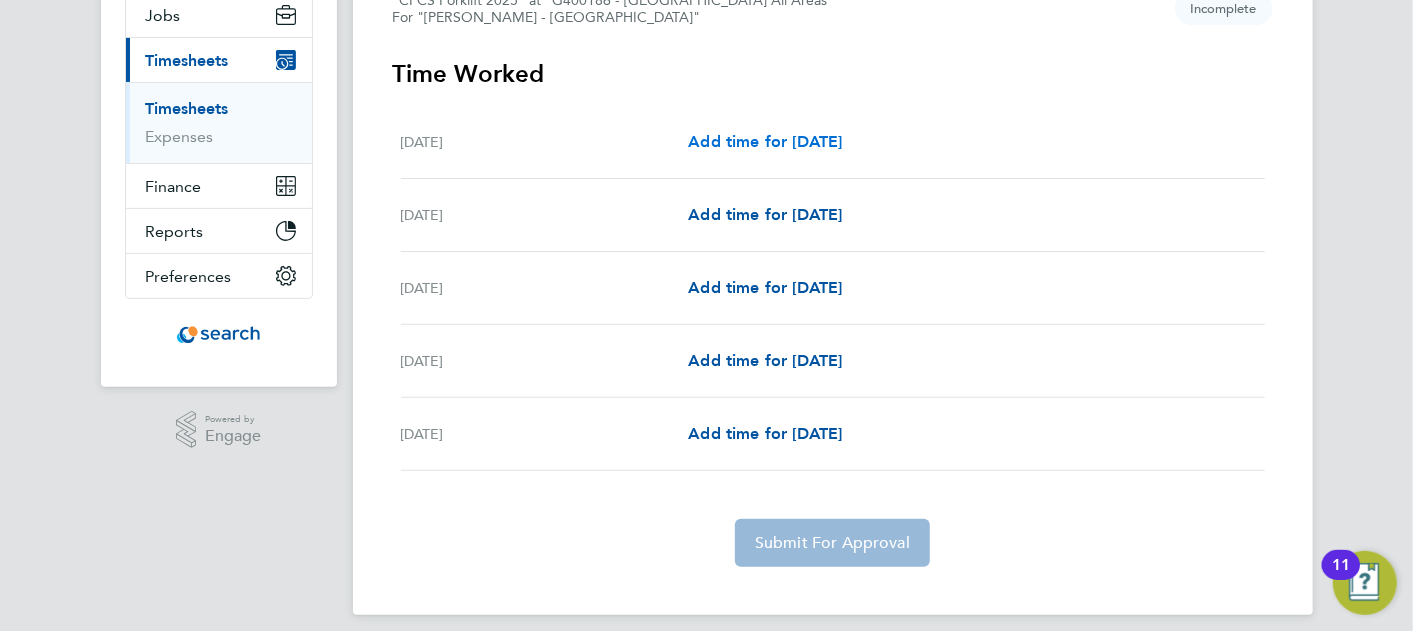 click on "Add time for Mon 07 Jul" at bounding box center (765, 141) 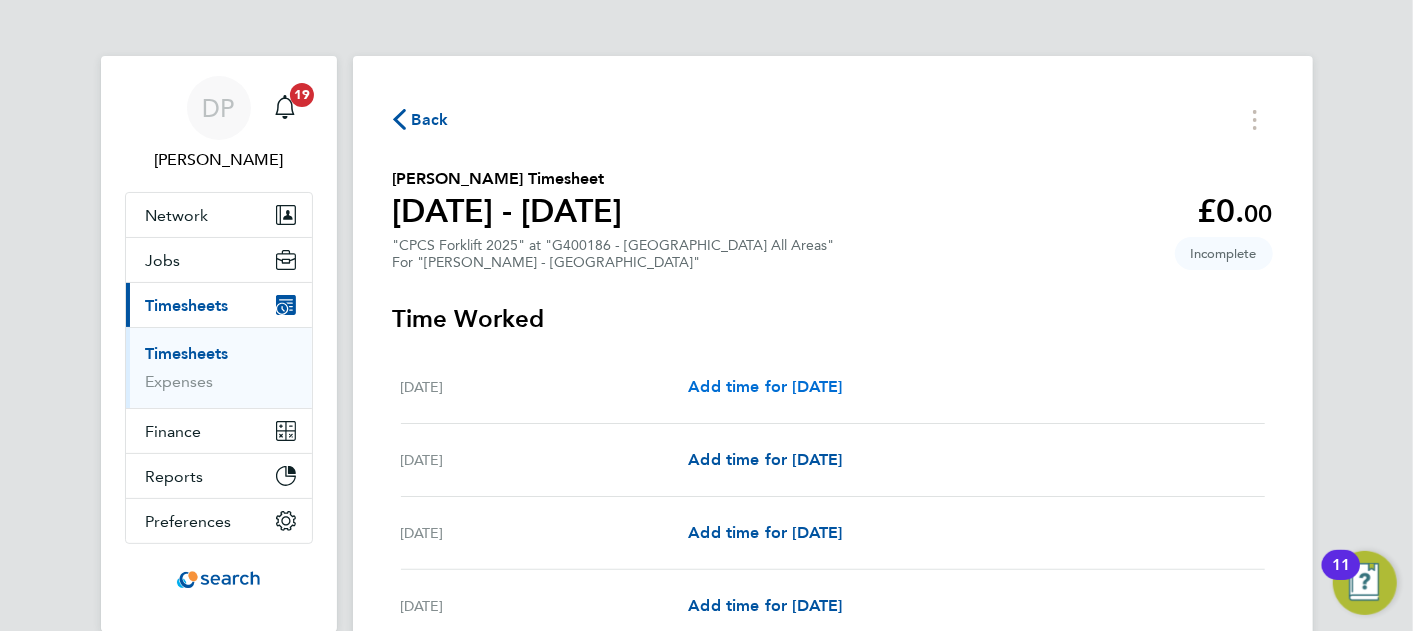 select on "30" 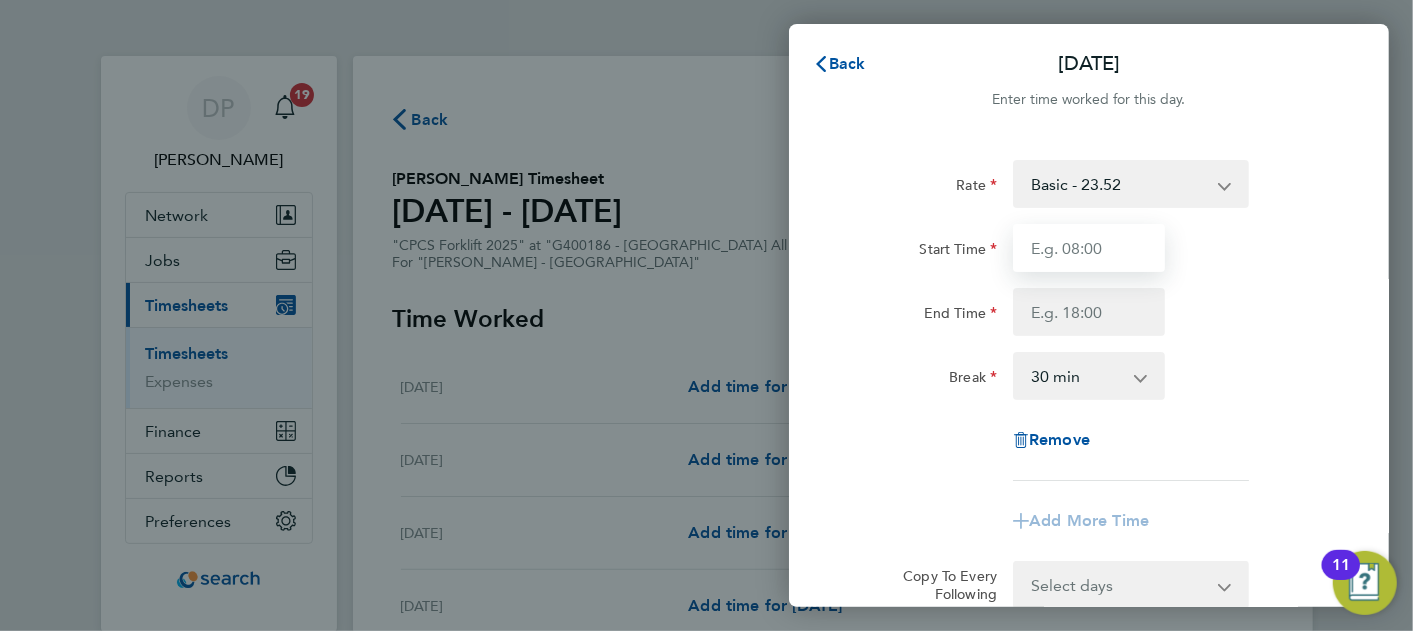 click on "Start Time" at bounding box center (1089, 248) 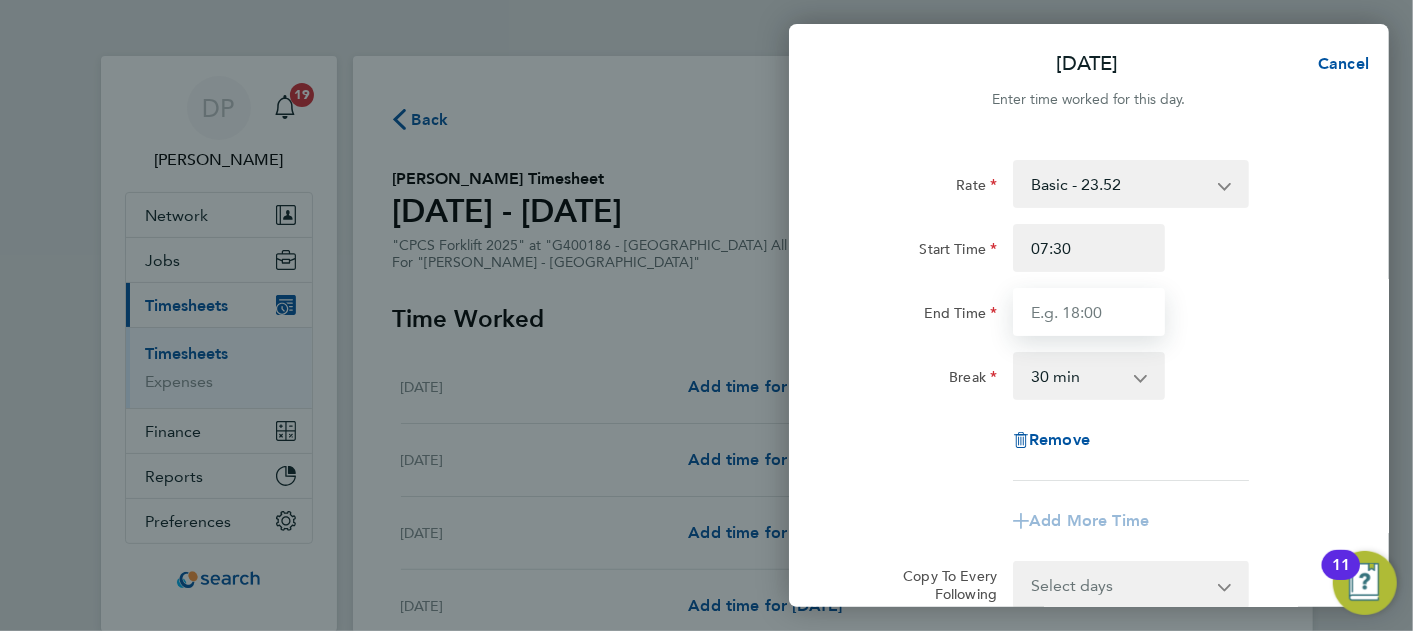 click on "End Time" at bounding box center (1089, 312) 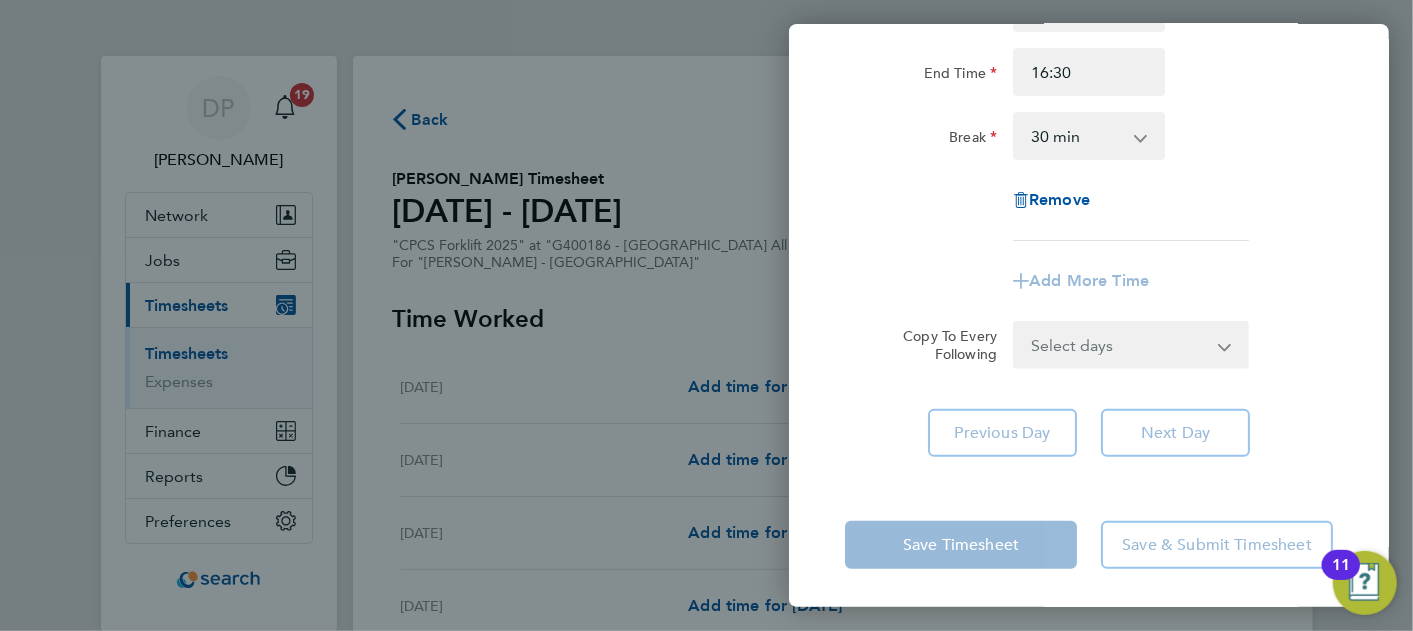 click on "Rate  Basic - 23.52   Overtime - 33.98
Start Time 07:30 End Time 16:30 Break  0 min   15 min   30 min   45 min   60 min   75 min   90 min
Remove
Add More Time  Copy To Every Following  Select days   Day   Tuesday   Wednesday   Thursday   Friday
Previous Day   Next Day" 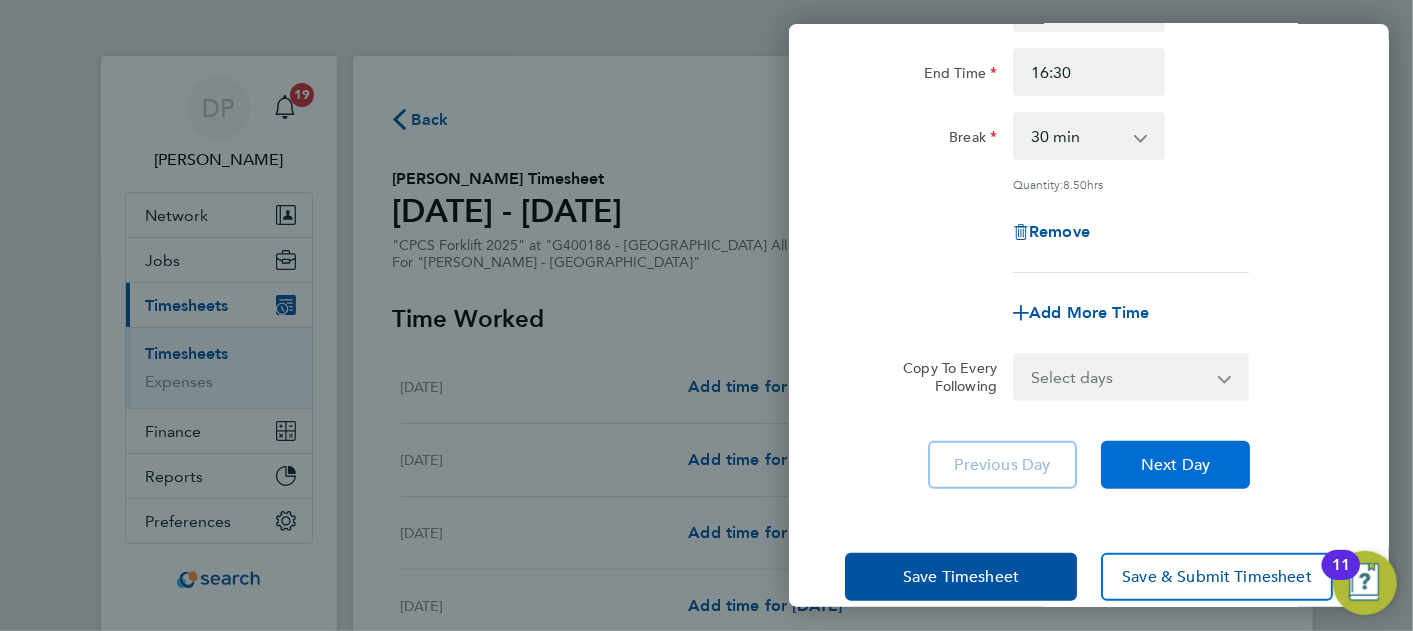 click on "Next Day" 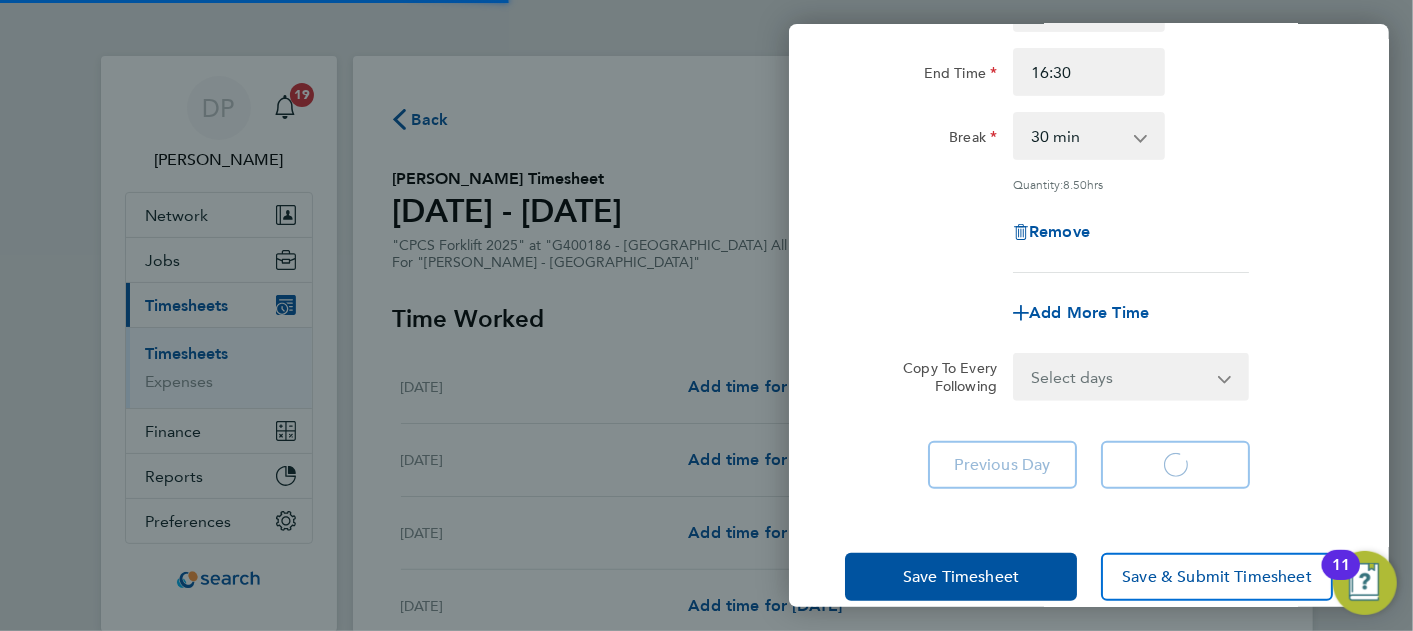 select on "30" 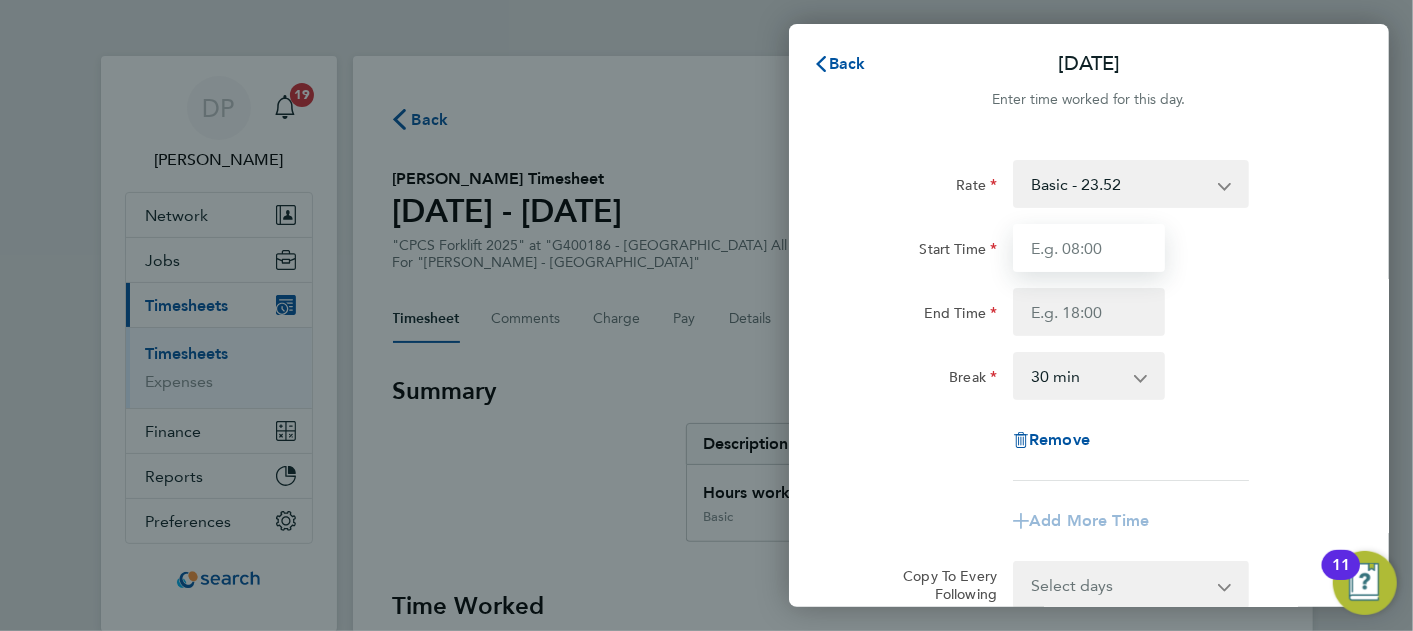 click on "Start Time" at bounding box center [1089, 248] 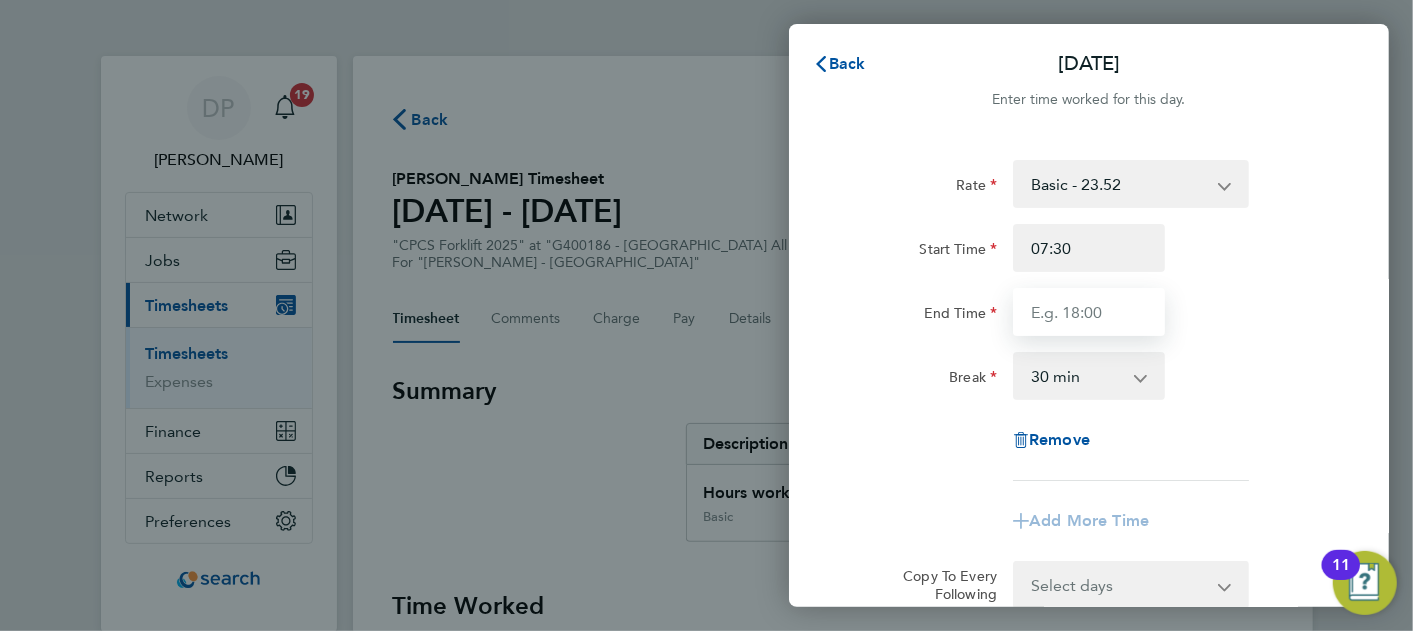 type on "16:30" 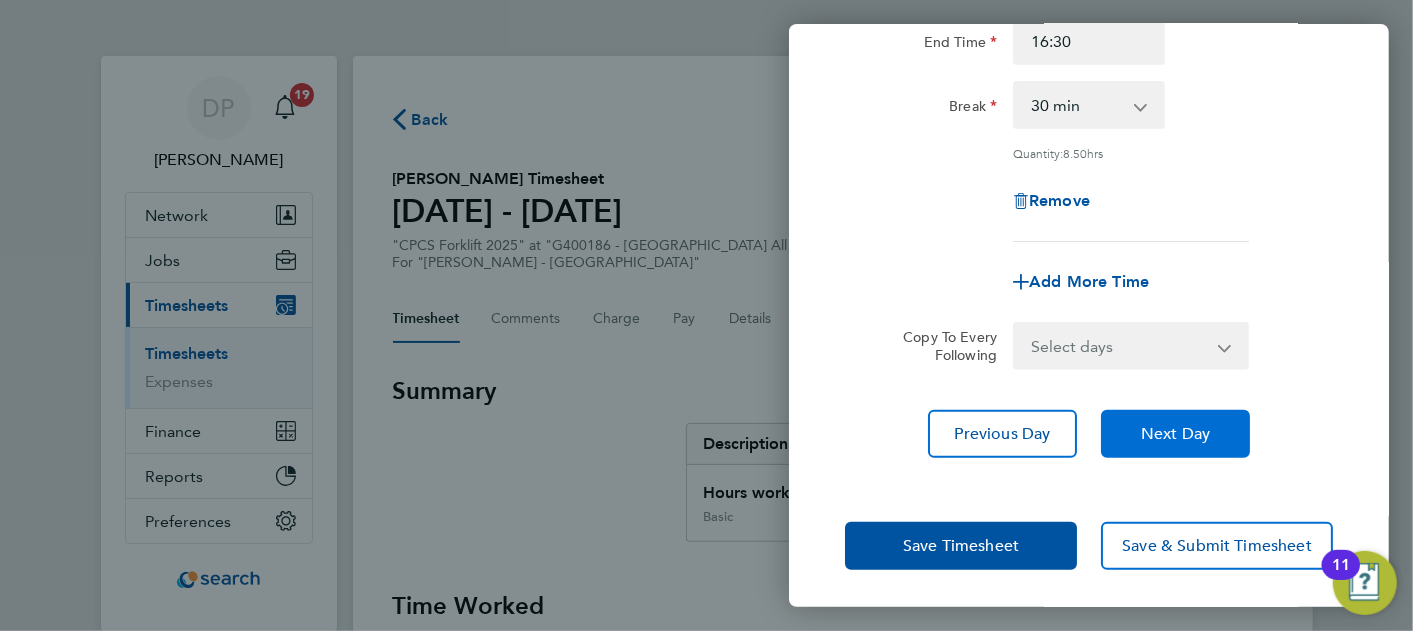 click on "Next Day" 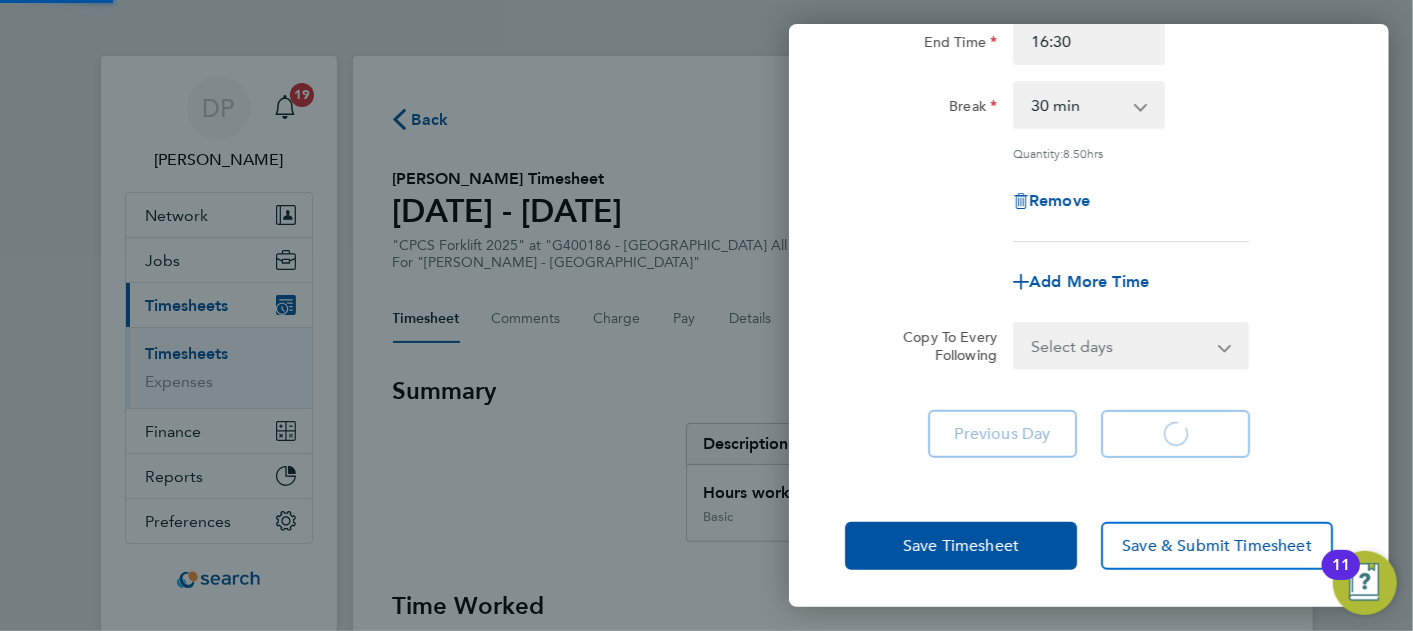 select on "30" 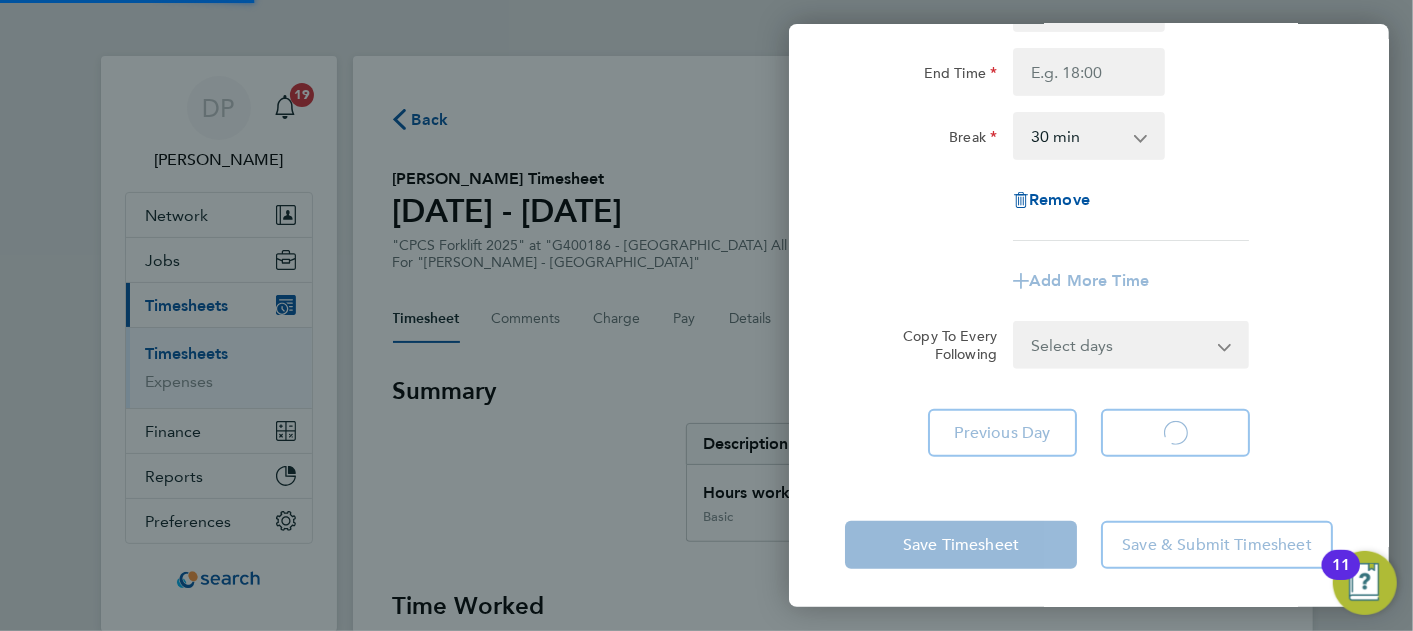 select on "30" 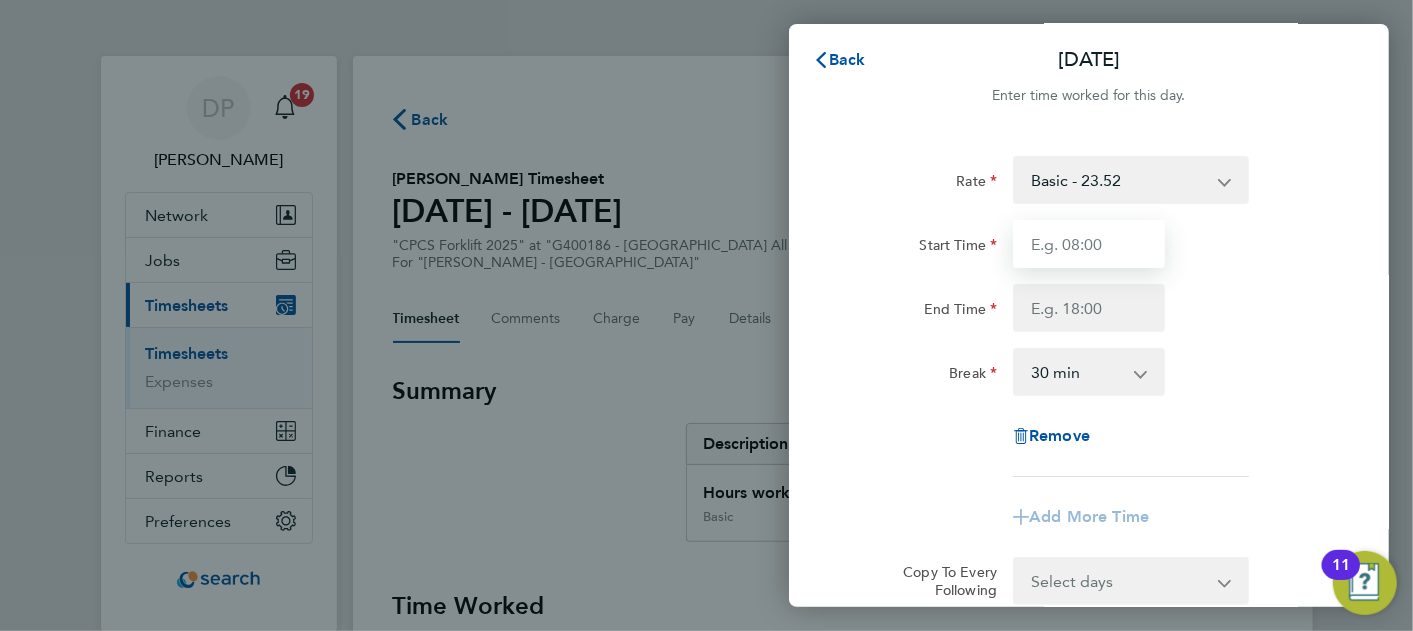 click on "Start Time" at bounding box center [1089, 244] 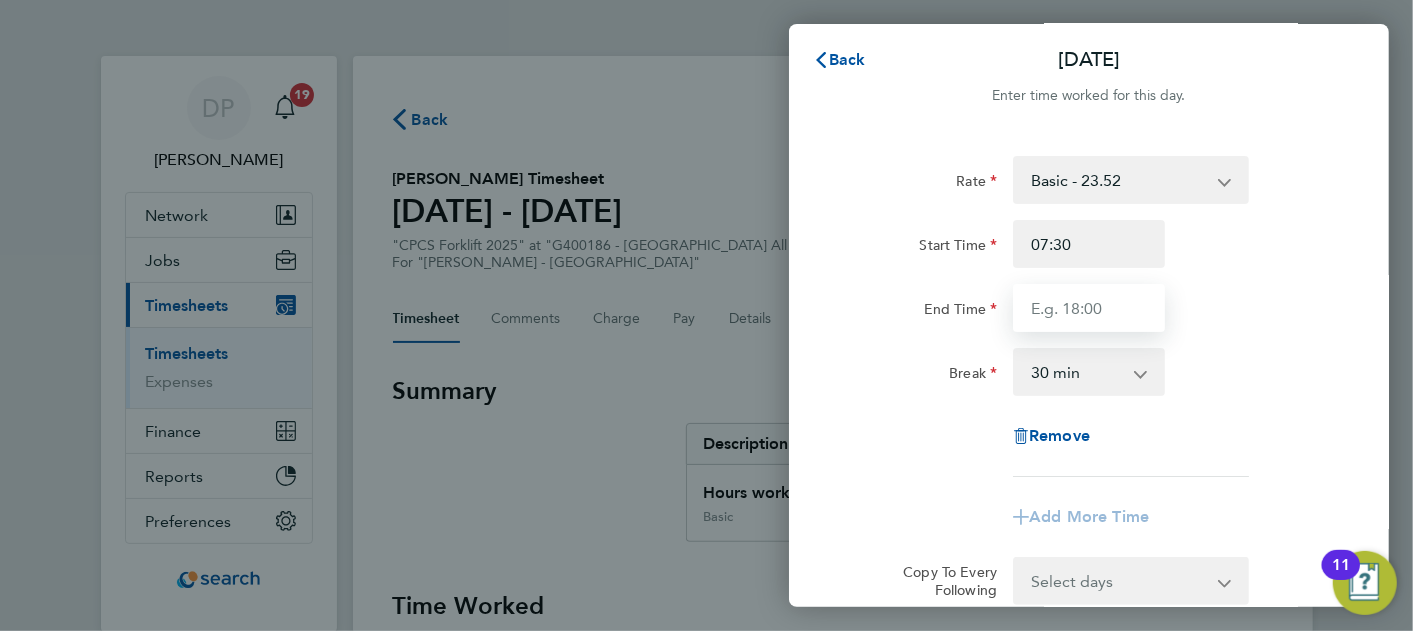 type on "16:30" 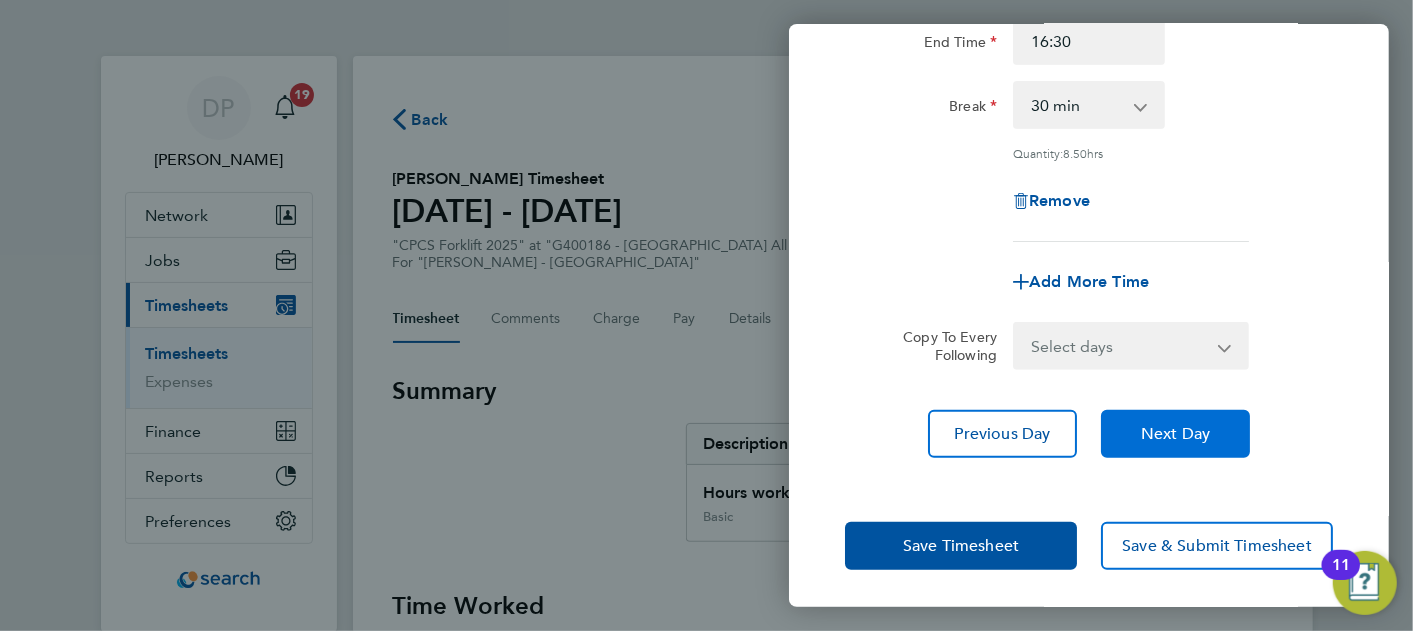 click on "Next Day" 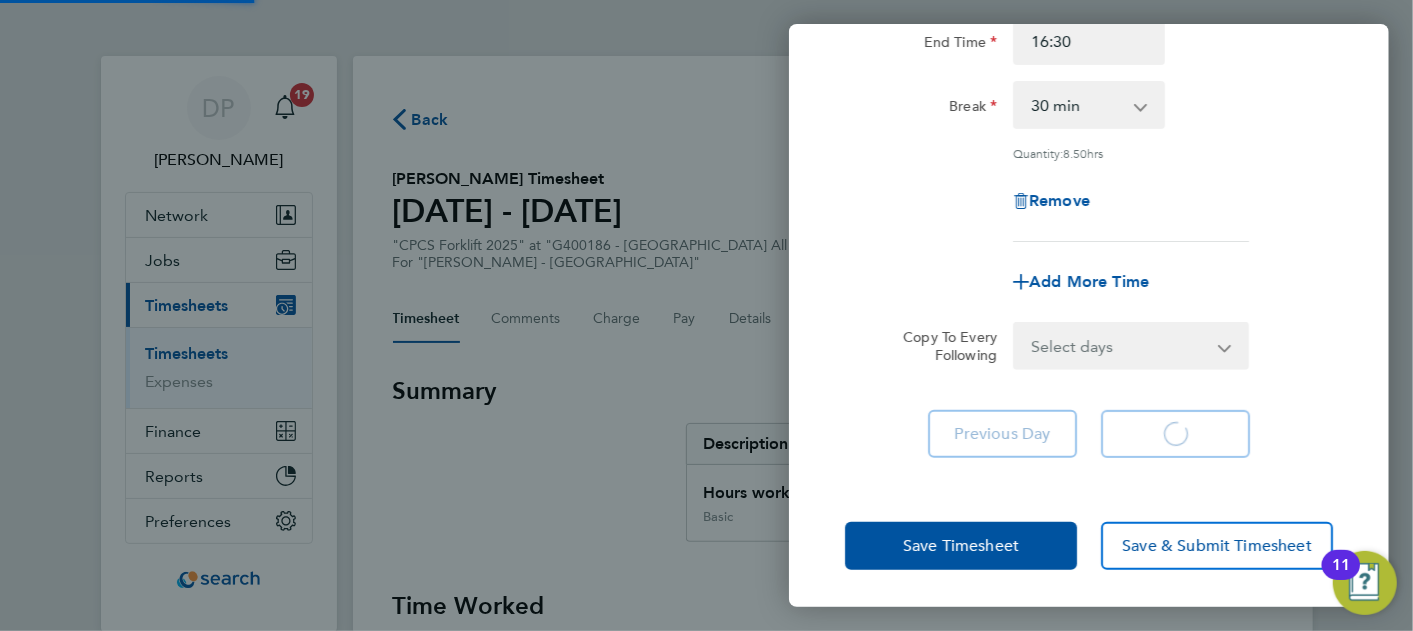 select on "30" 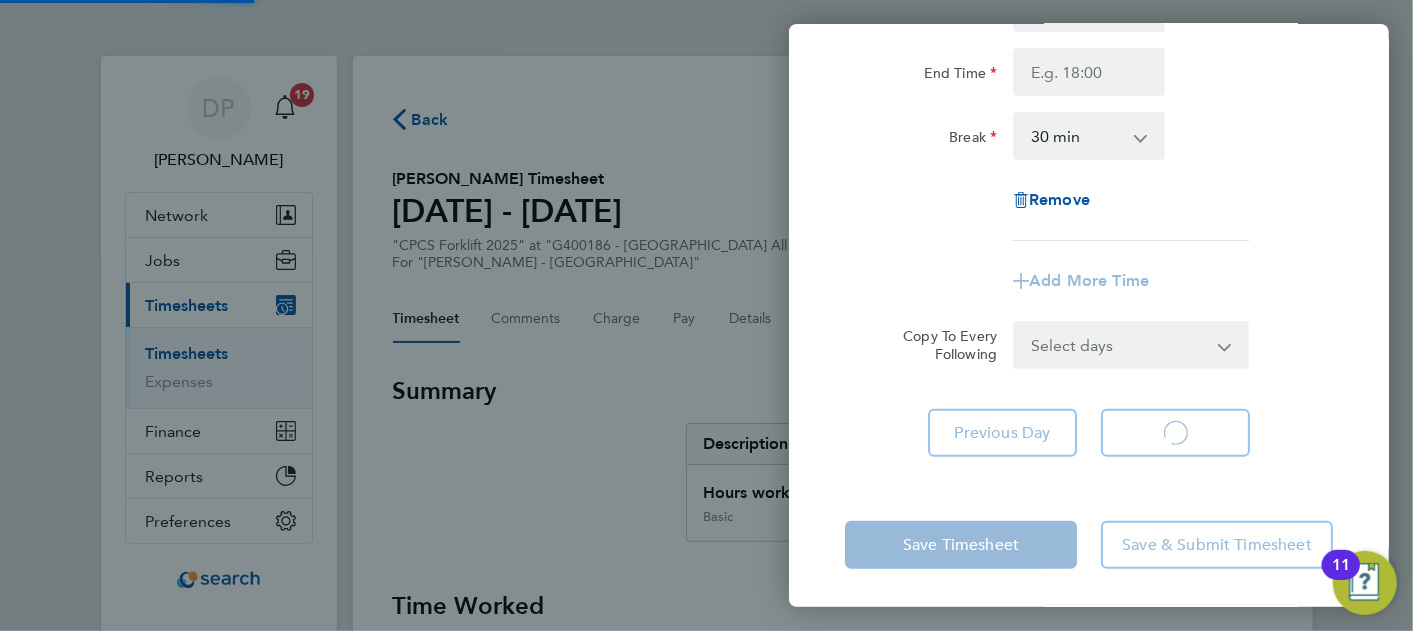 select on "30" 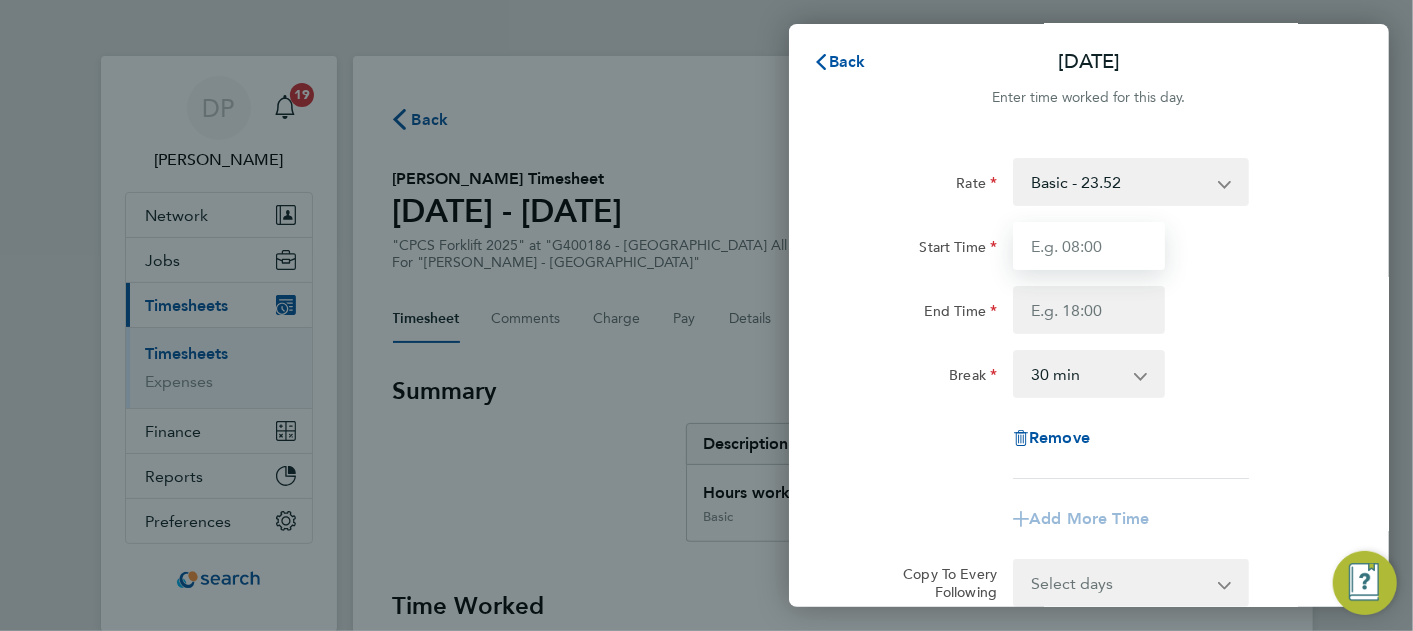 click on "Start Time" at bounding box center [1089, 246] 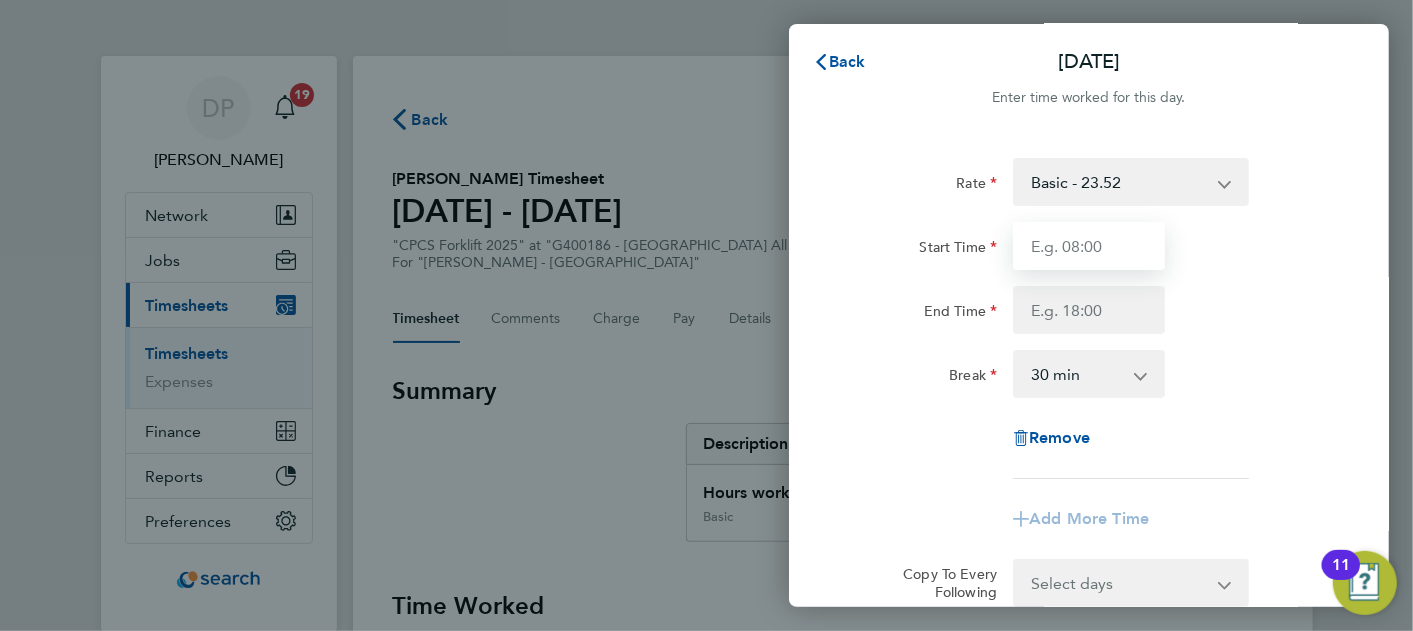 type on "07:30" 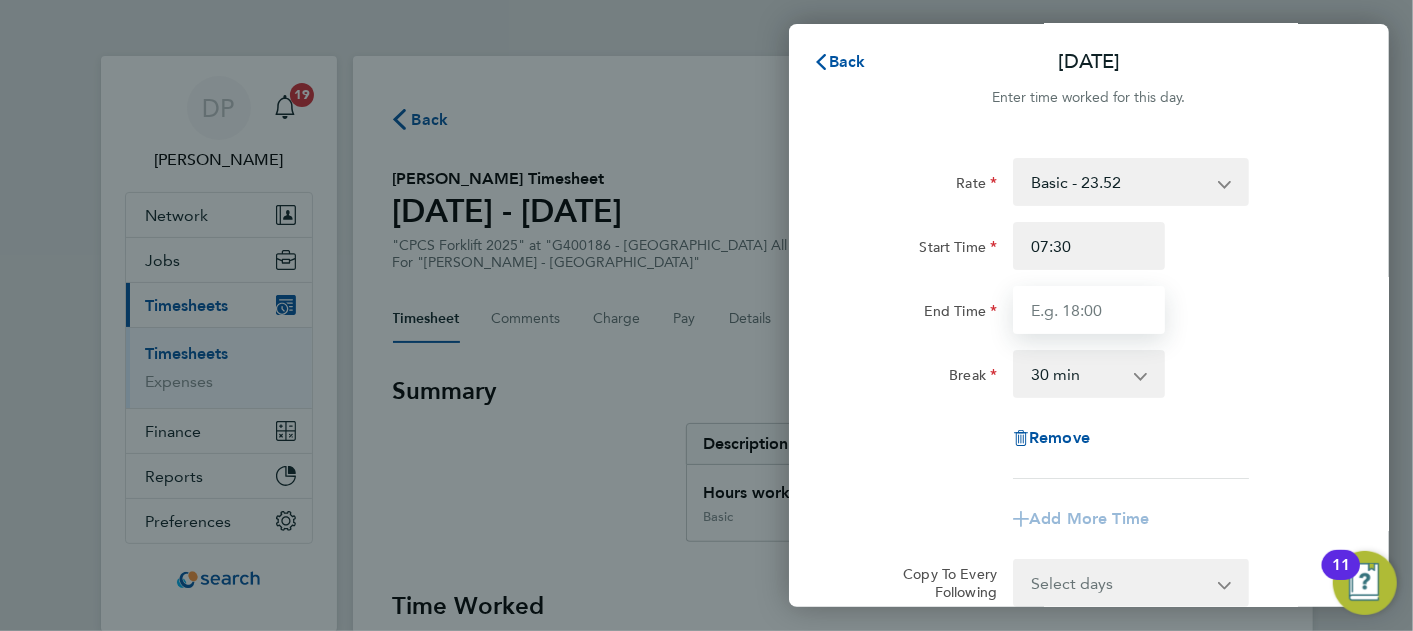 type on "16:30" 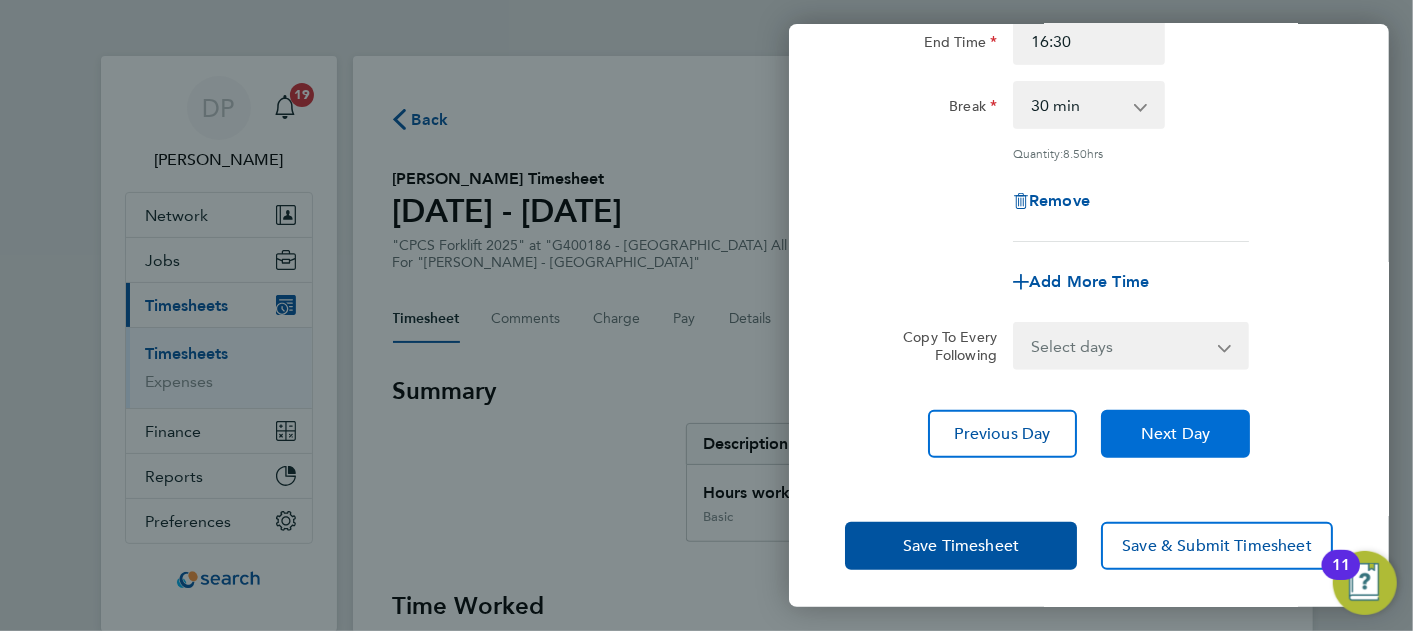 click on "Next Day" 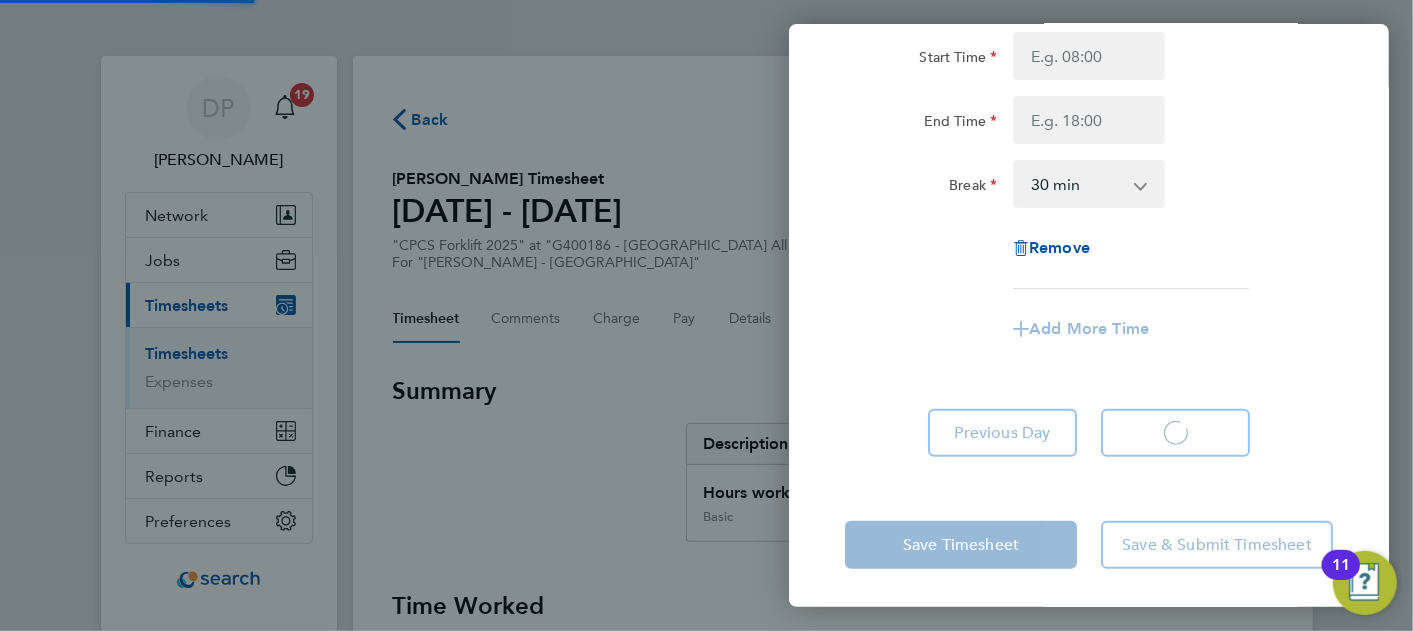 select on "30" 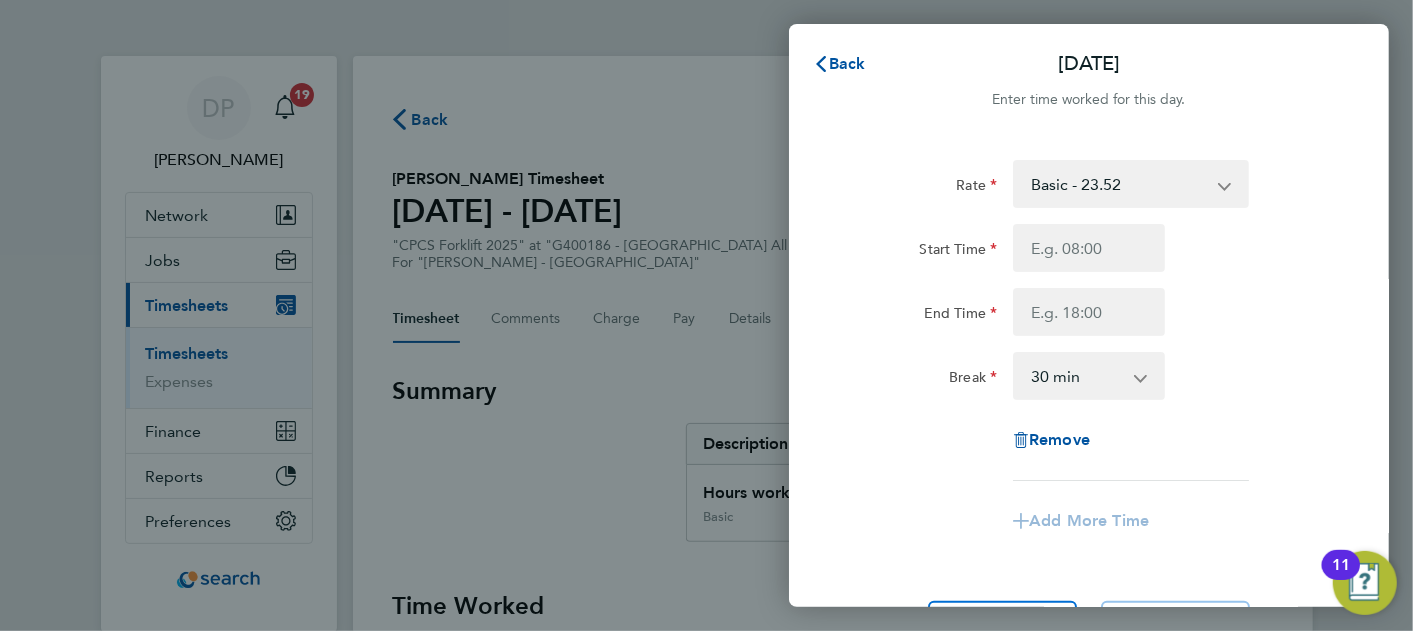 click on "Rate  Basic - 23.52   Overtime - 33.98
Start Time End Time Break  0 min   15 min   30 min   45 min   60 min   75 min   90 min
Remove" 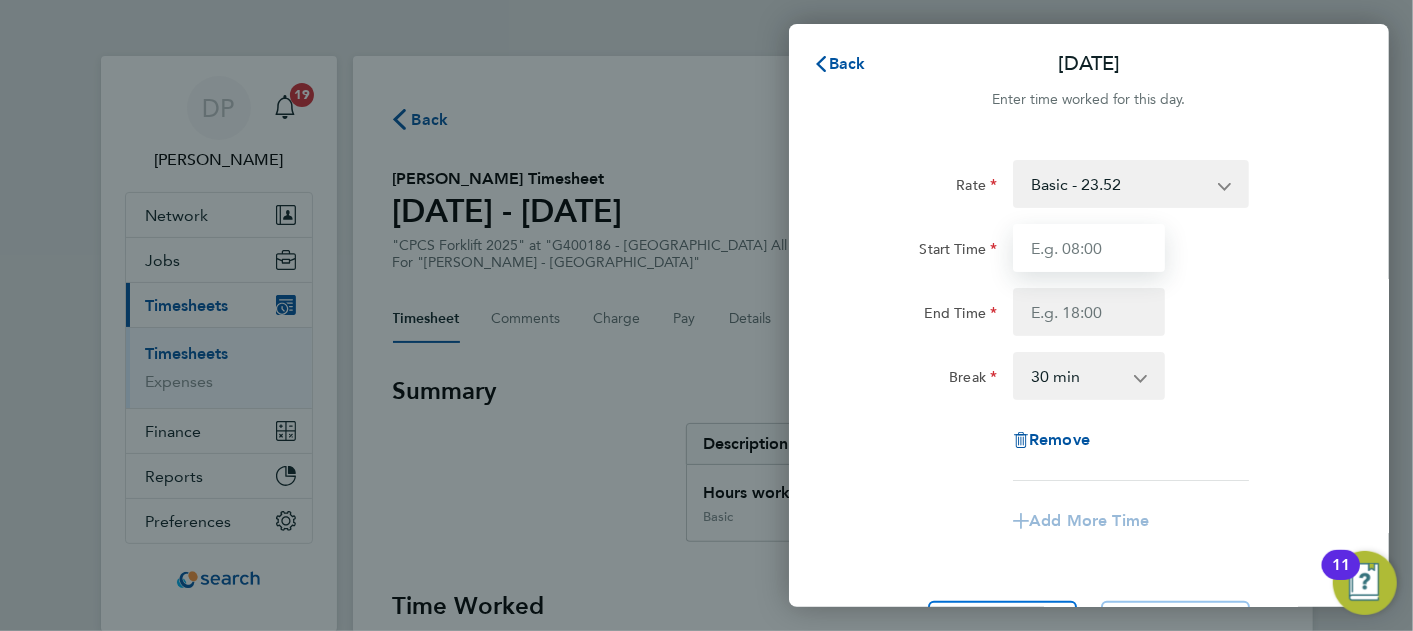 click on "Start Time" at bounding box center [1089, 248] 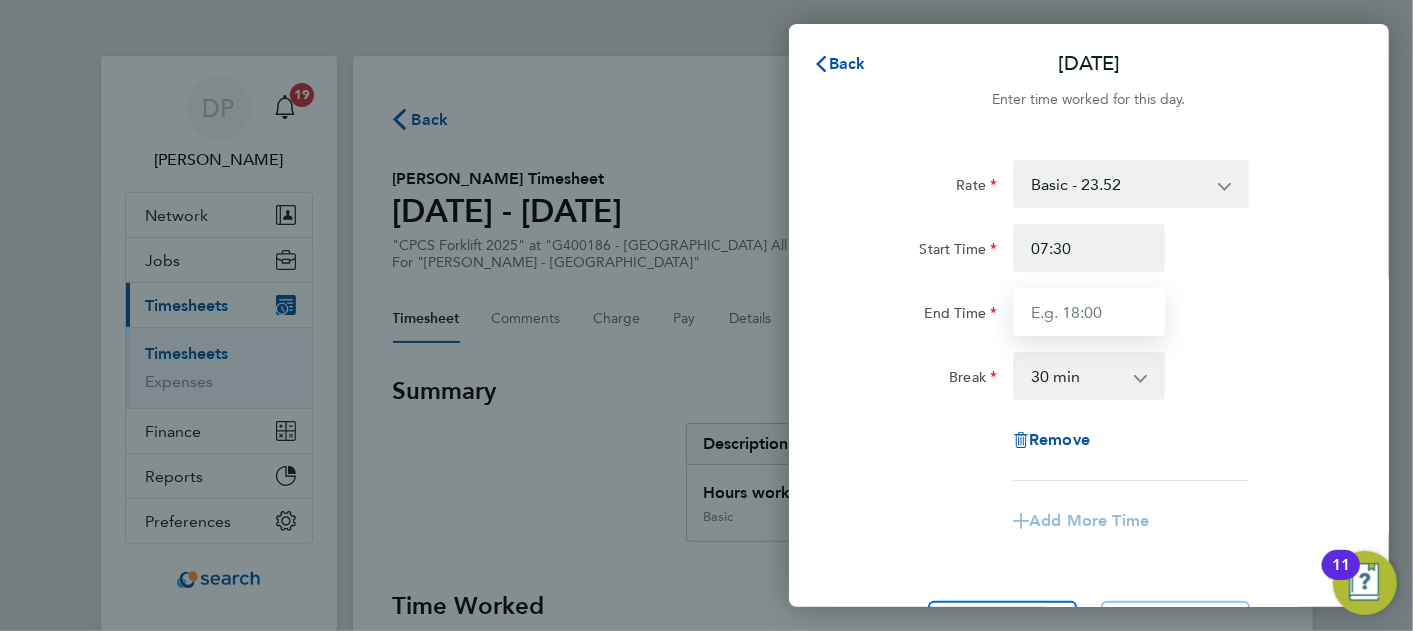 type on "15:30" 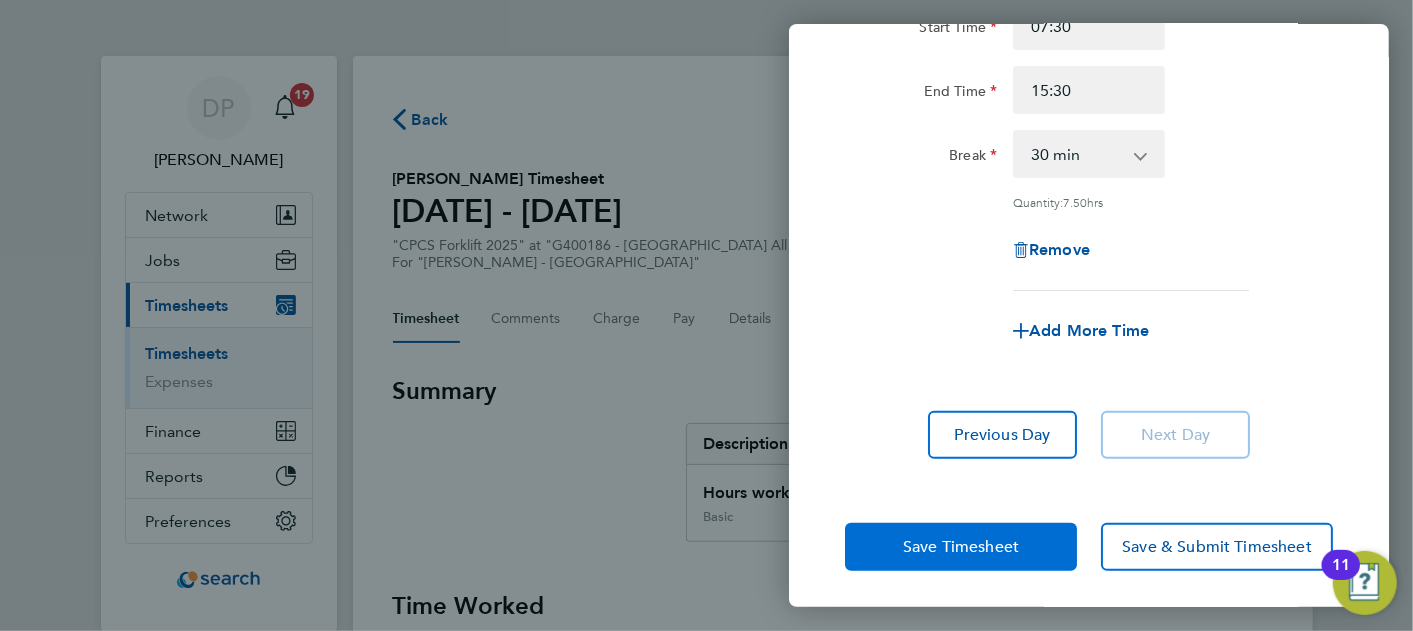click on "Save Timesheet" 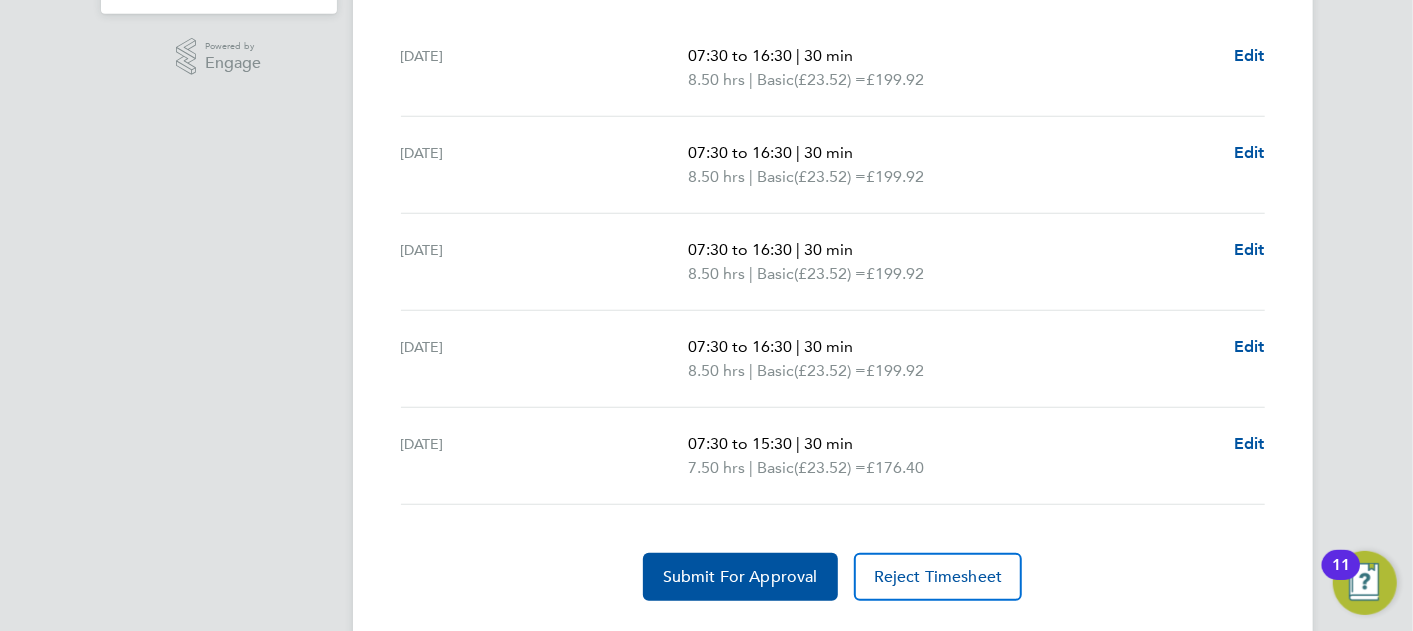 scroll, scrollTop: 624, scrollLeft: 0, axis: vertical 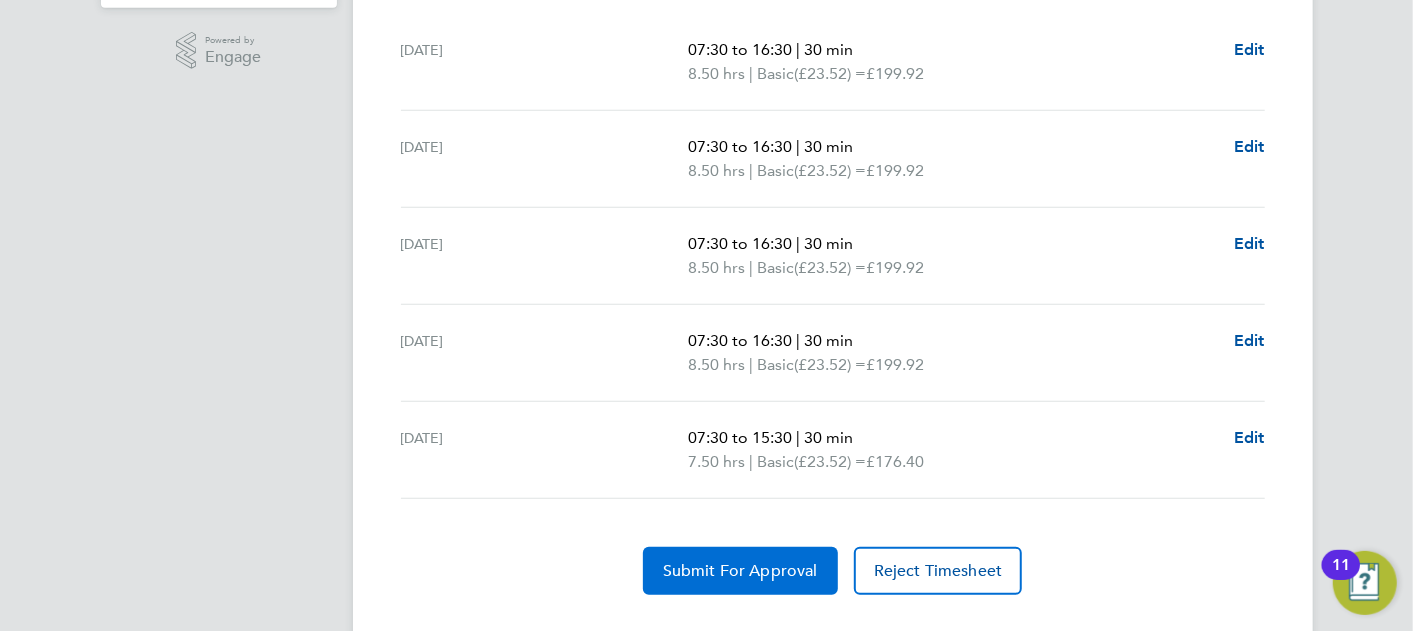 click on "Submit For Approval" 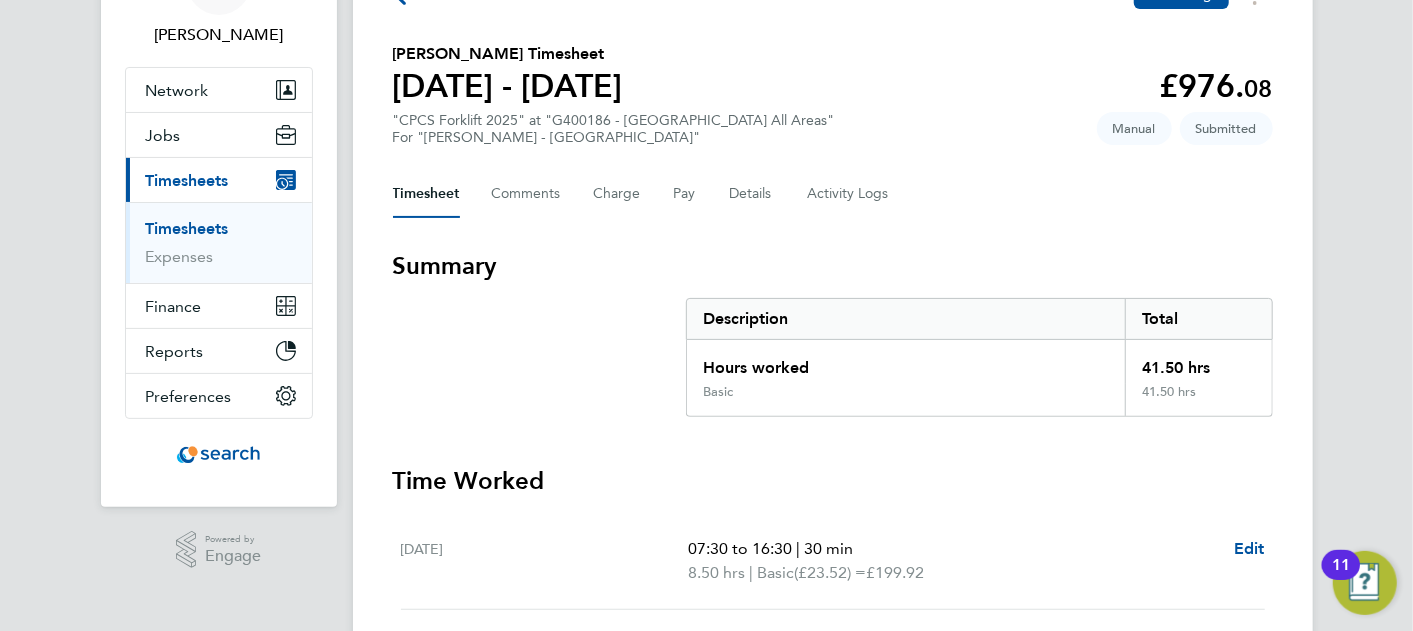 scroll, scrollTop: 0, scrollLeft: 0, axis: both 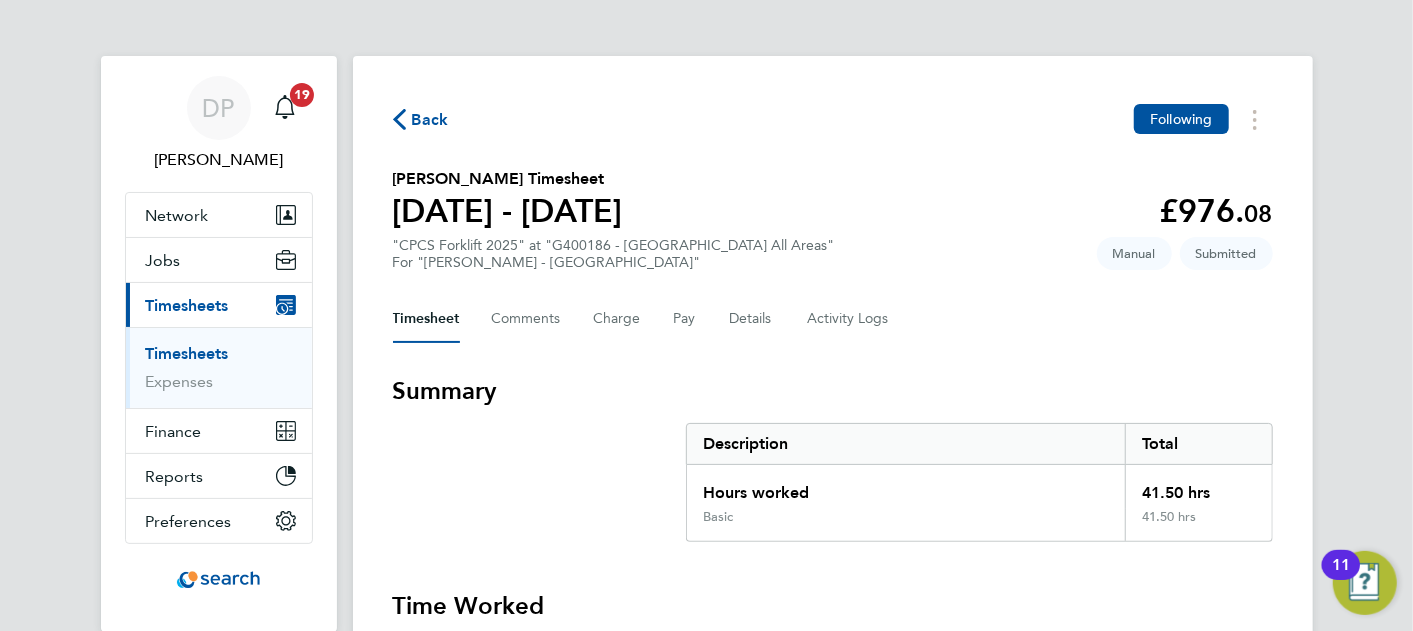 click on "Timesheets" at bounding box center (187, 353) 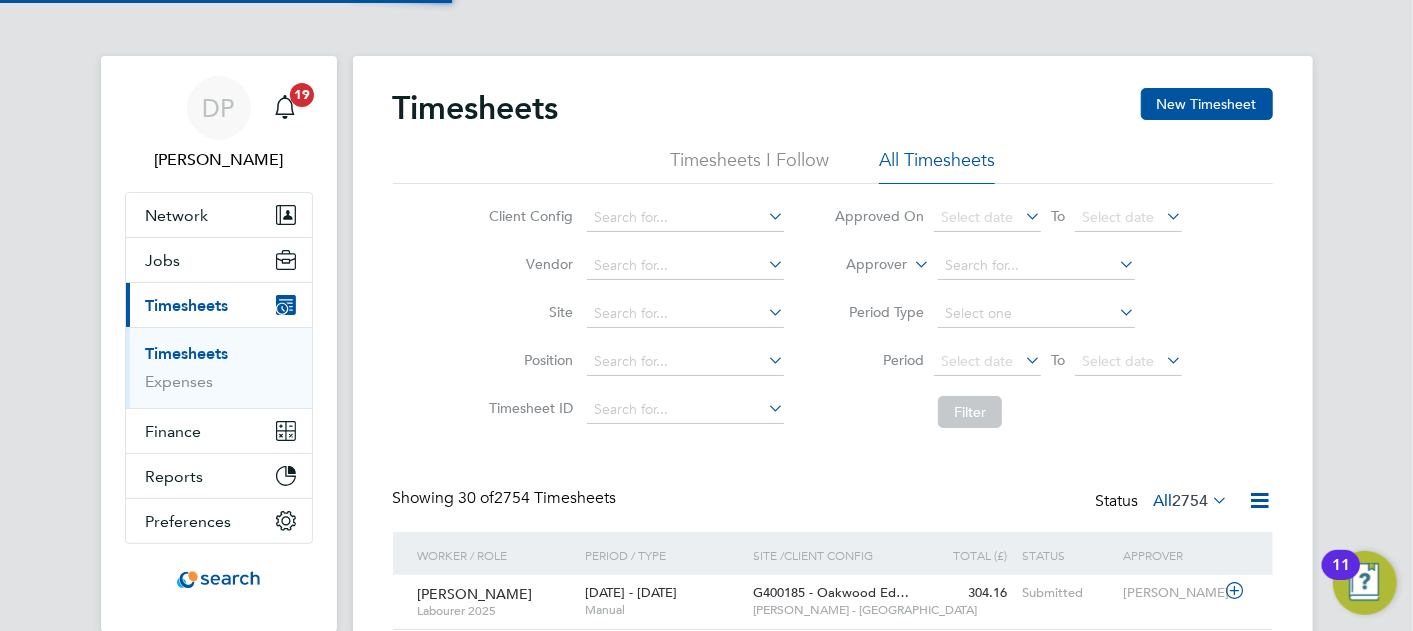 scroll, scrollTop: 10, scrollLeft: 10, axis: both 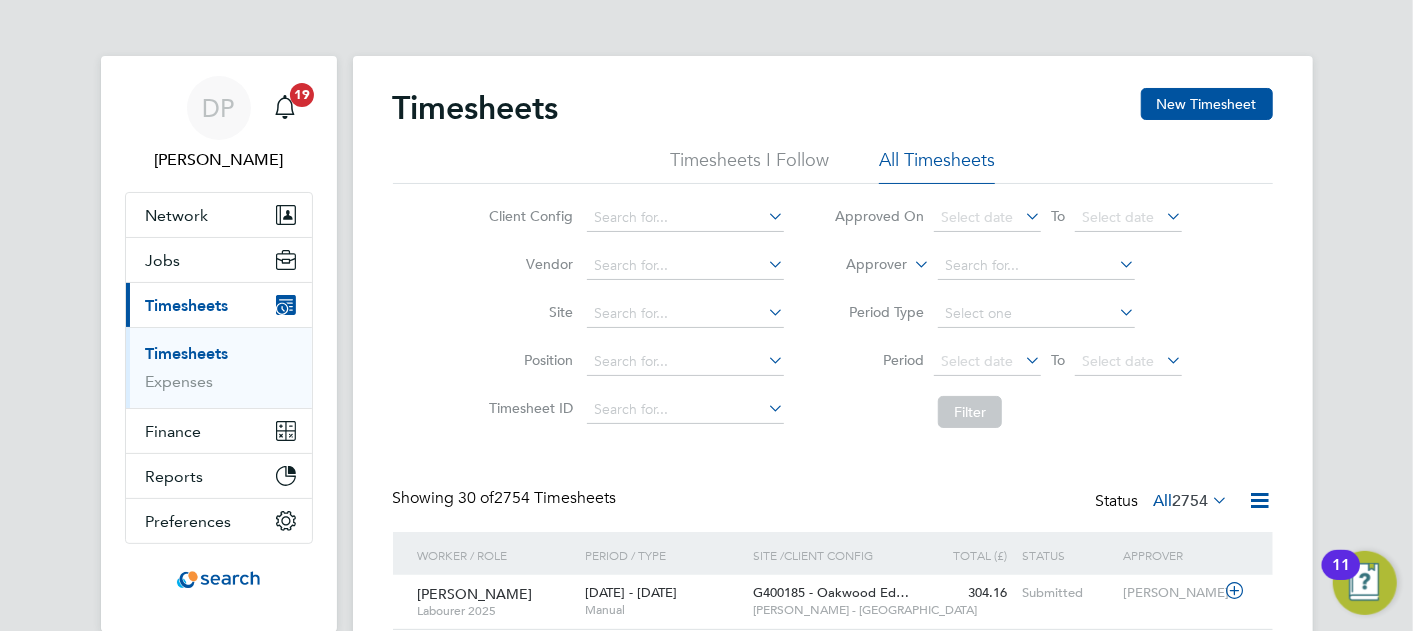 click on "Timesheets New Timesheet" 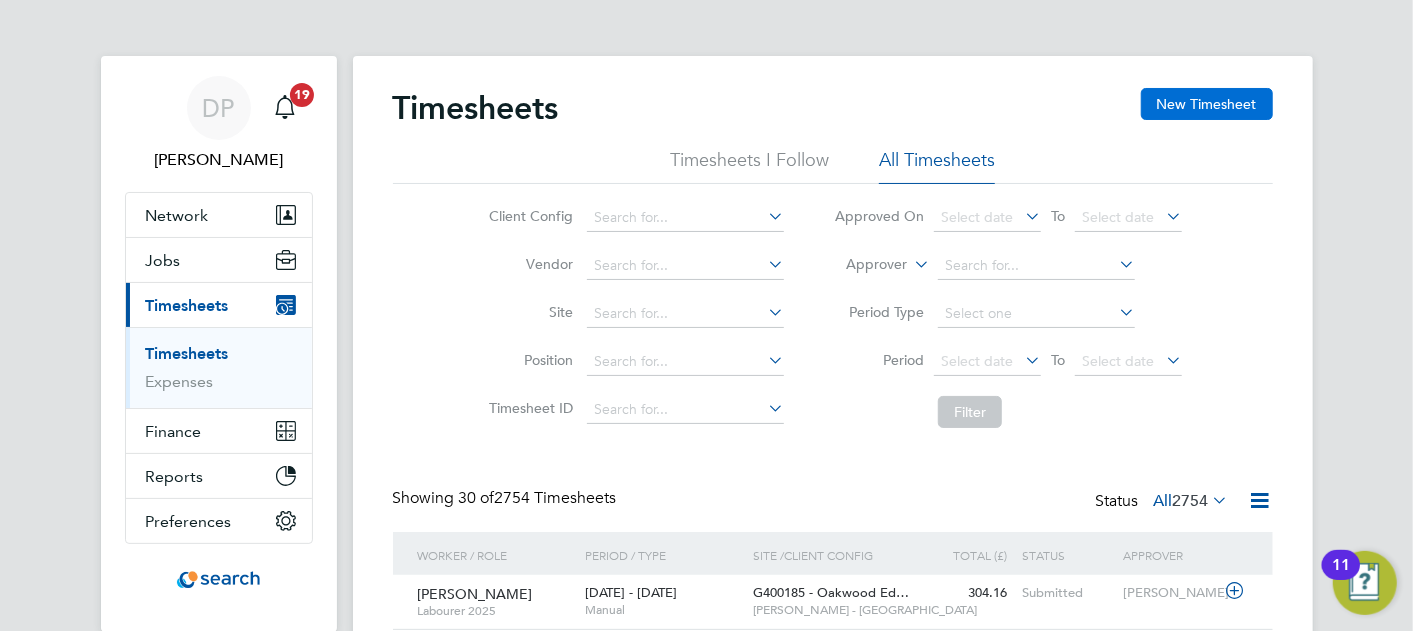 click on "New Timesheet" 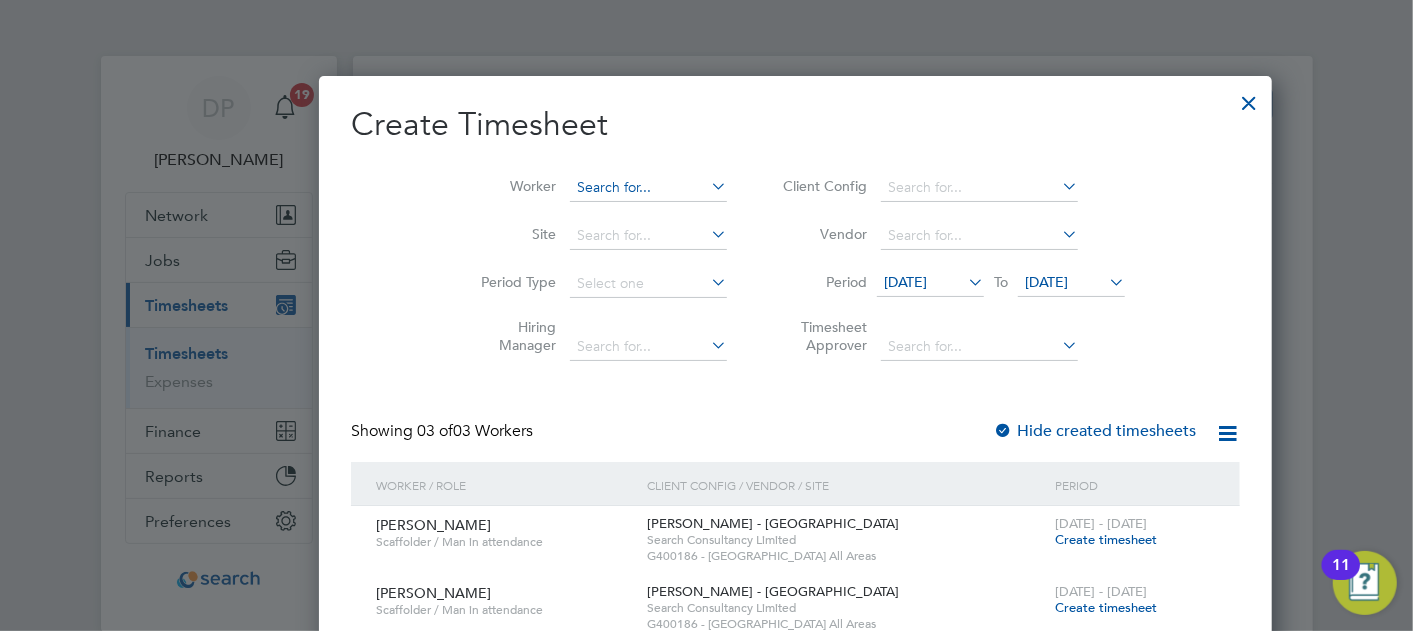 click at bounding box center (648, 188) 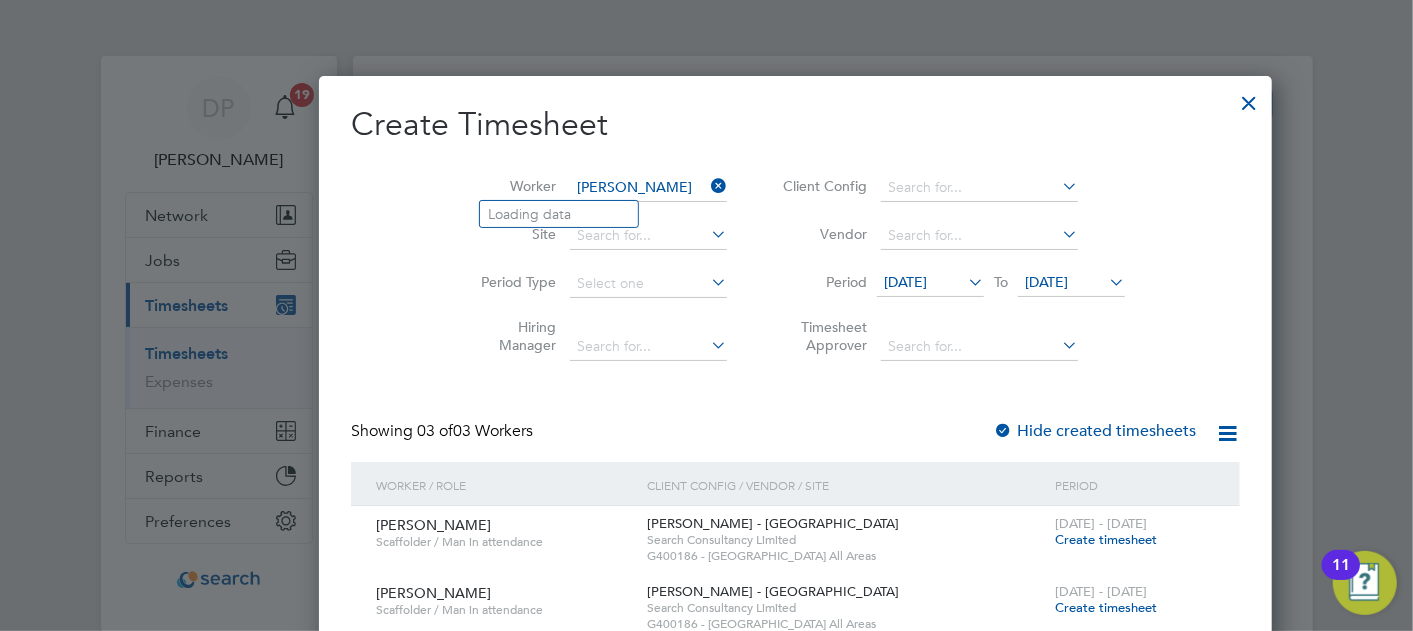 type on "steven" 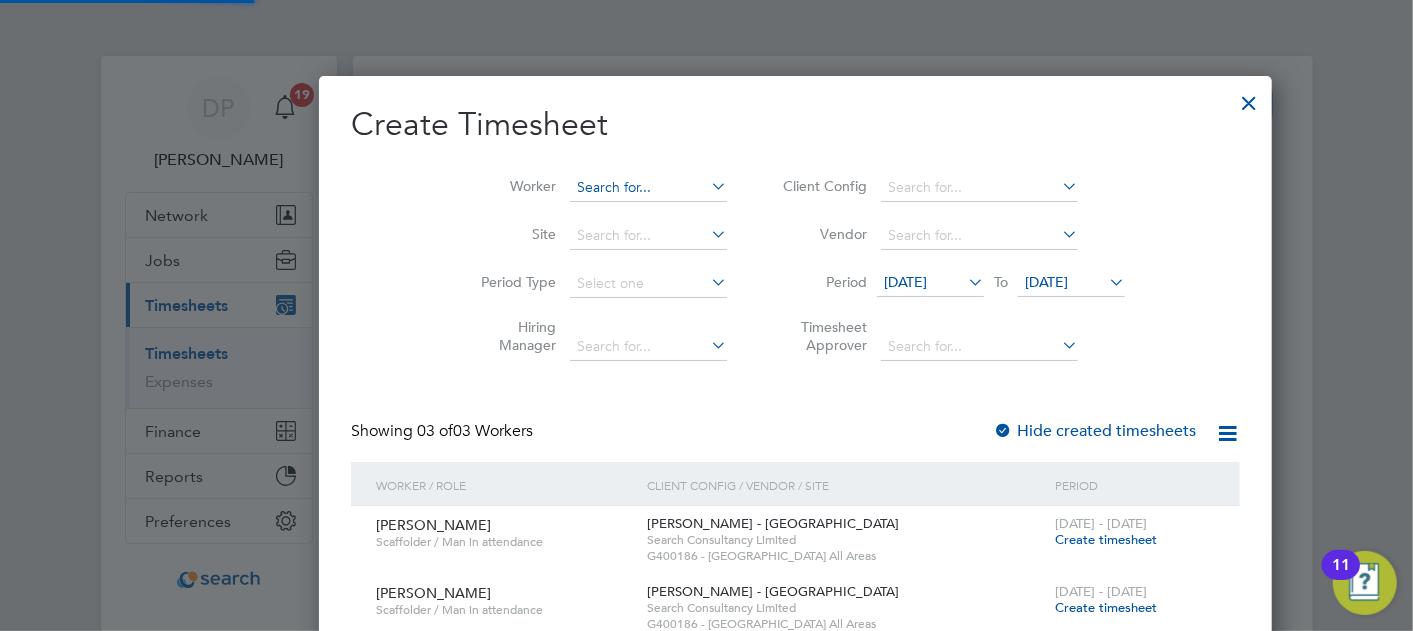 click at bounding box center (648, 188) 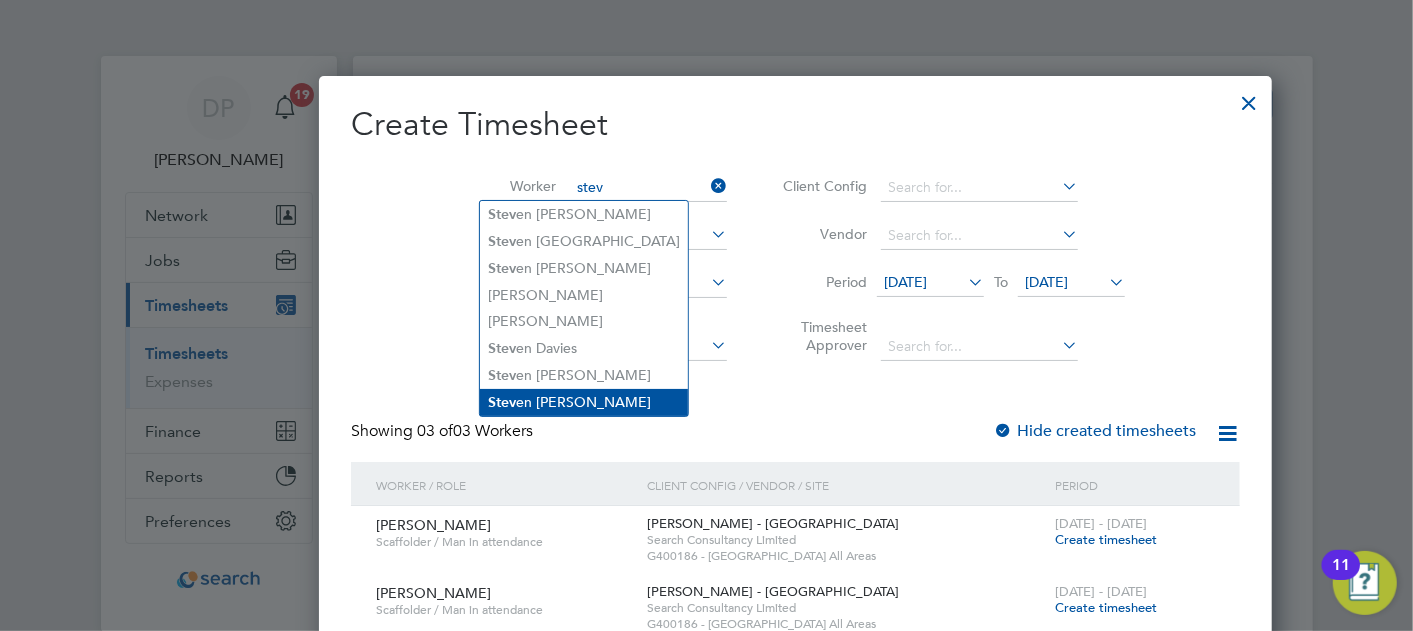 click on "Stev en Magee" 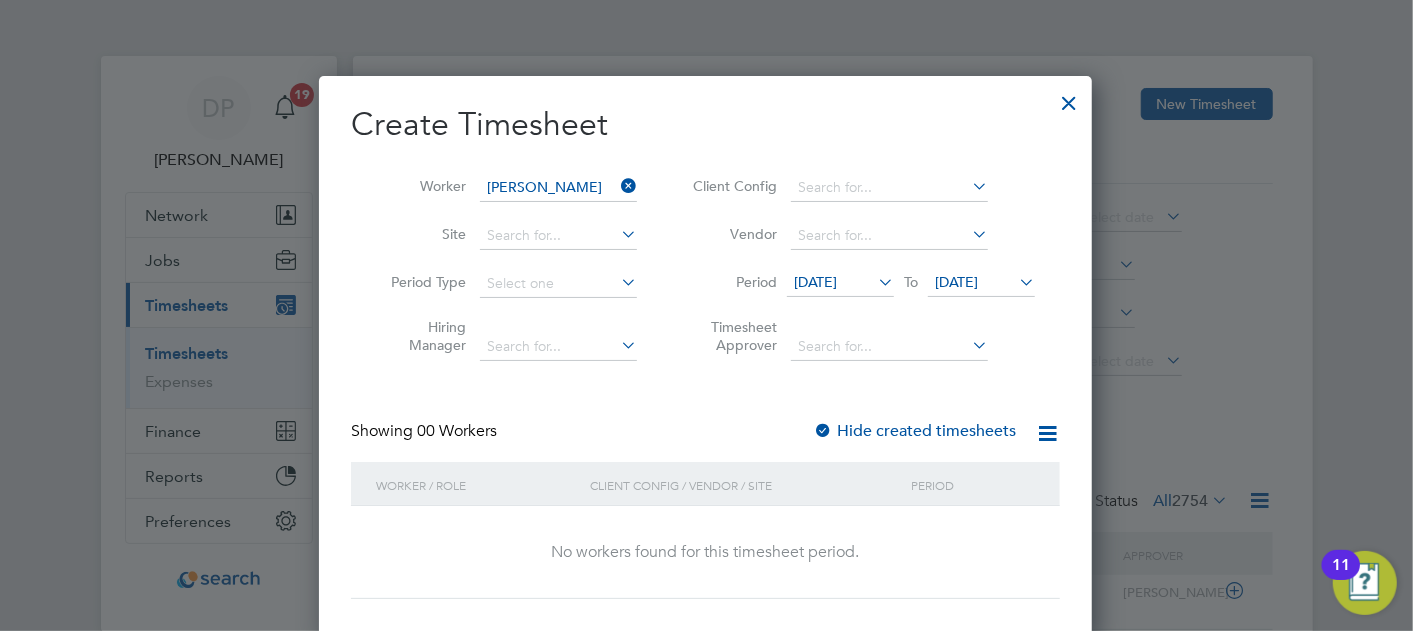 click on "[DATE]" at bounding box center (815, 282) 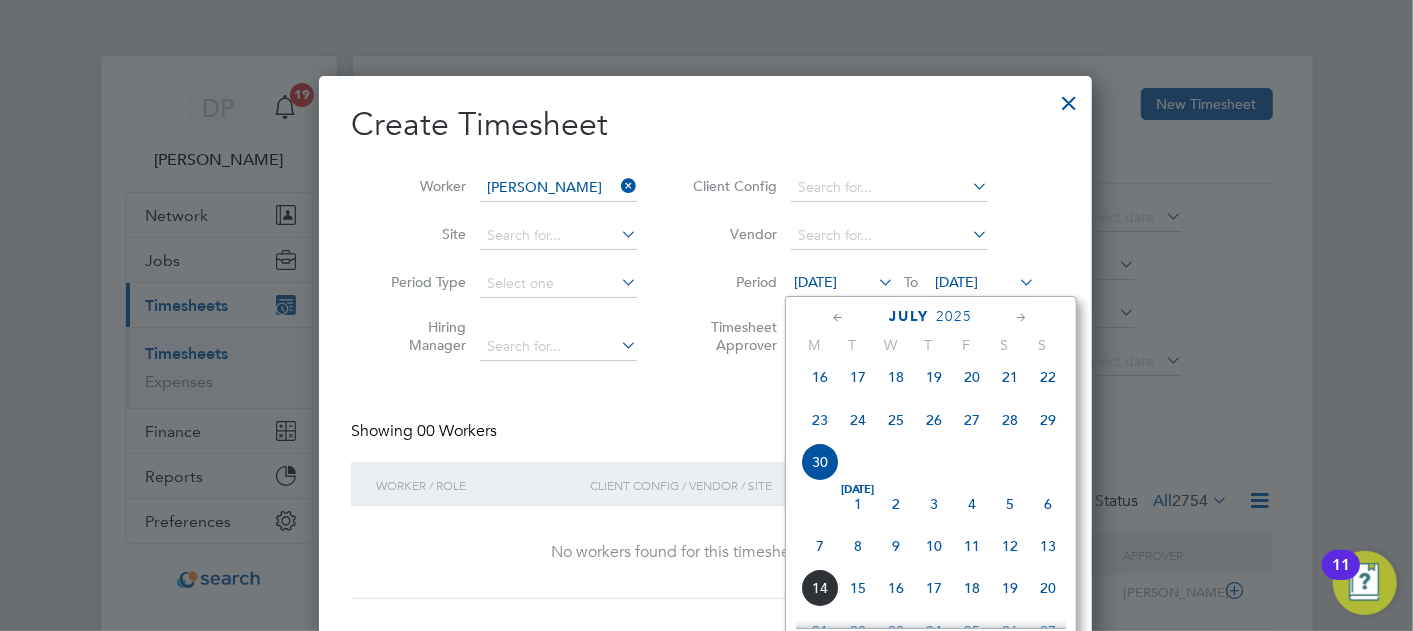 click on "7" 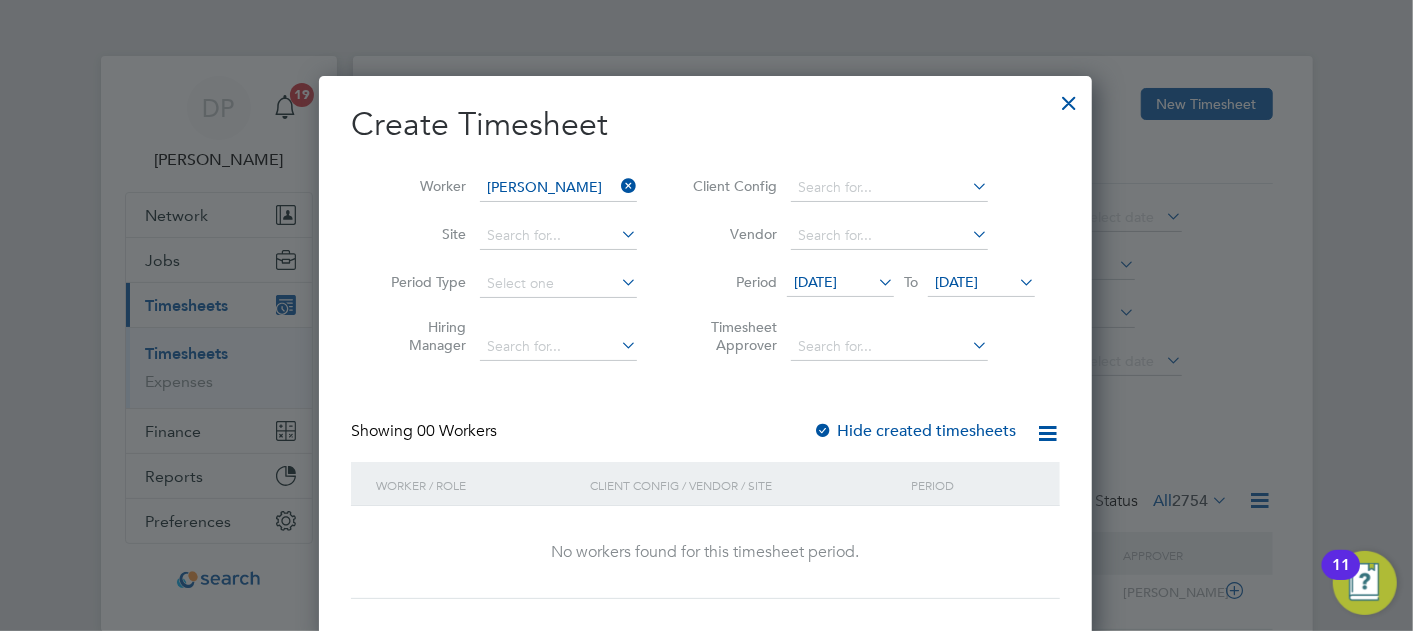 click on "07 Jul 2025
To
07 Jul 2025" at bounding box center (911, 284) 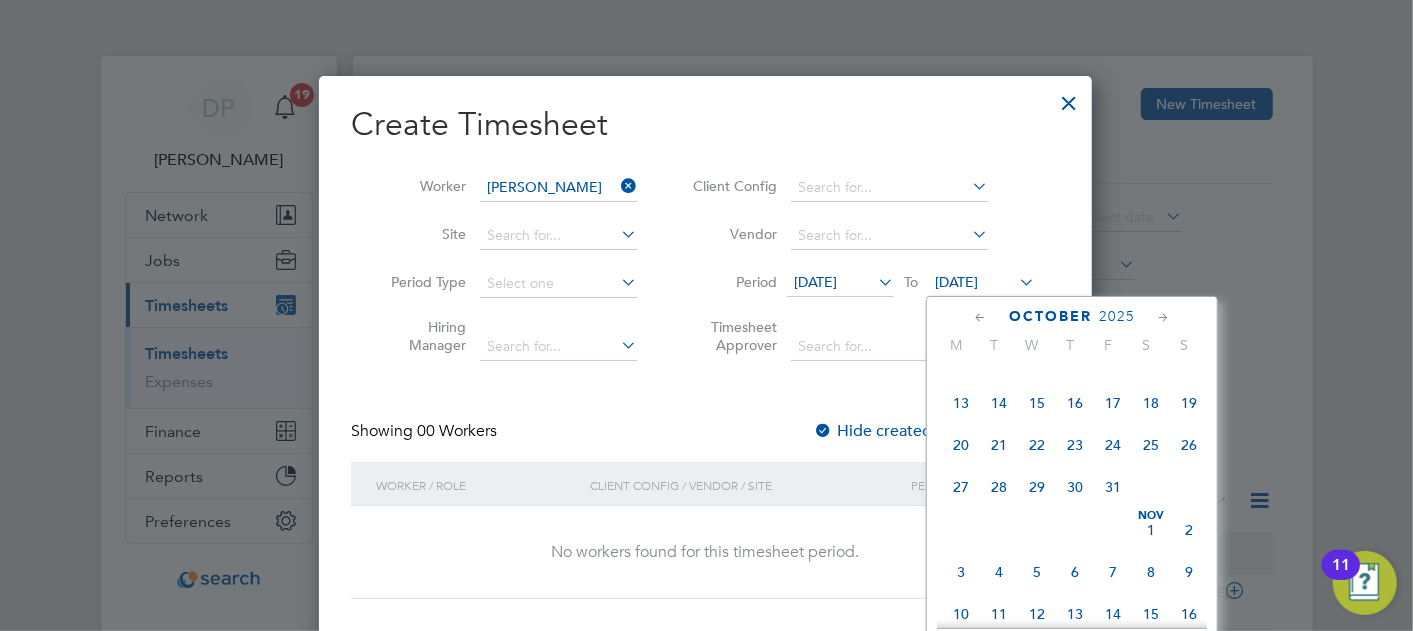 click on "Nov 1" 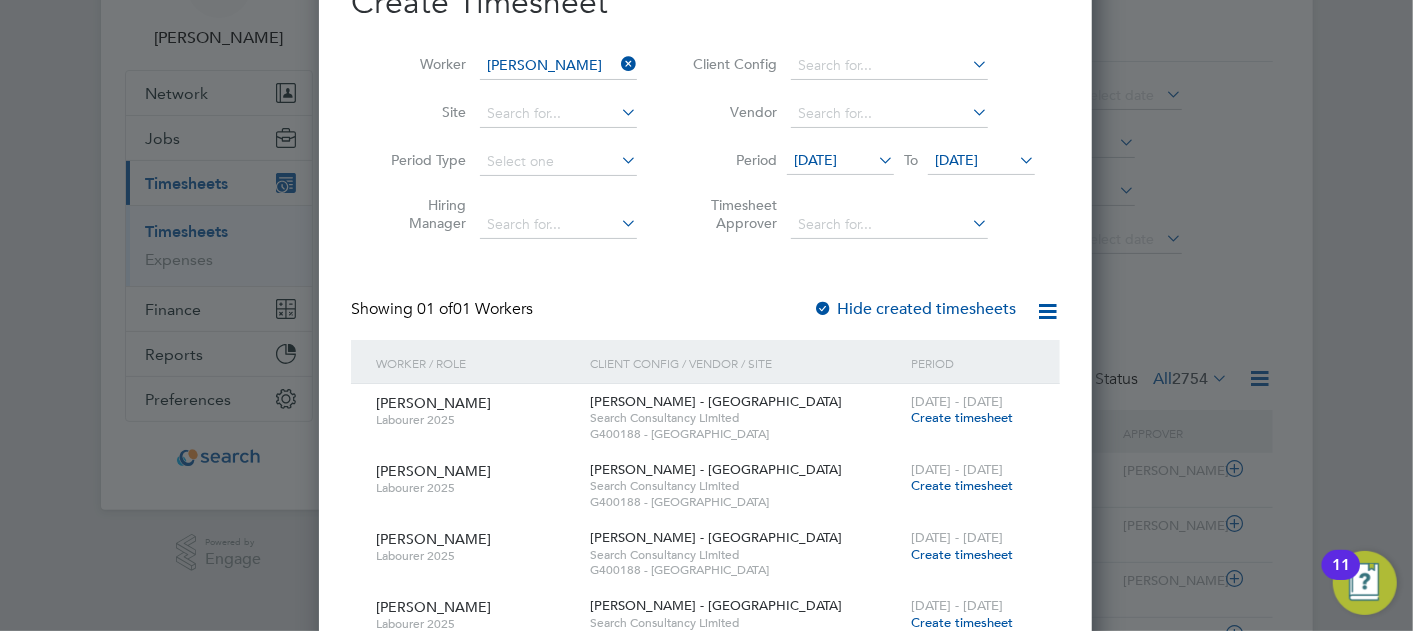 click on "Create timesheet" at bounding box center (962, 417) 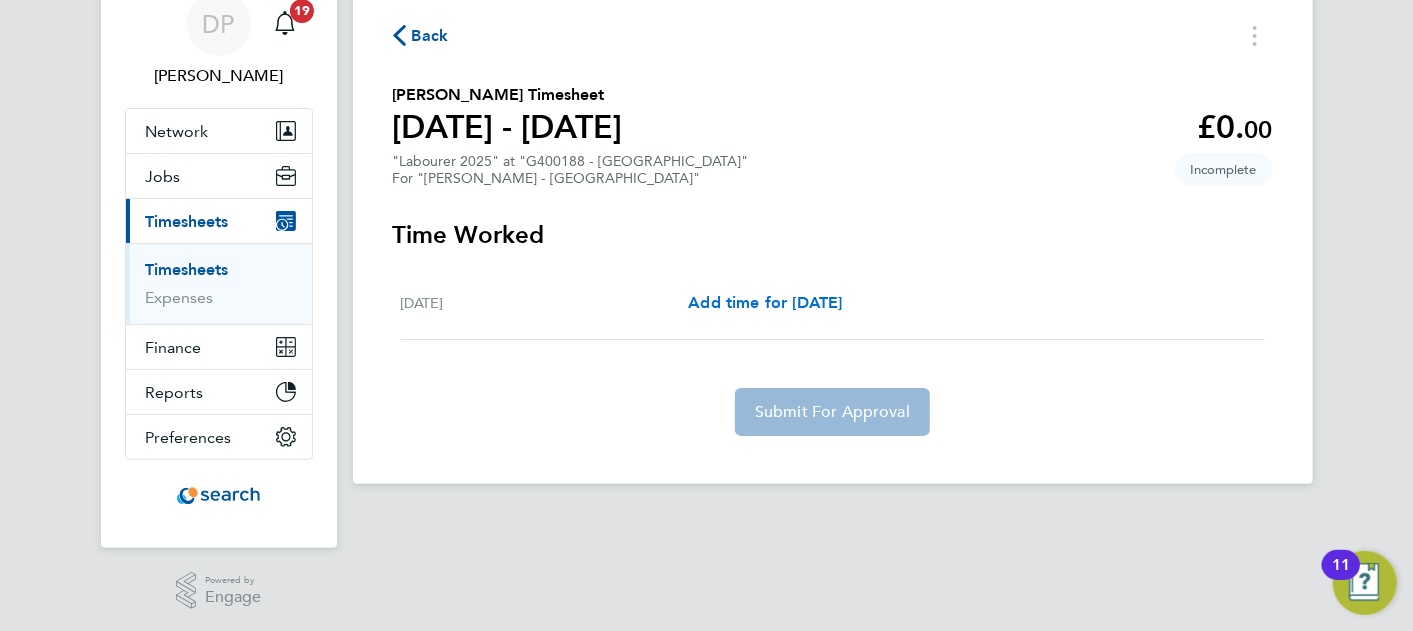 click on "Add time for [DATE]" at bounding box center (765, 302) 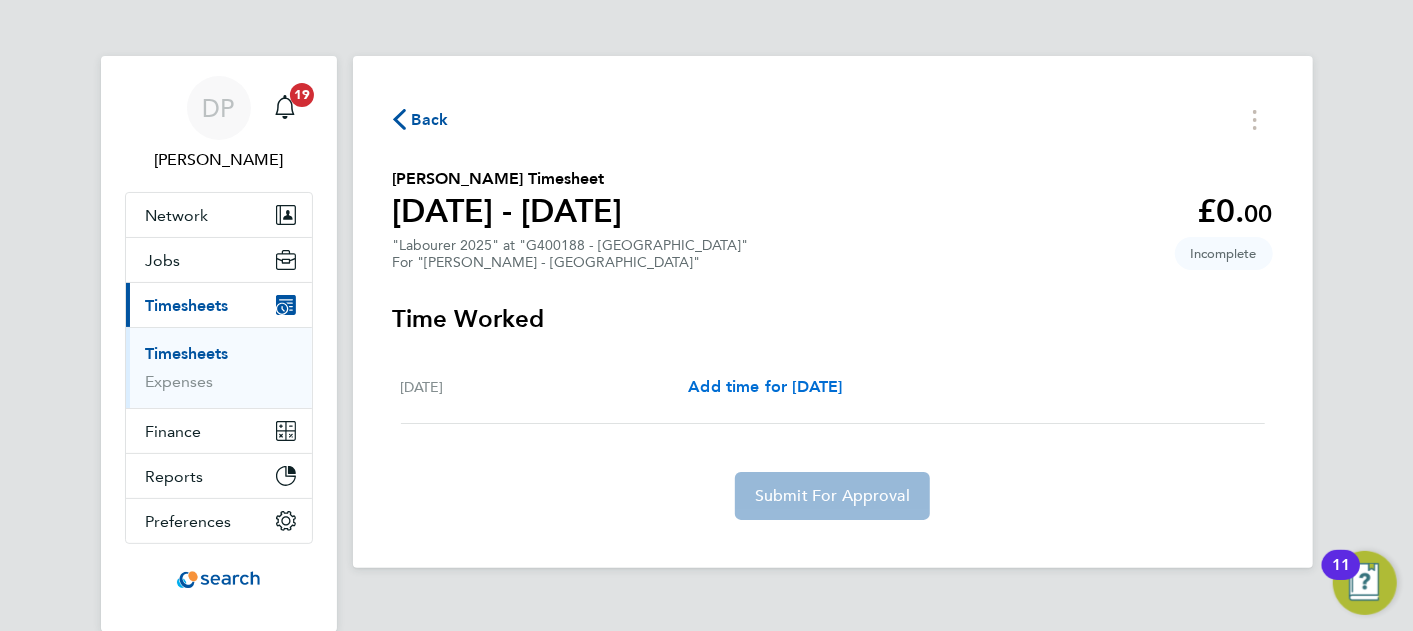 select on "30" 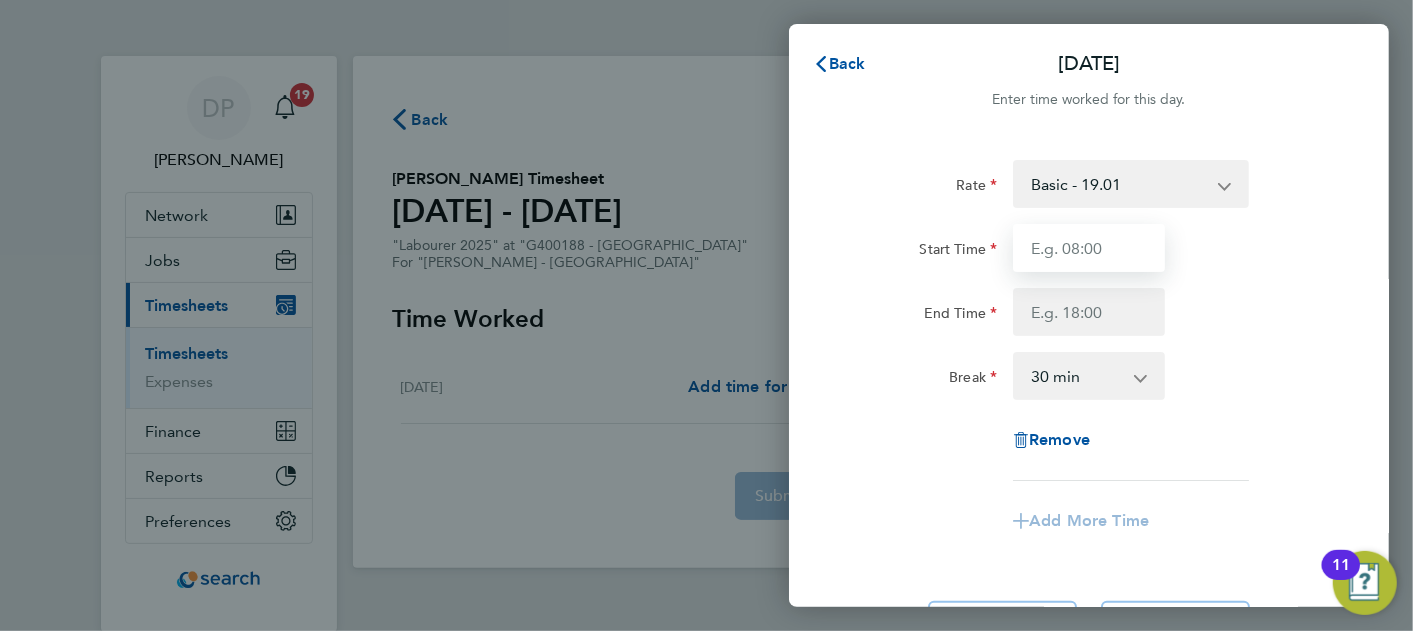 click on "Start Time" at bounding box center (1089, 248) 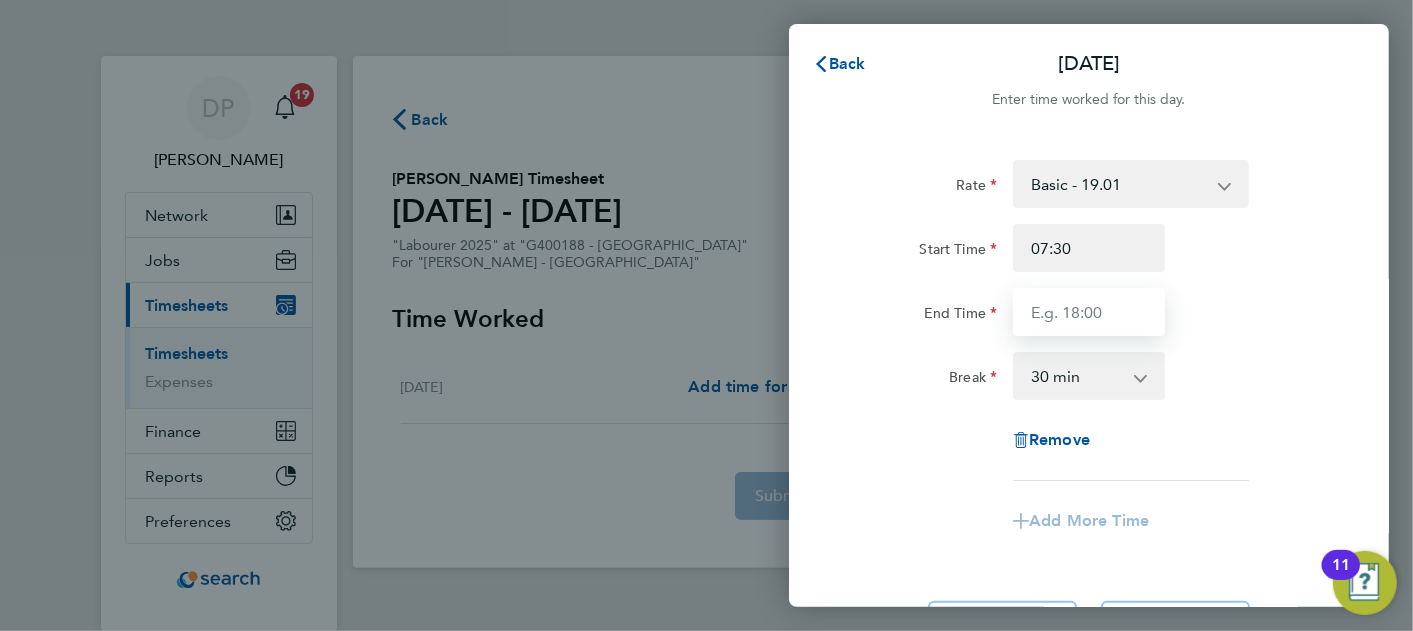 type on "15:30" 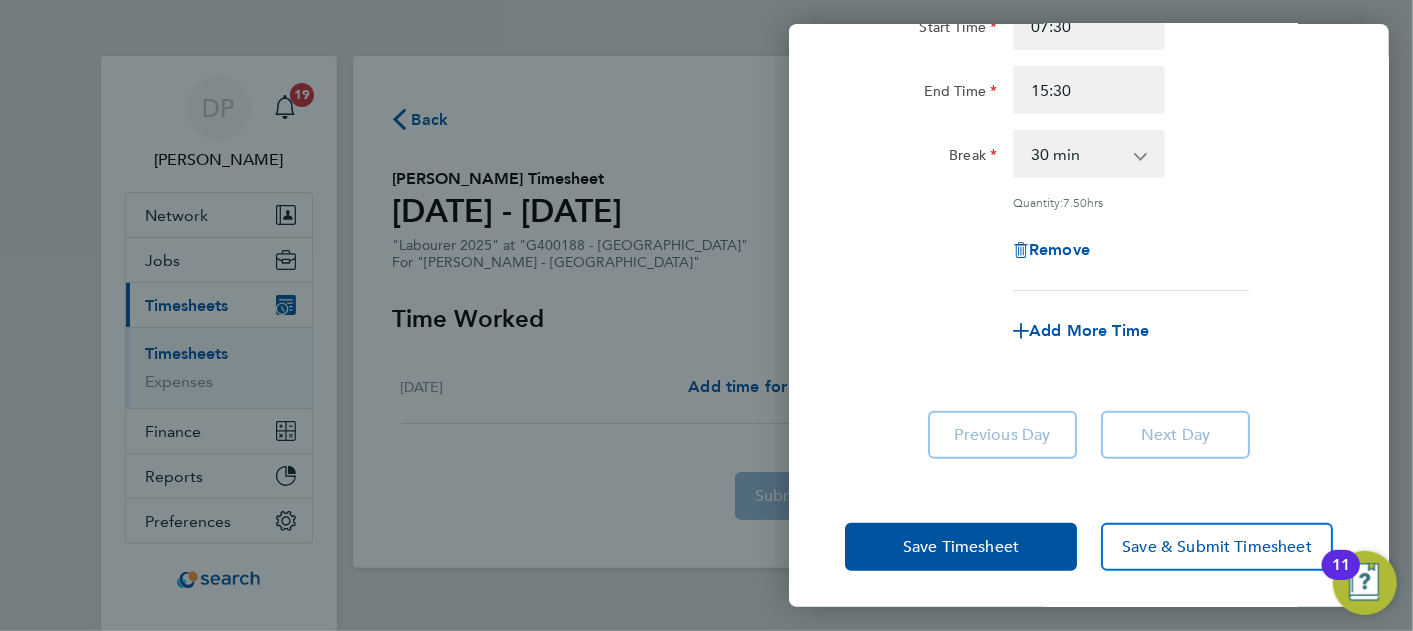 click on "Save Timesheet   Save & Submit Timesheet" 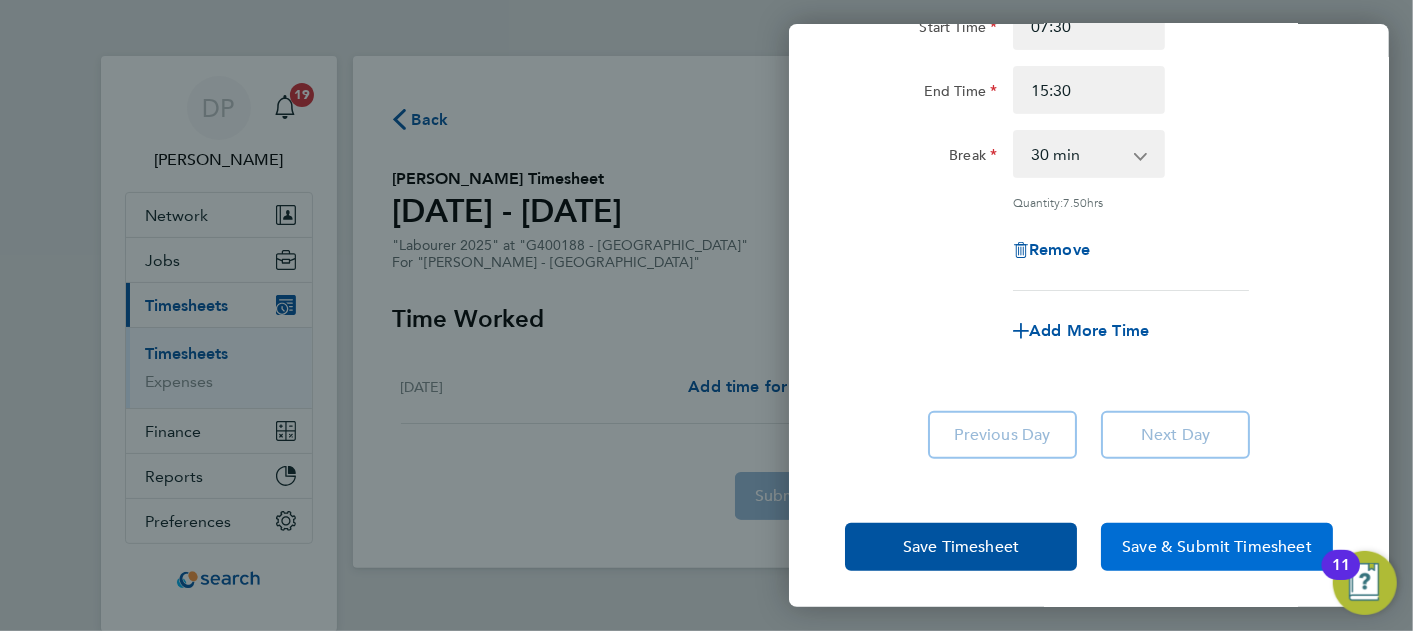click on "Save & Submit Timesheet" 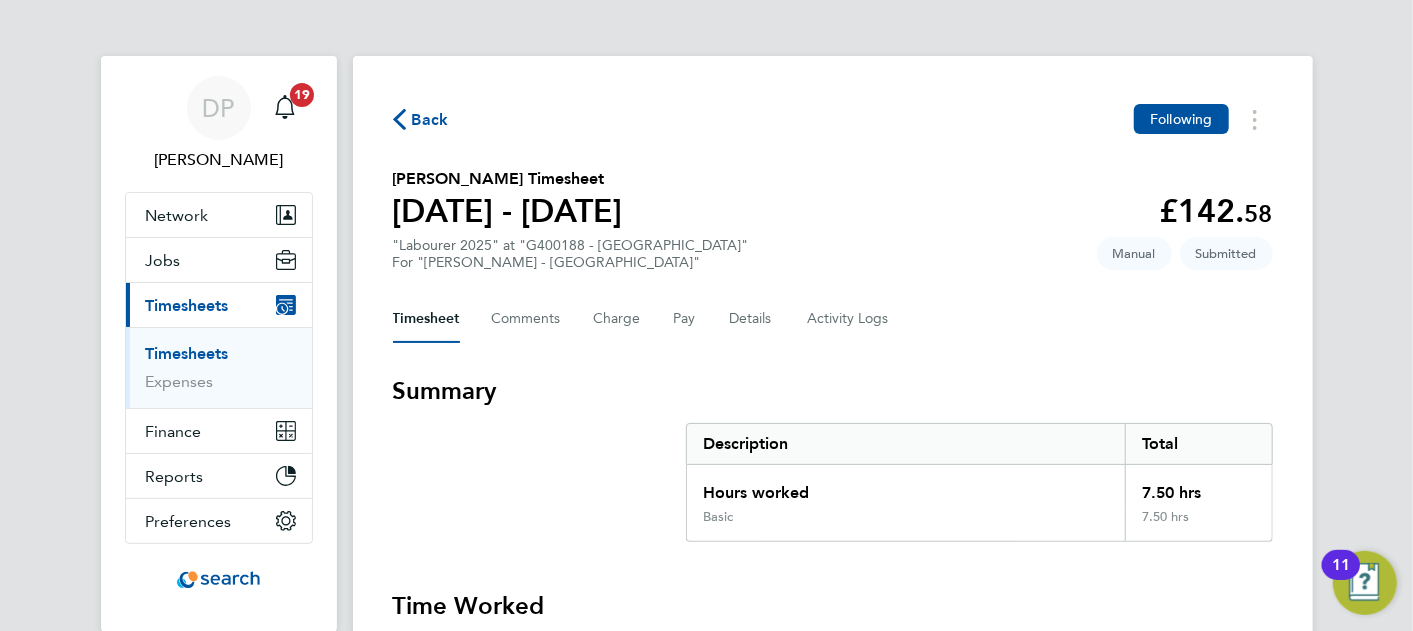 click on "Timesheets" at bounding box center (187, 305) 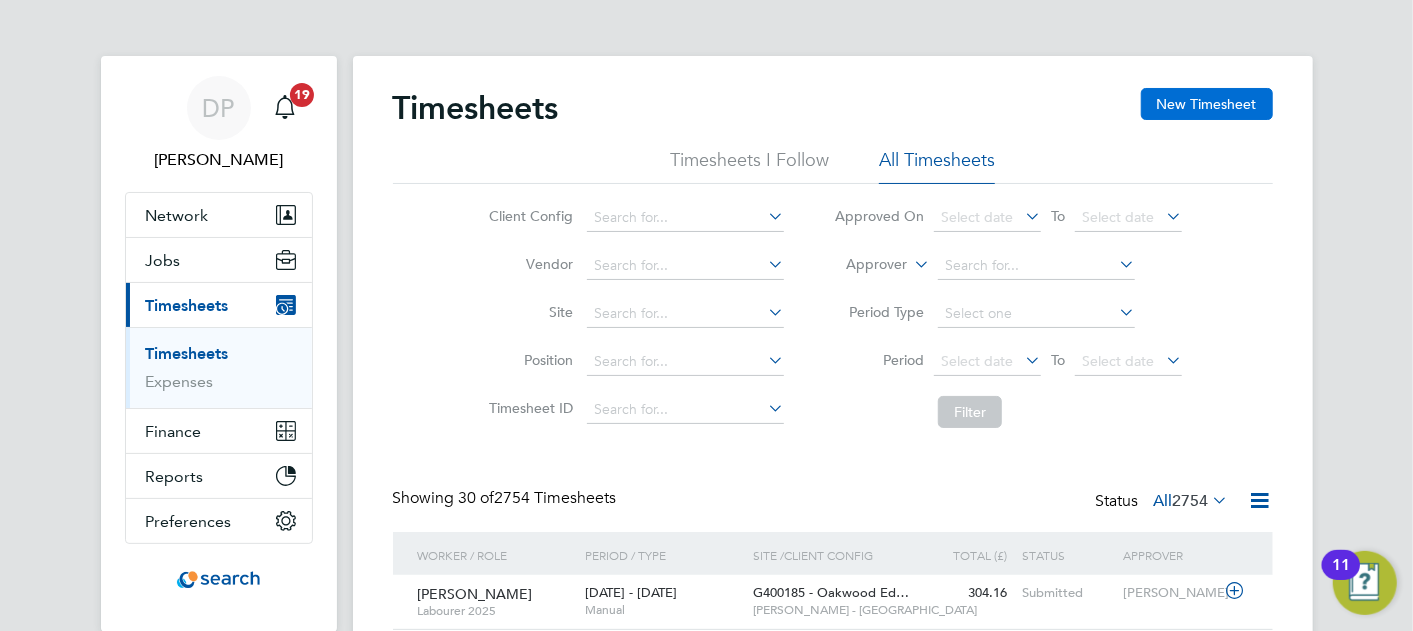 click on "New Timesheet" 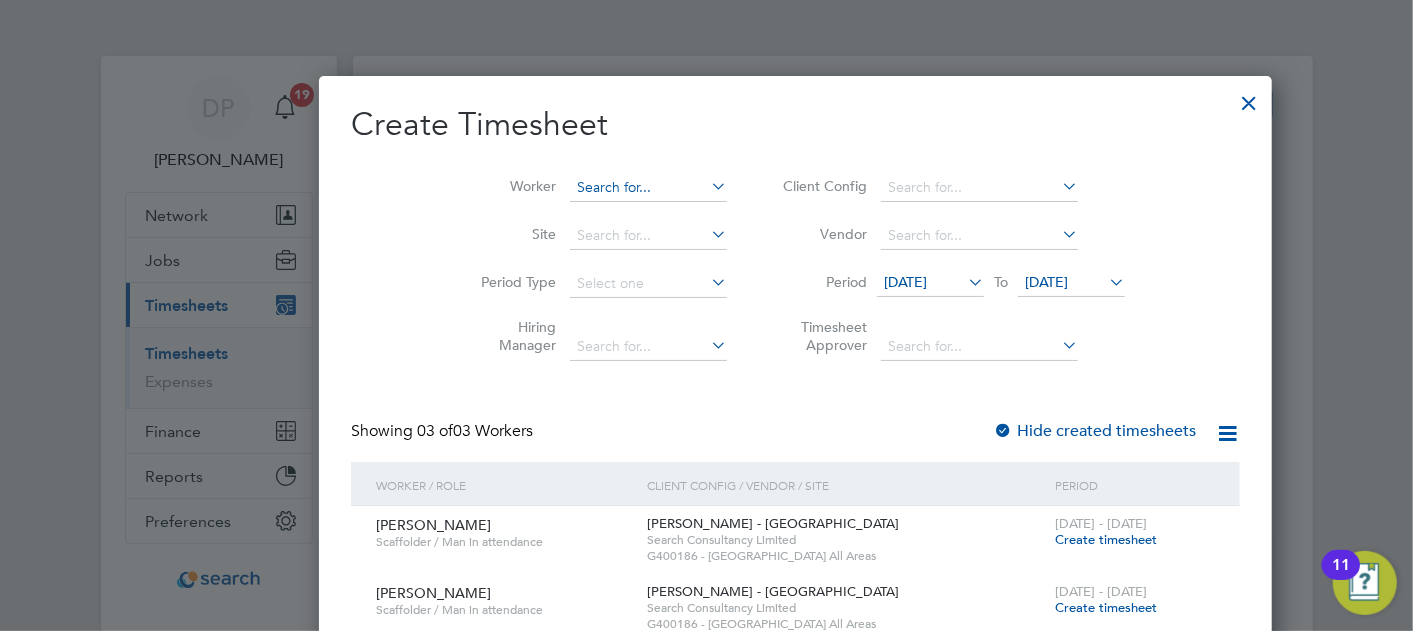 click at bounding box center [648, 188] 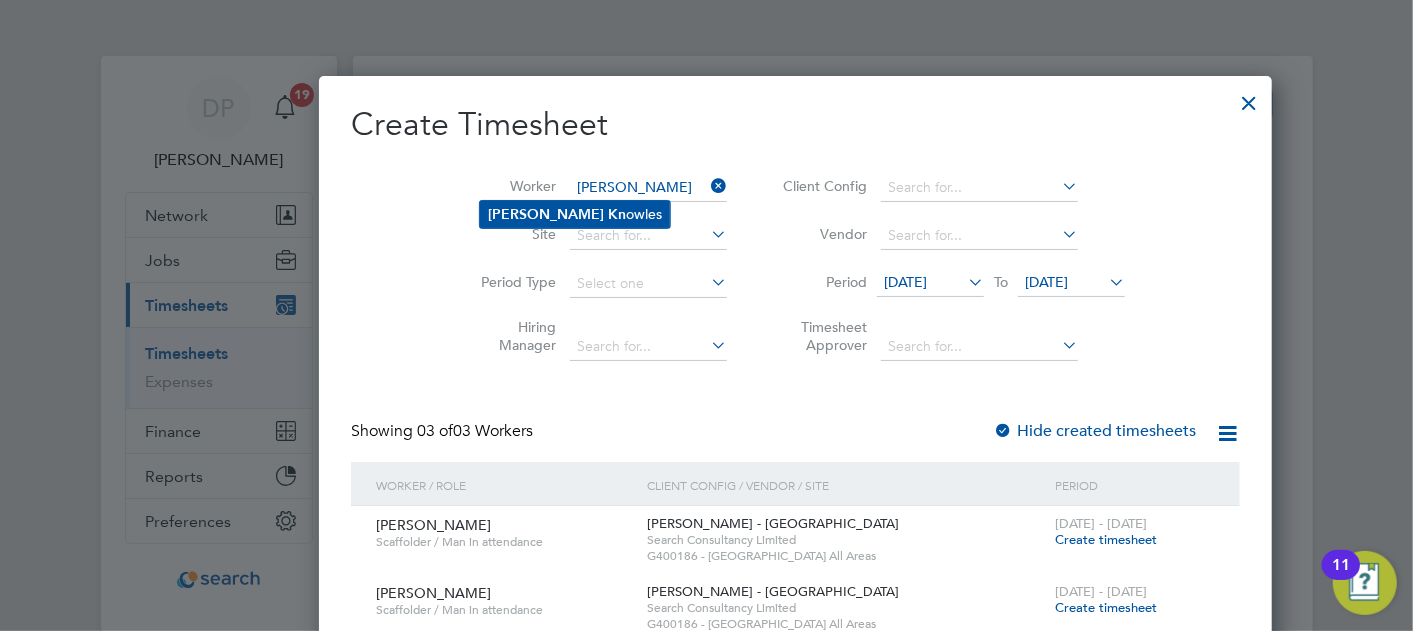 click on "Kn" 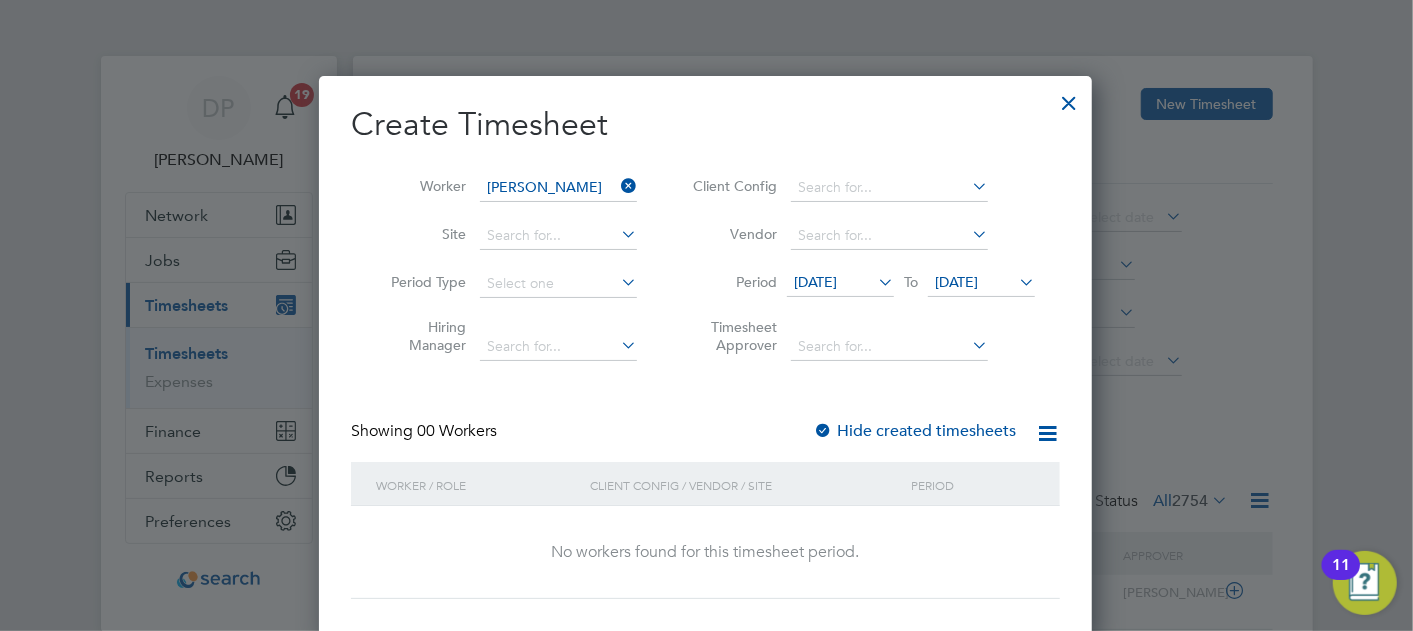 click on "[DATE]" at bounding box center (815, 282) 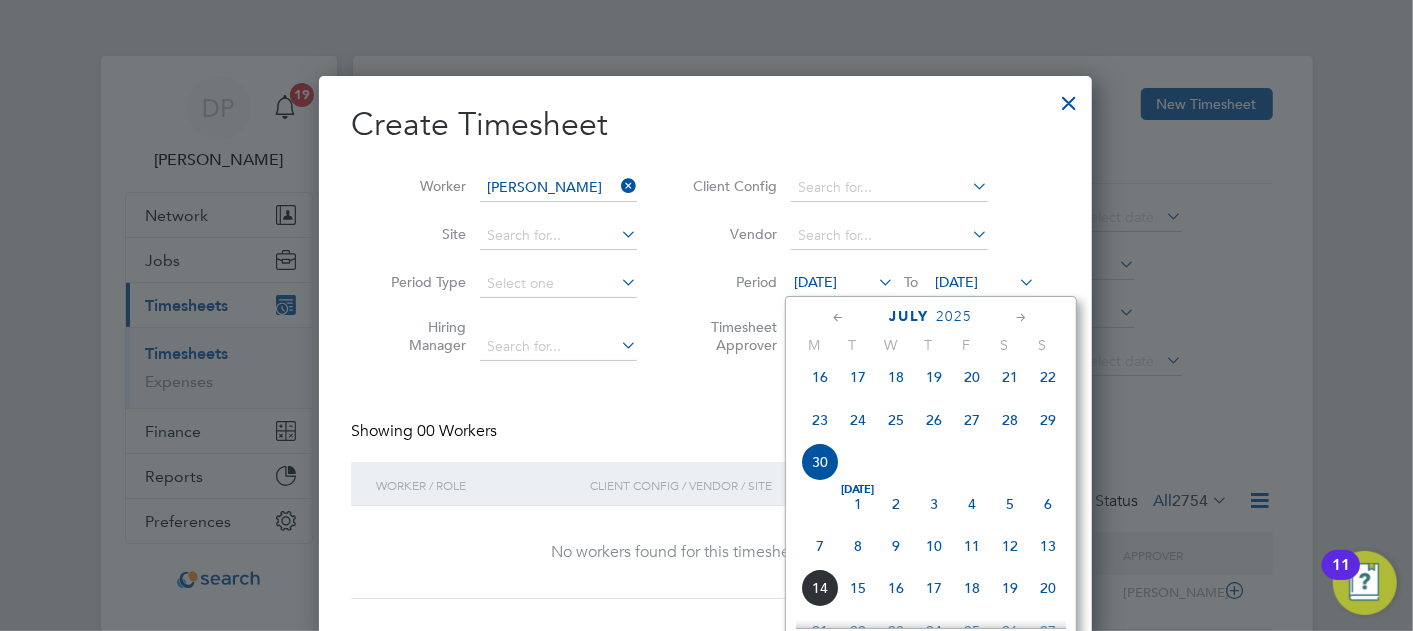 click on "7" 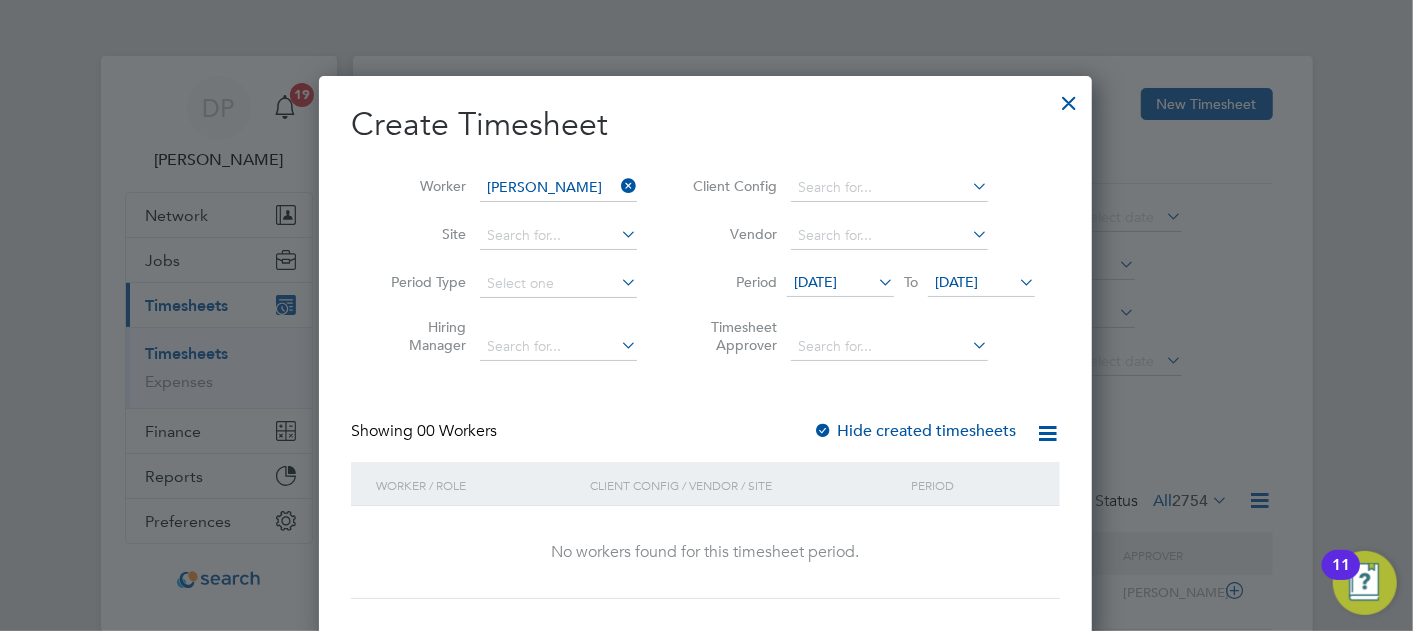 click on "[DATE]" at bounding box center [956, 282] 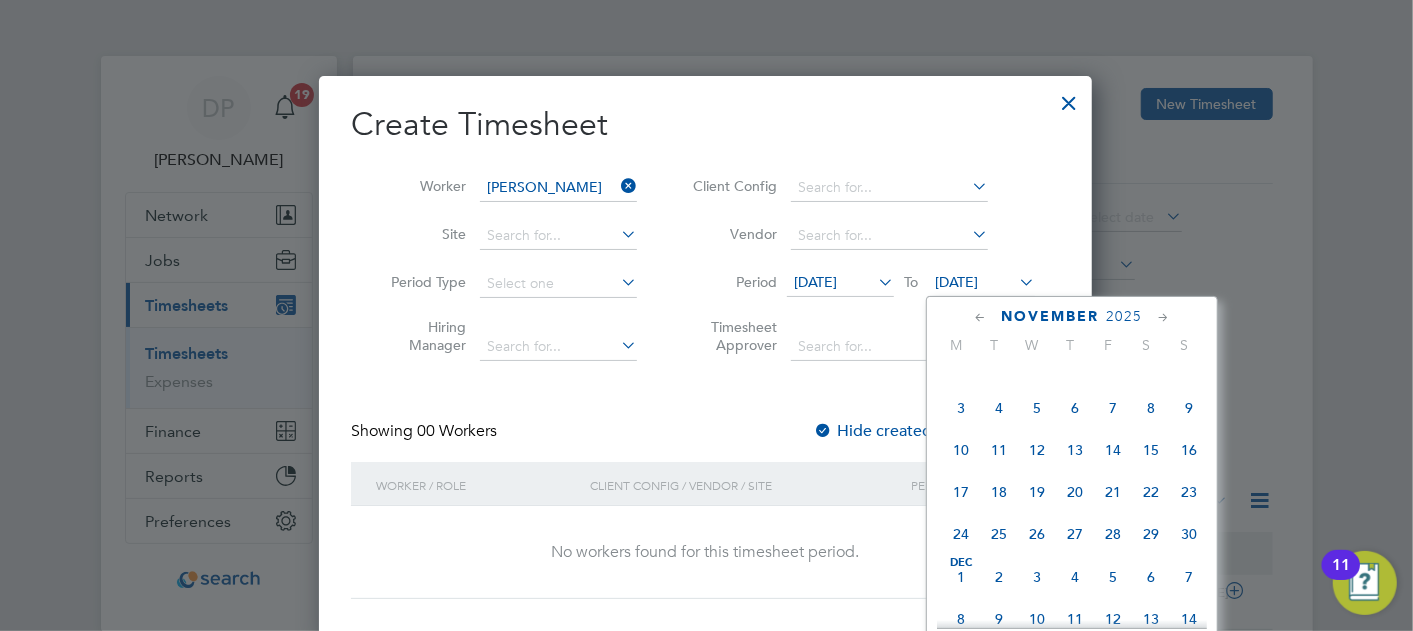 click on "Dec 1" 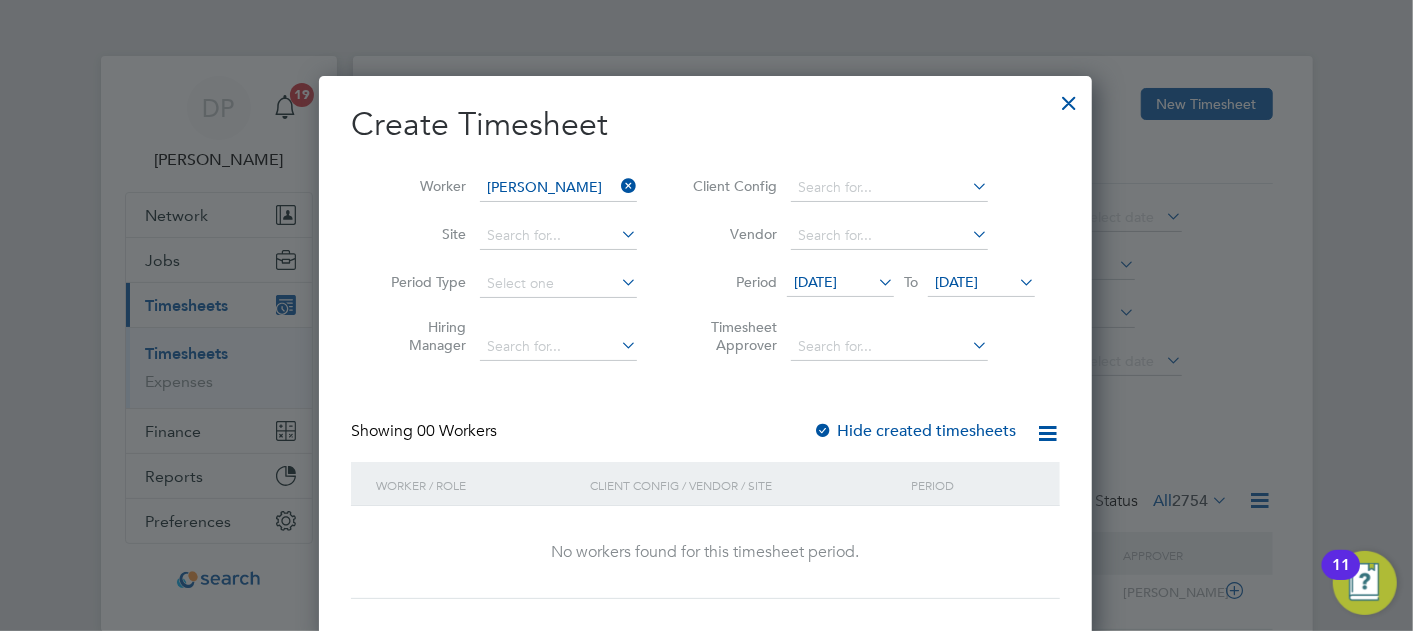 click at bounding box center [1069, 98] 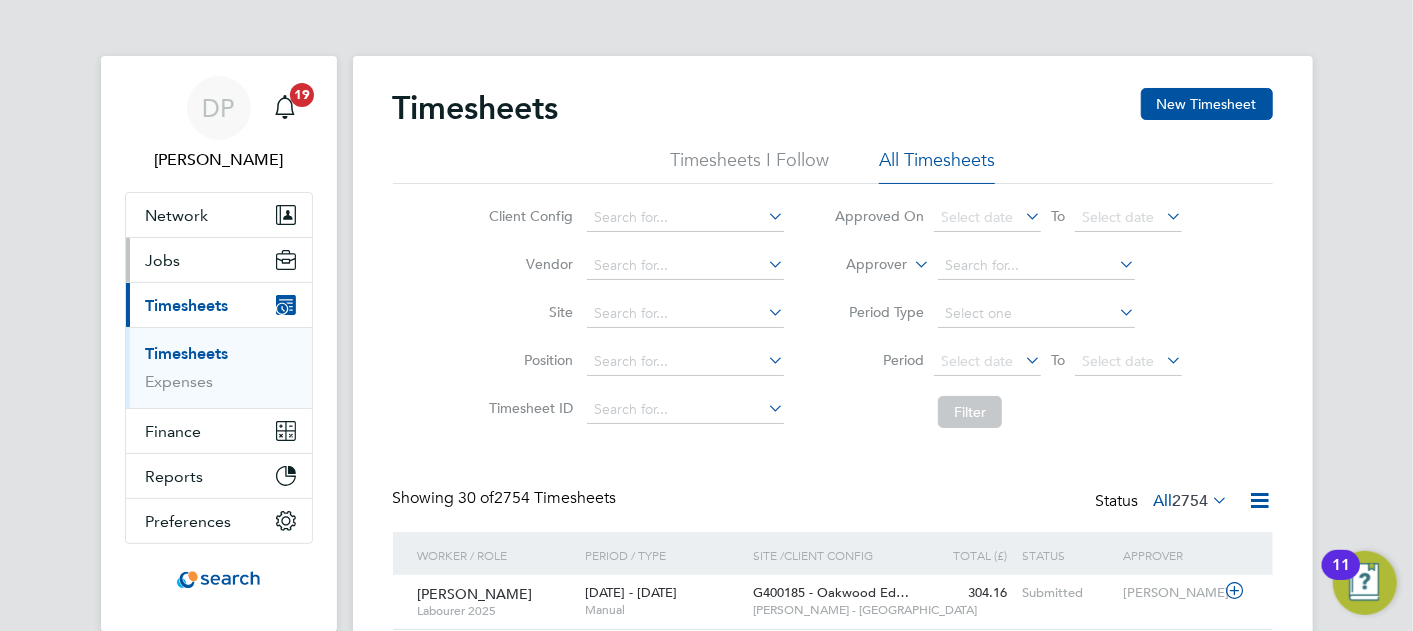 click on "Jobs" at bounding box center [219, 260] 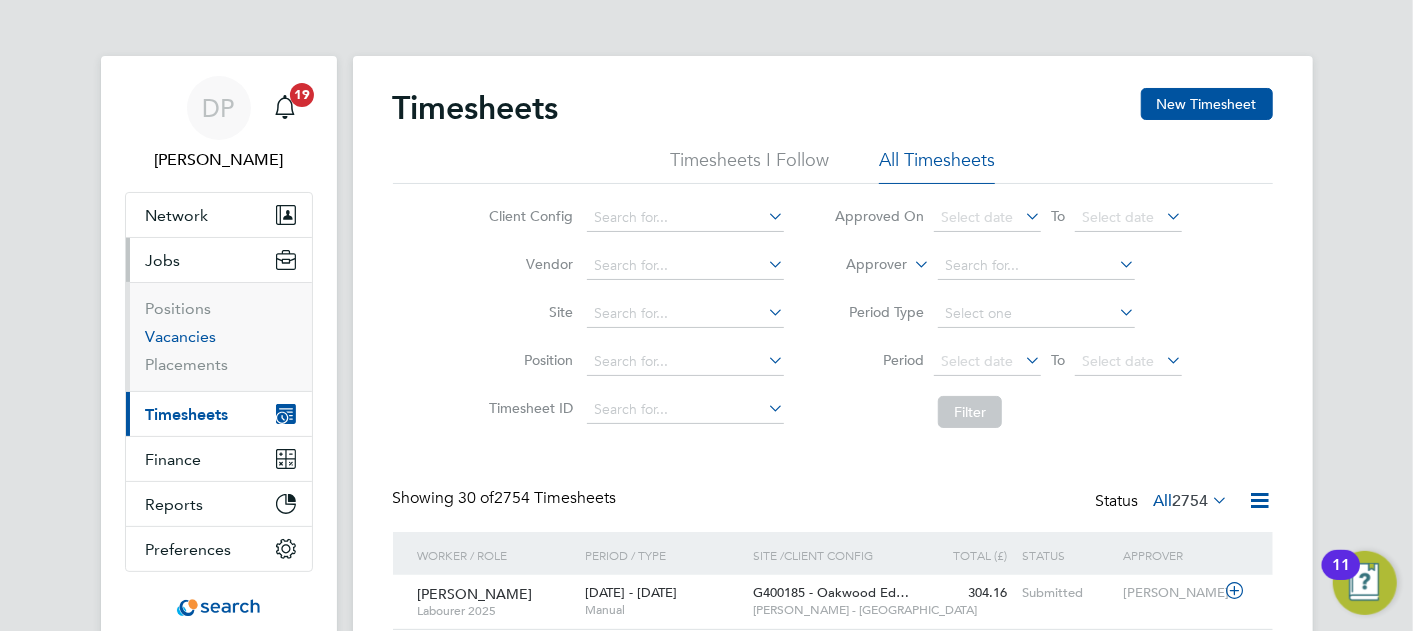 click on "Vacancies" at bounding box center [181, 336] 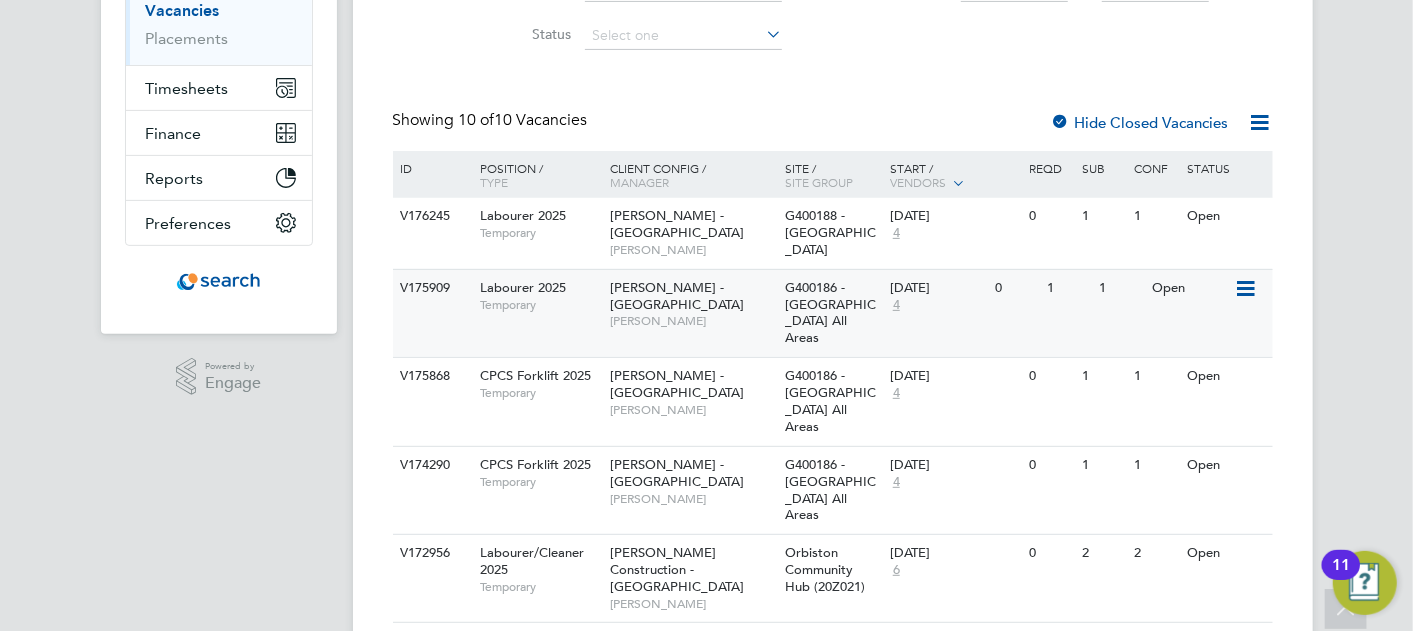 click on "Lovell - Scotland   Matthew Collins" 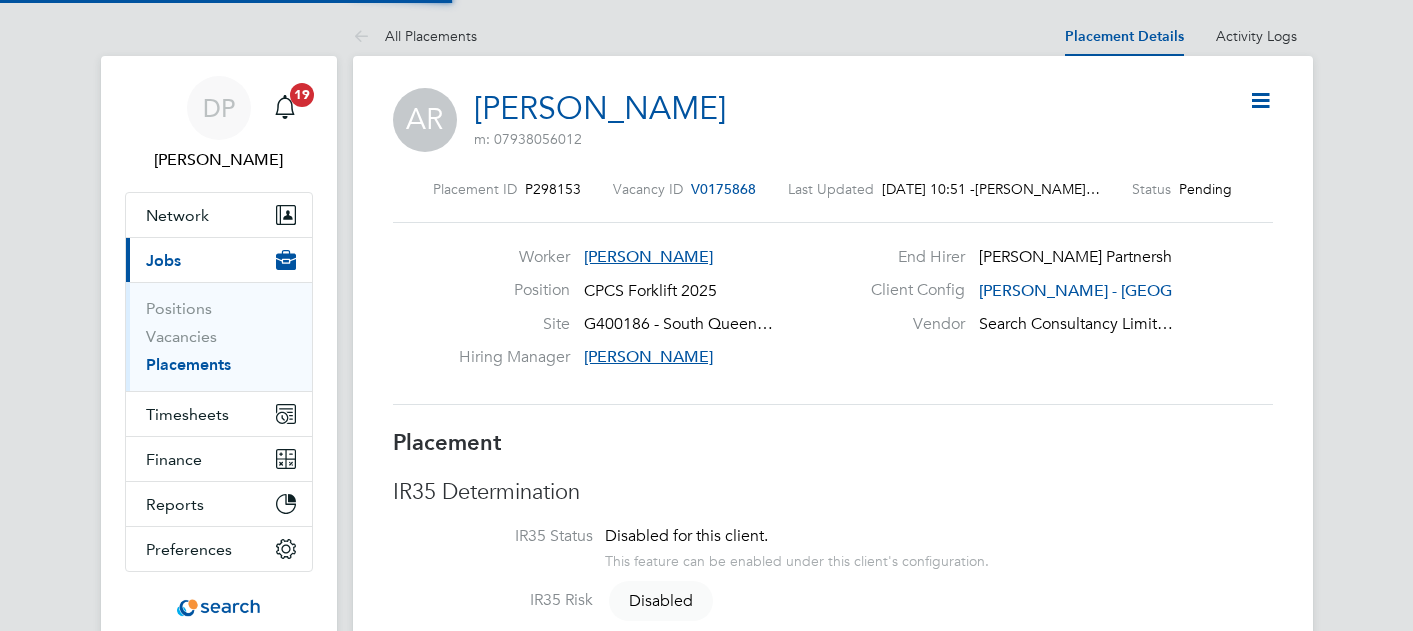 scroll, scrollTop: 0, scrollLeft: 0, axis: both 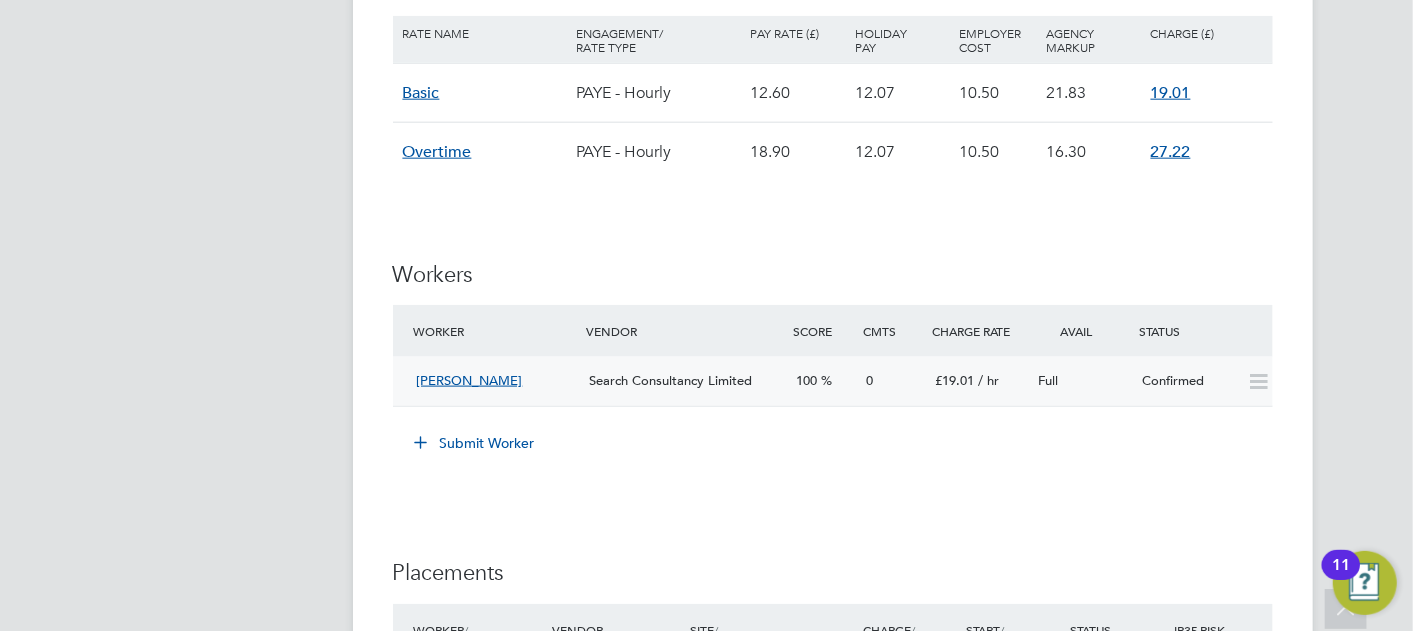 click 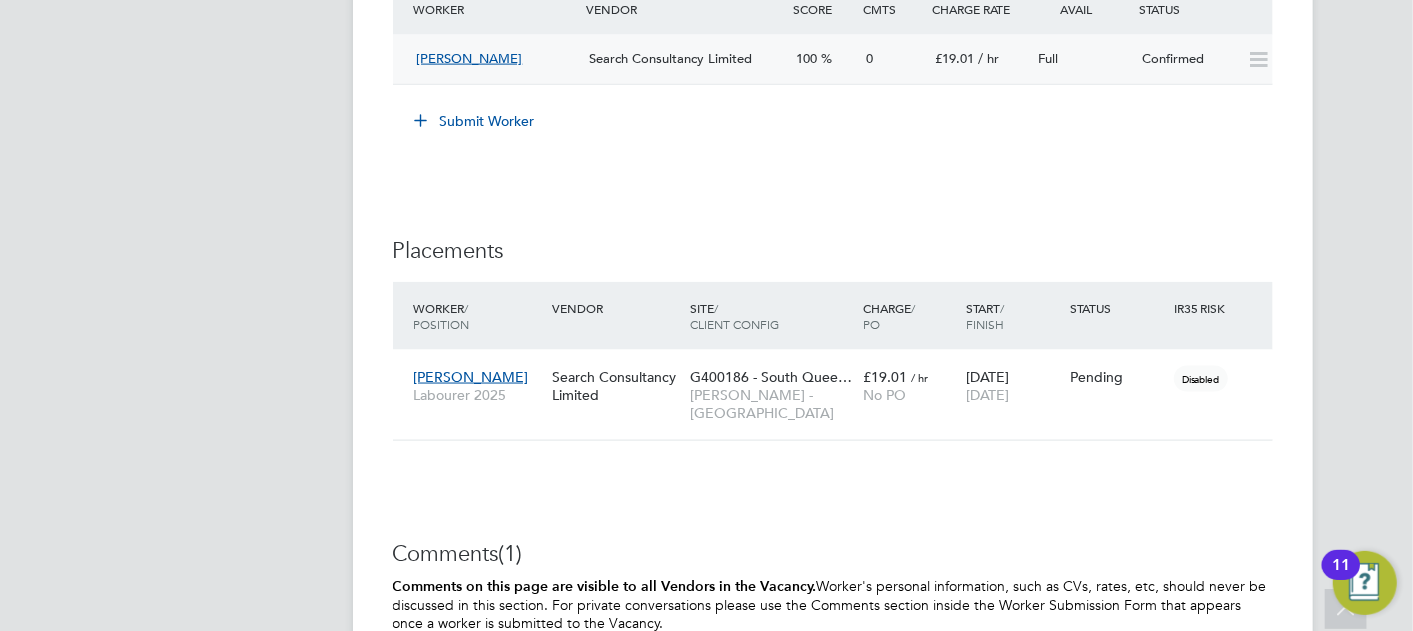 scroll, scrollTop: 1634, scrollLeft: 0, axis: vertical 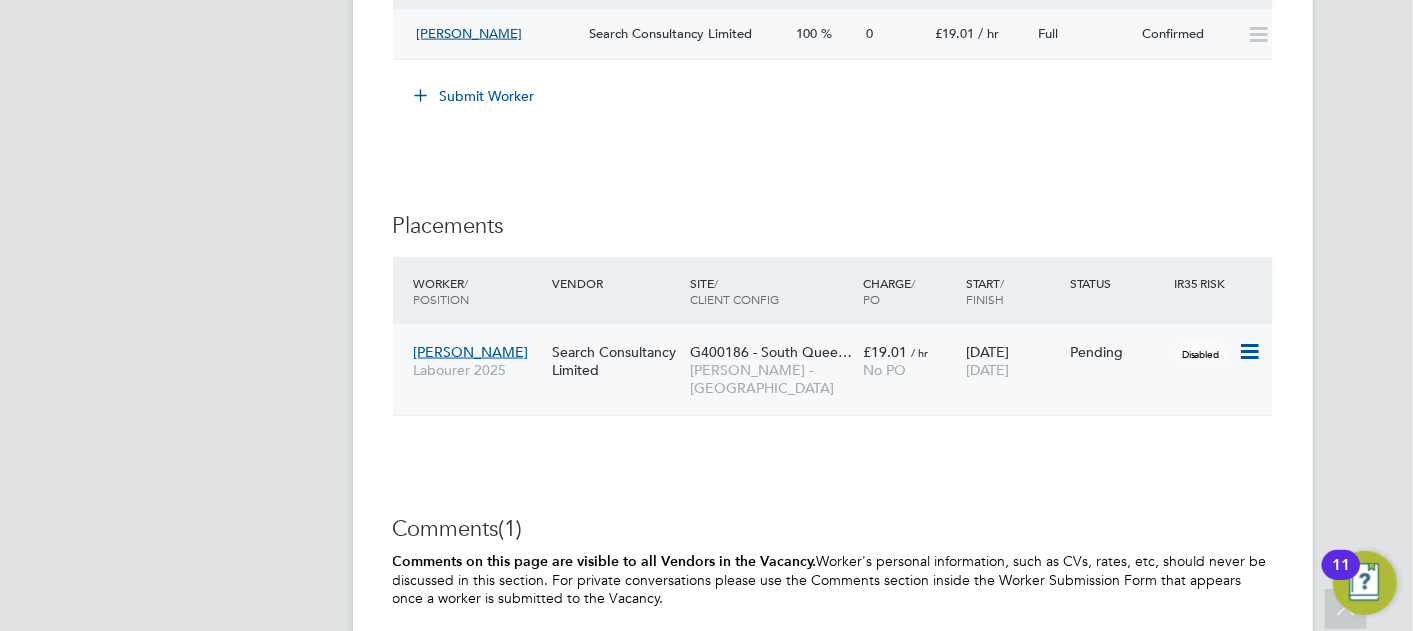 click 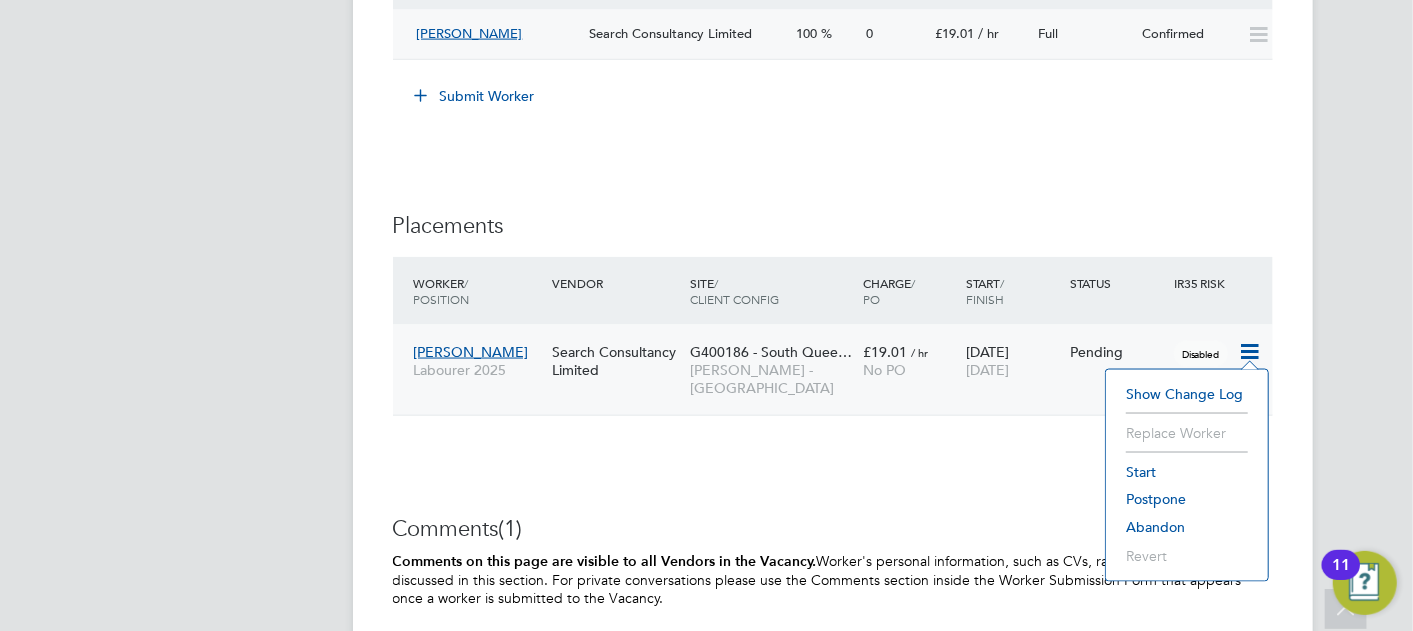 click on "Start" 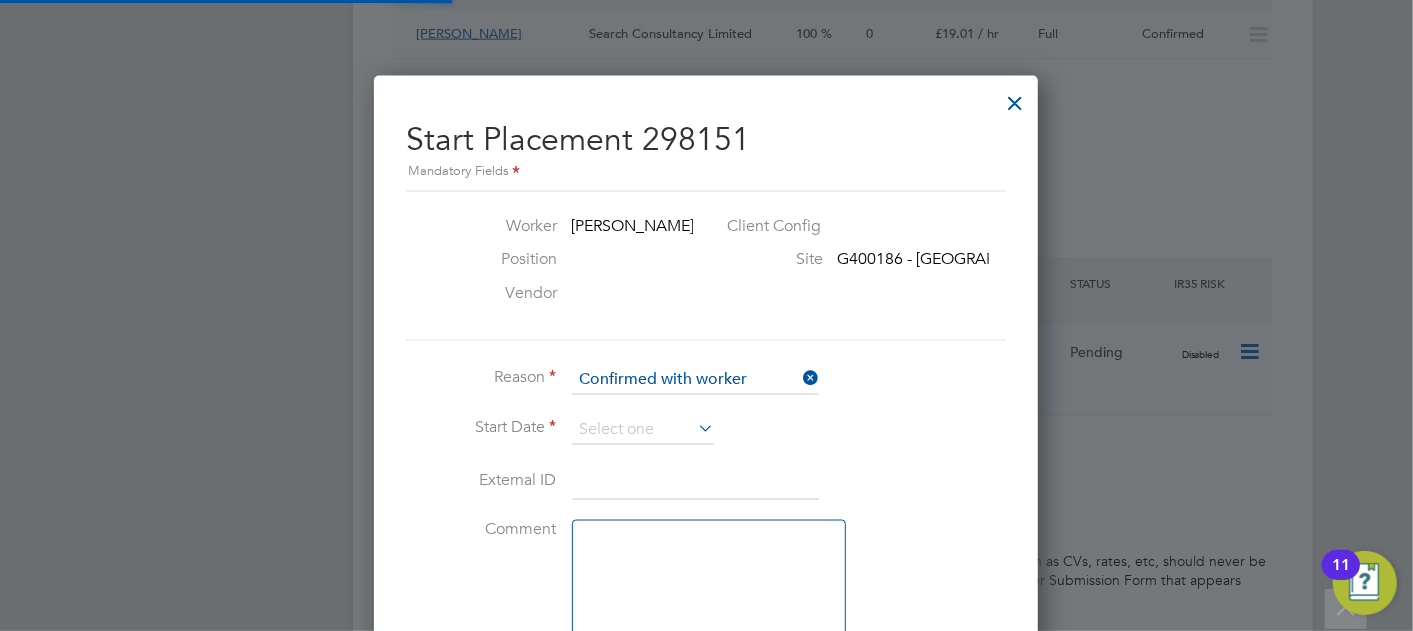 type on "[PERSON_NAME]" 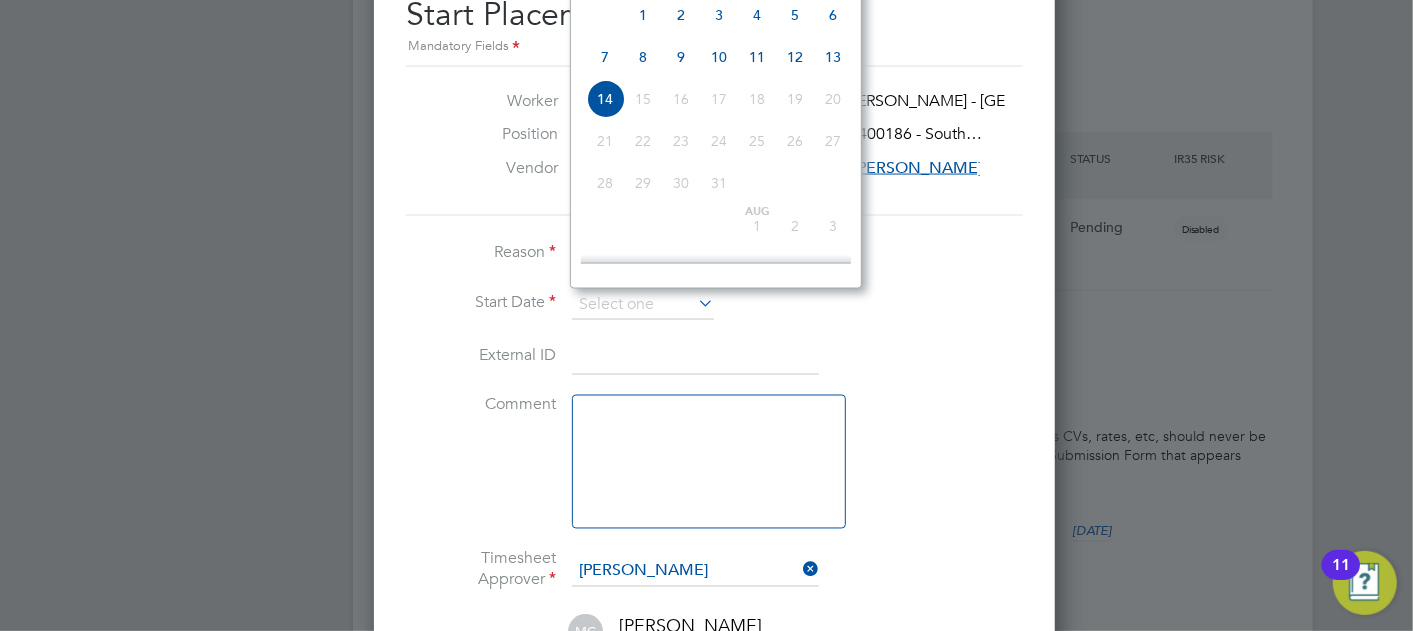 click on "8" 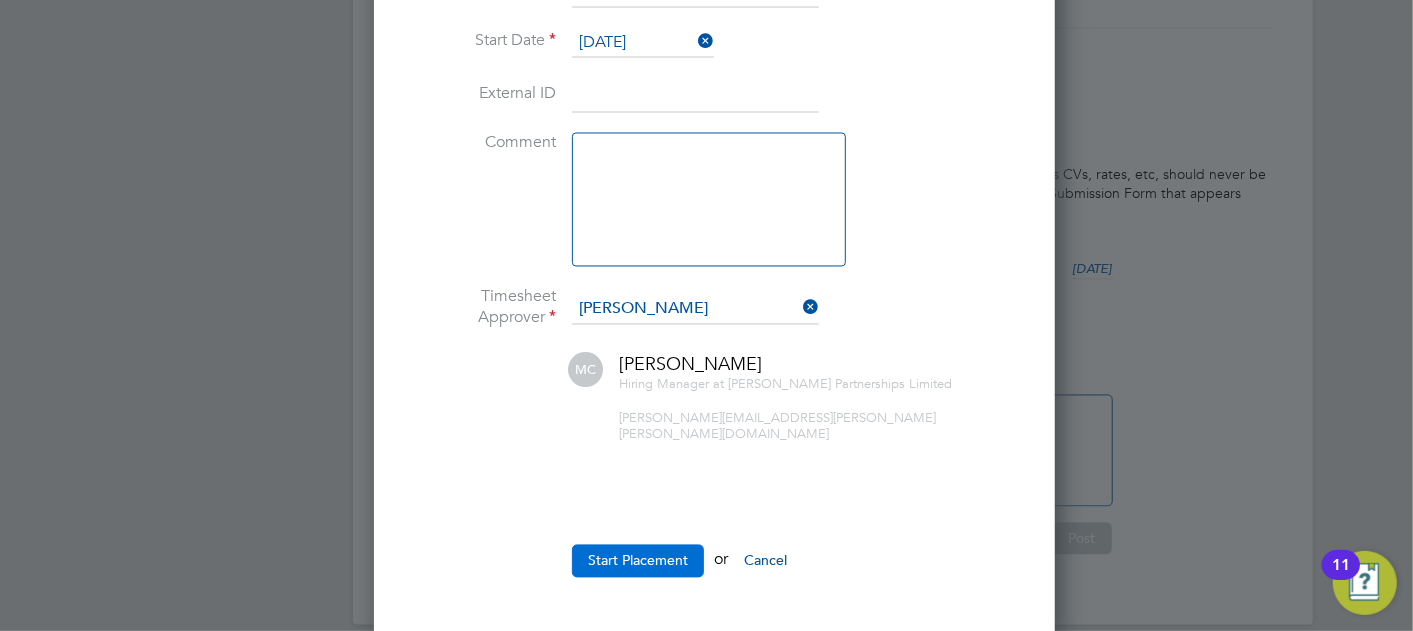 click on "Start Placement" 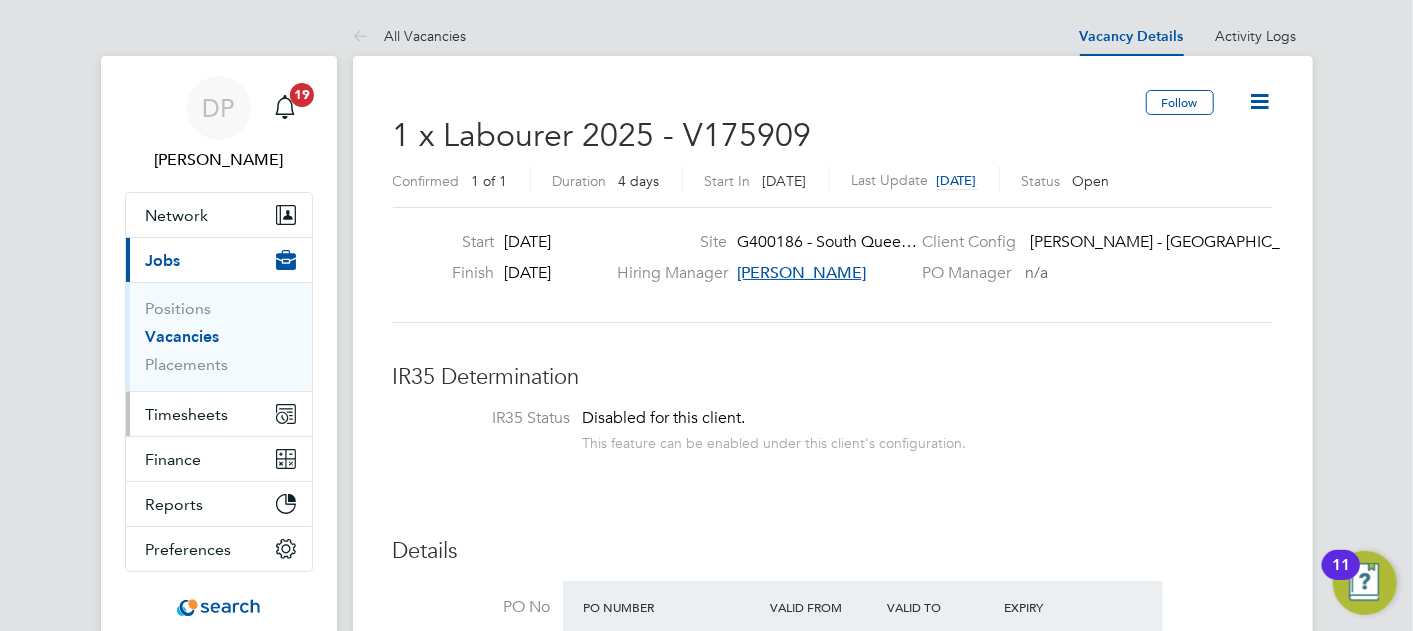 click on "Timesheets" at bounding box center [187, 414] 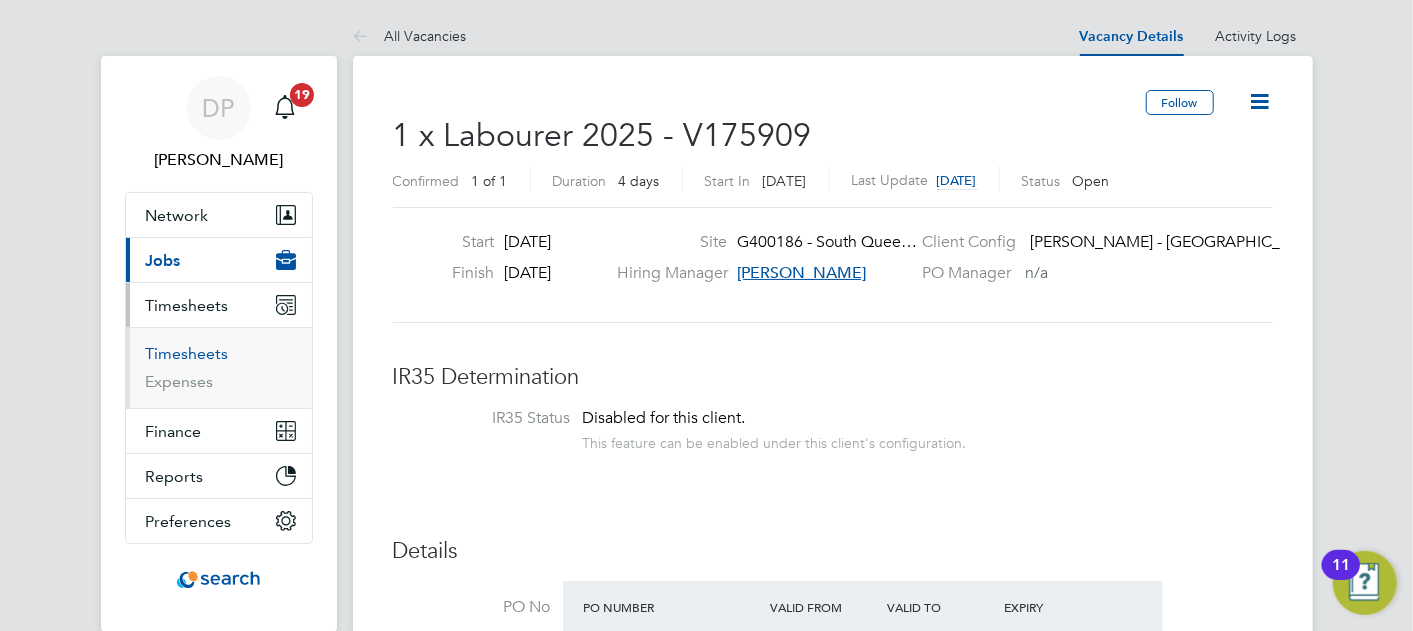 click on "Timesheets" at bounding box center [187, 353] 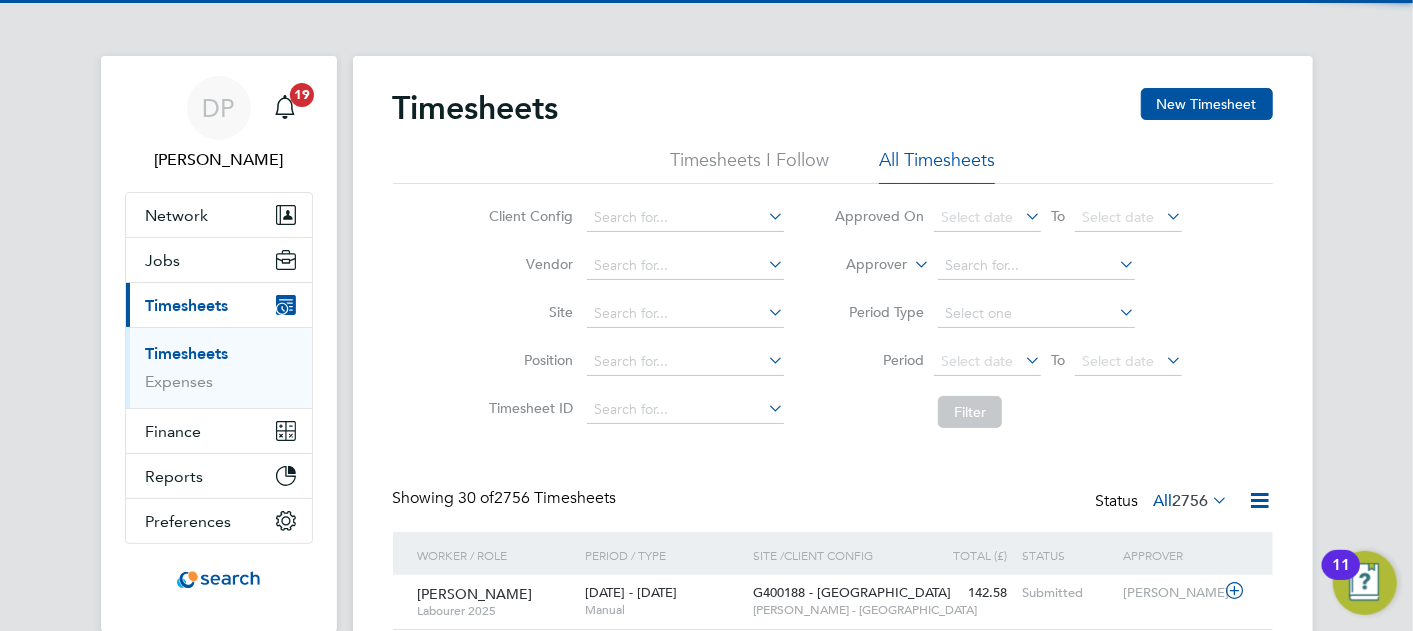 scroll, scrollTop: 10, scrollLeft: 10, axis: both 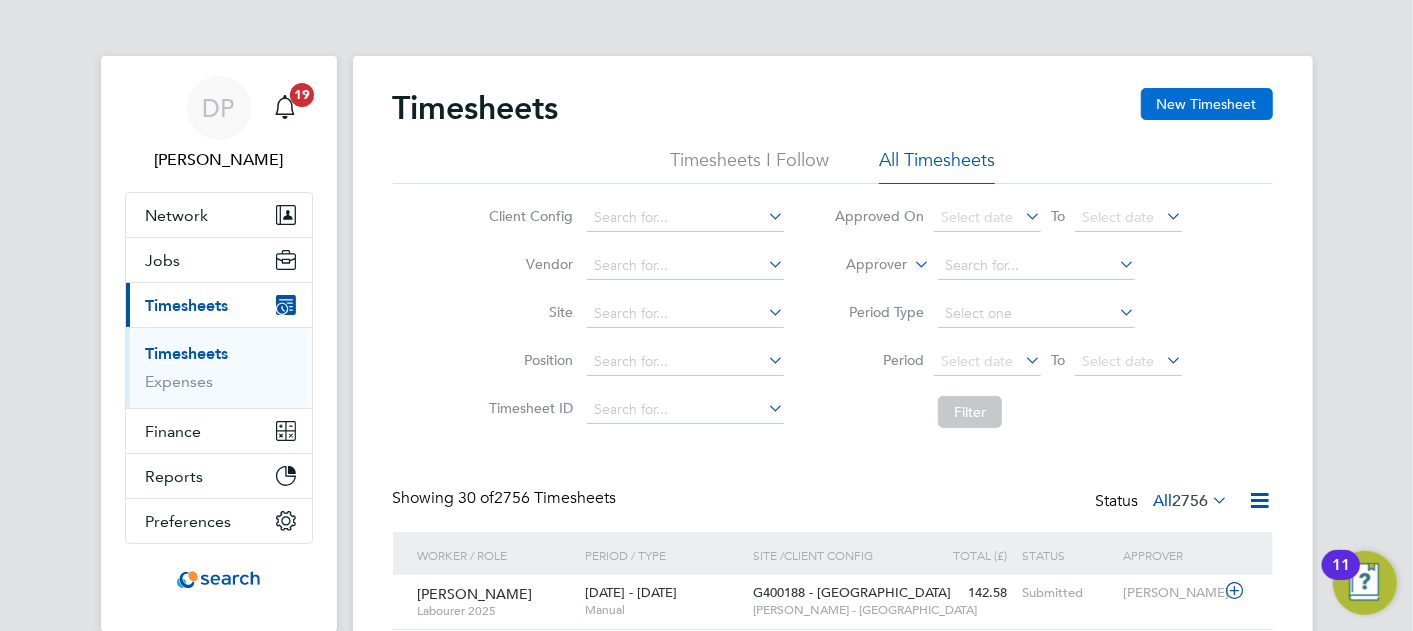 click on "New Timesheet" 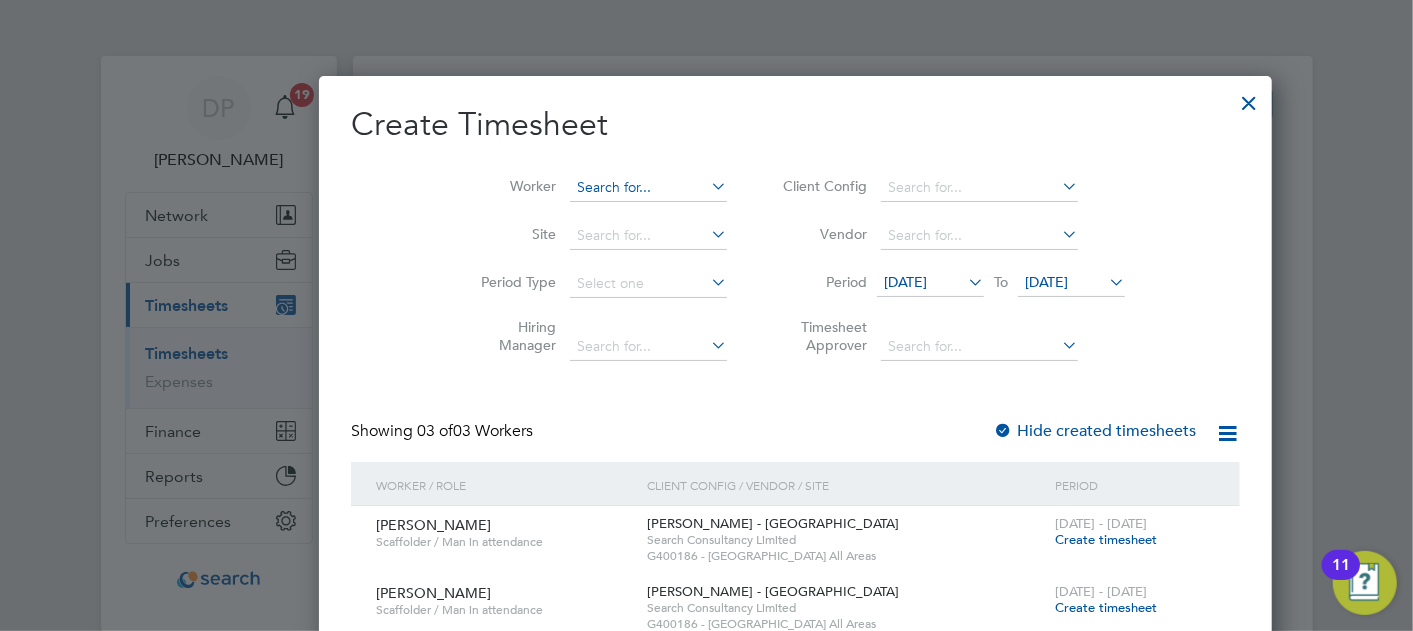 click at bounding box center [648, 188] 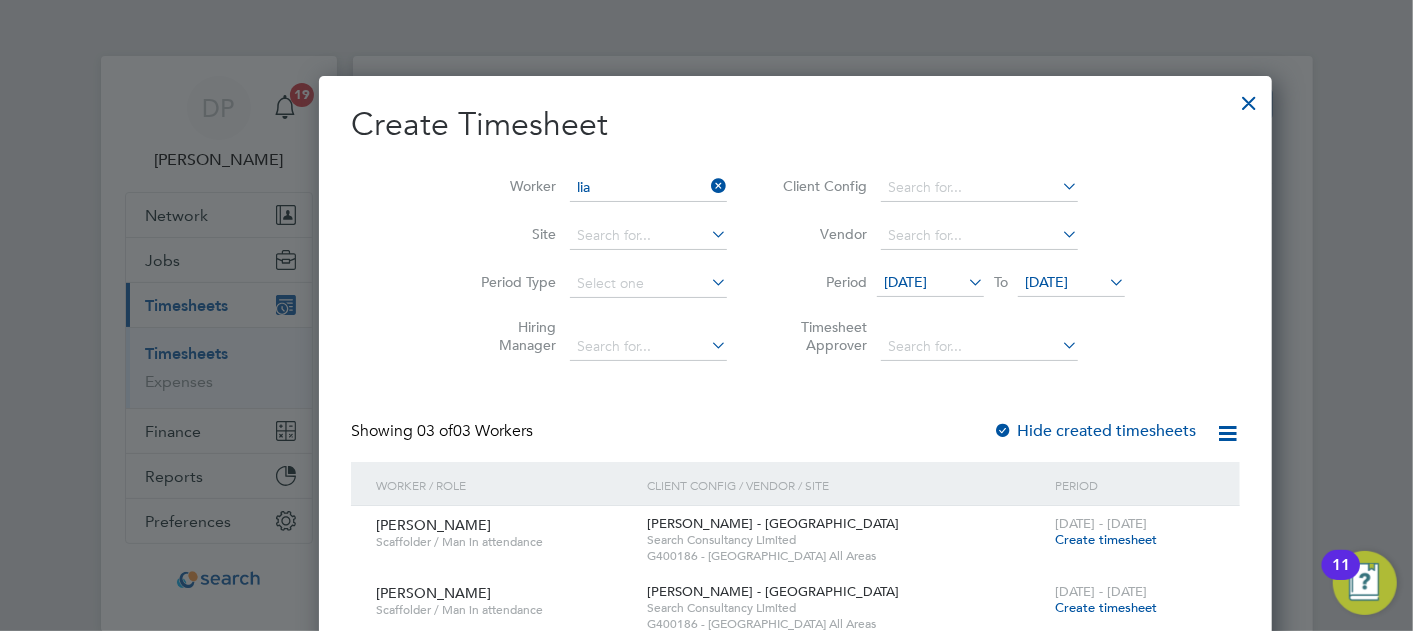 click on "[PERSON_NAME] [PERSON_NAME]" 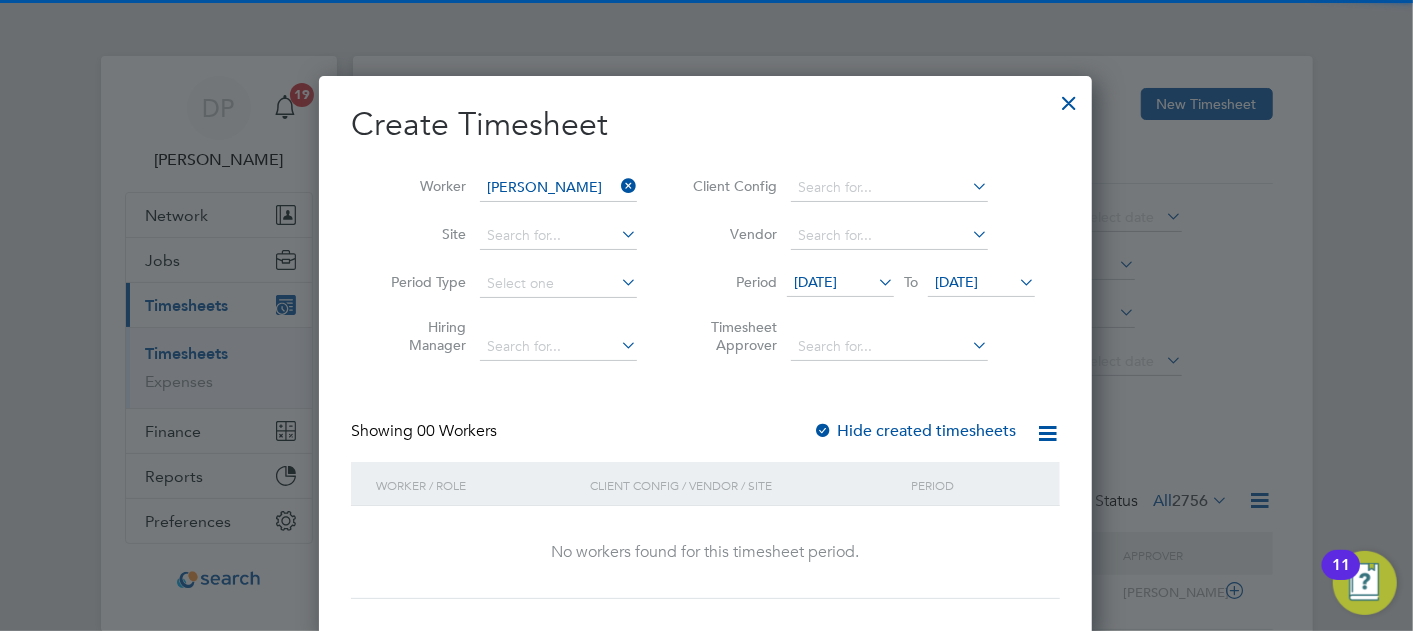 click on "[DATE]" at bounding box center (815, 282) 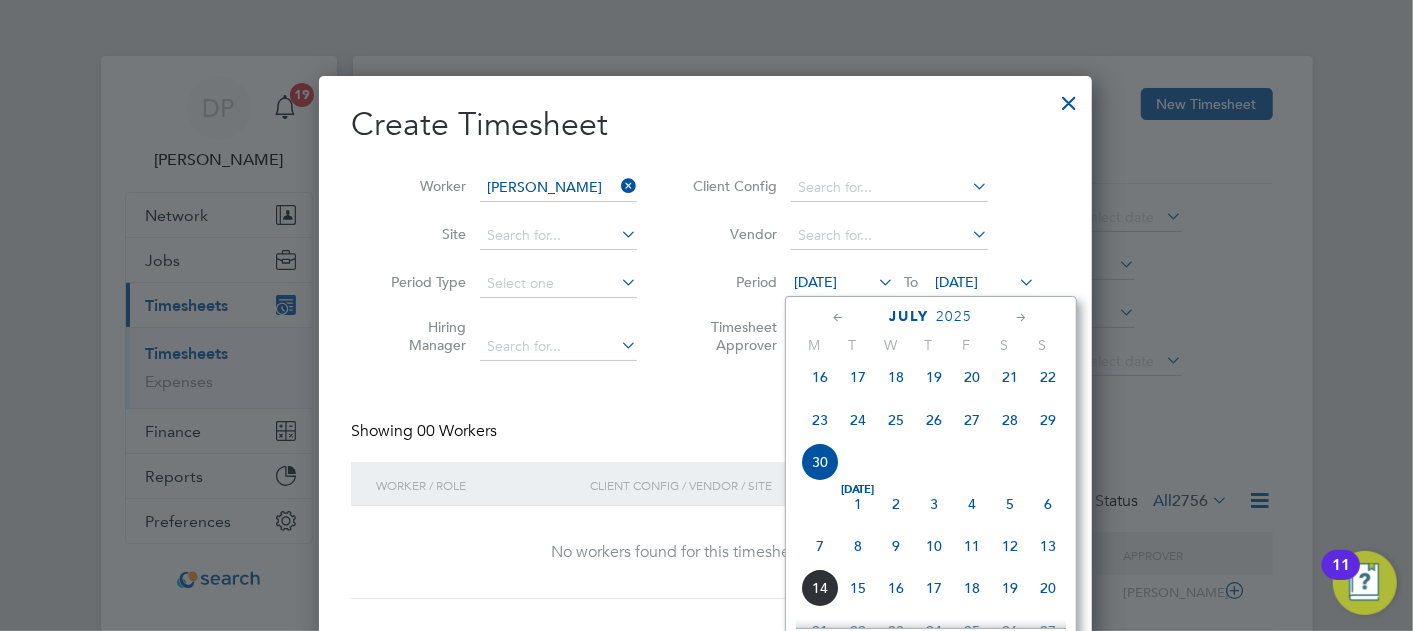 click on "7" 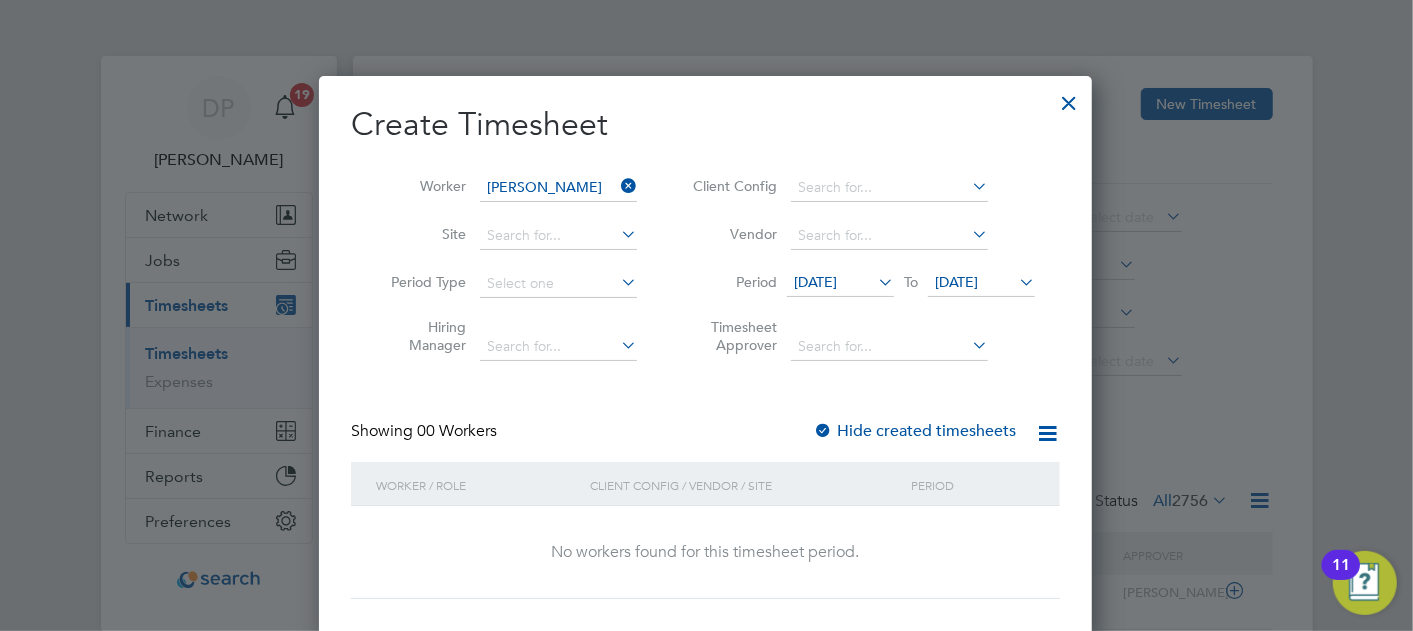 click on "[DATE]" at bounding box center (956, 282) 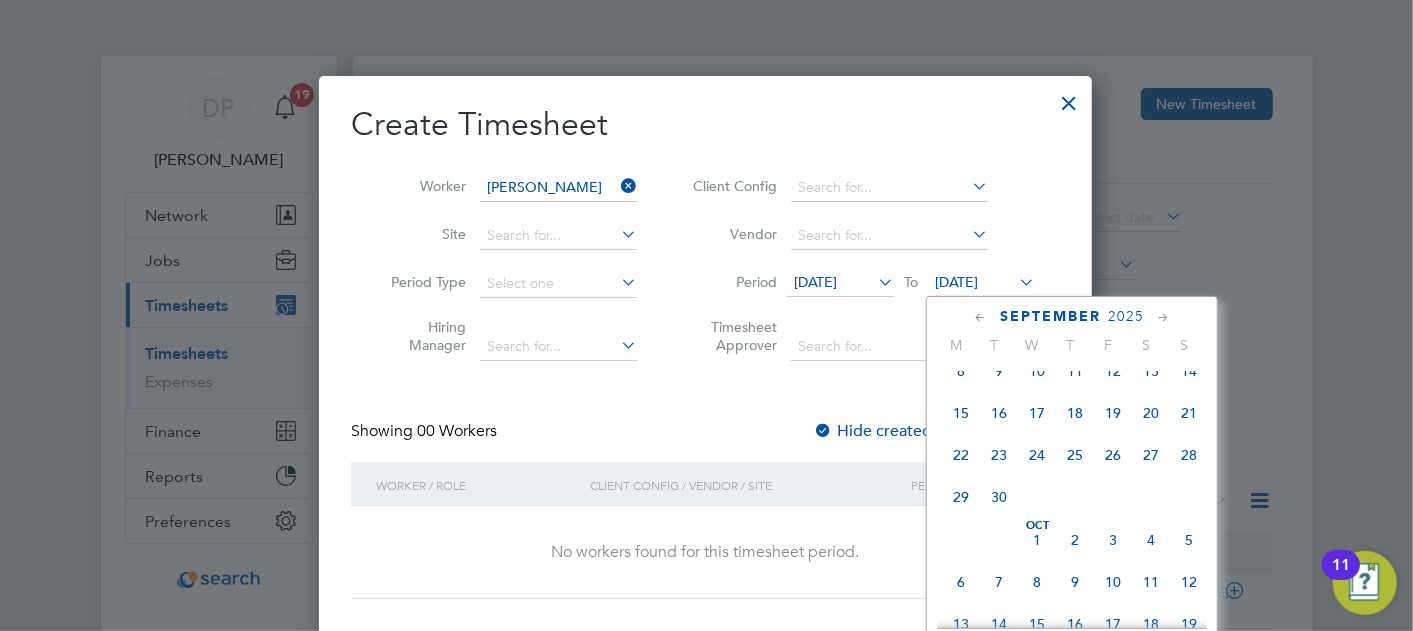 click on "6" 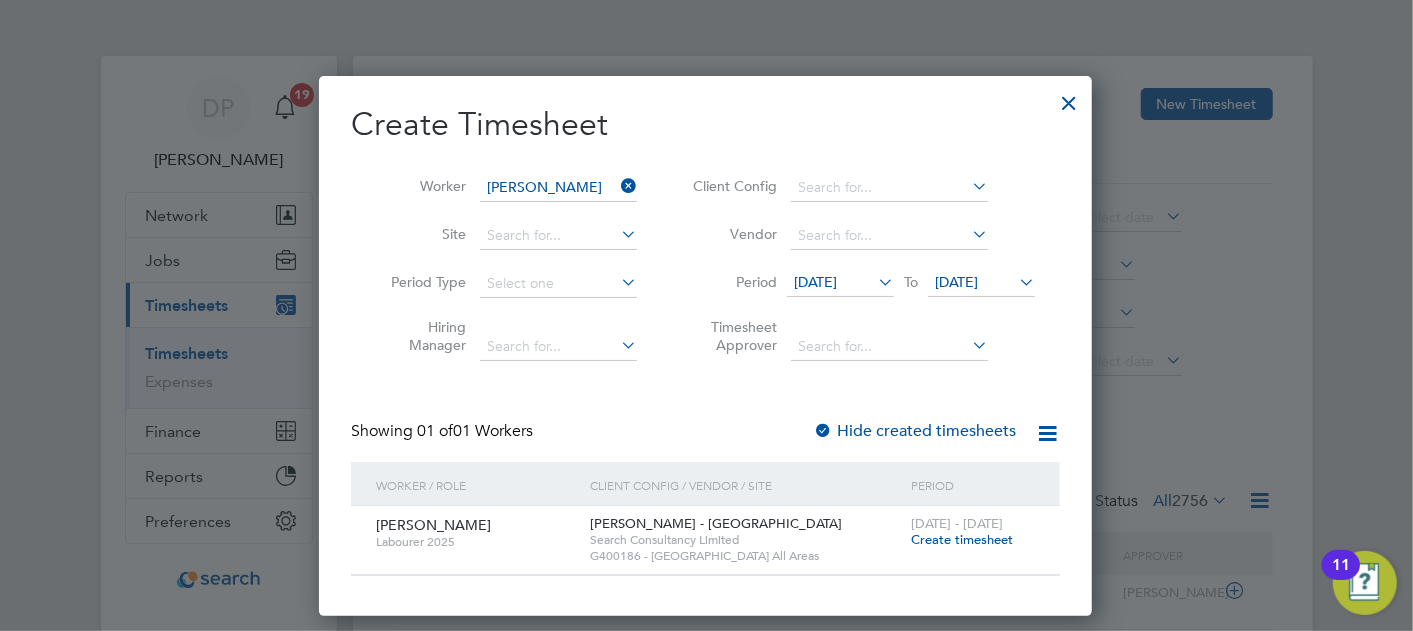 click on "Create timesheet" at bounding box center (962, 539) 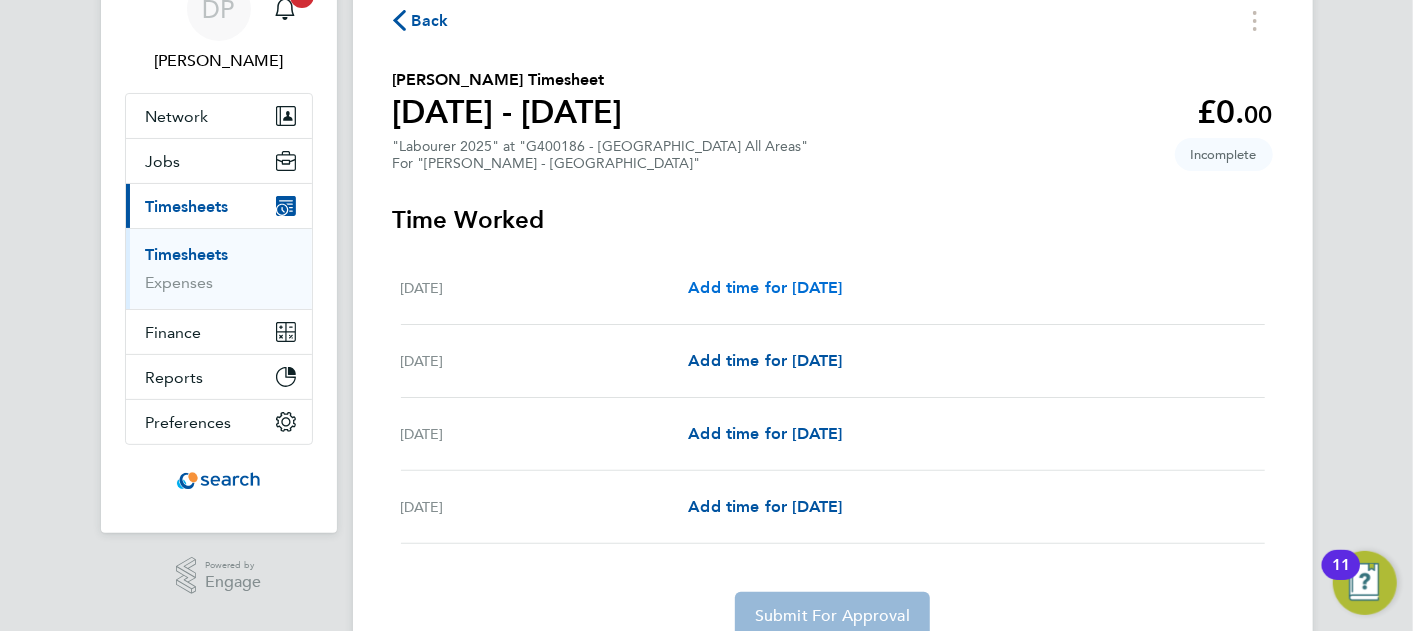 click on "Add time for [DATE]" at bounding box center [765, 288] 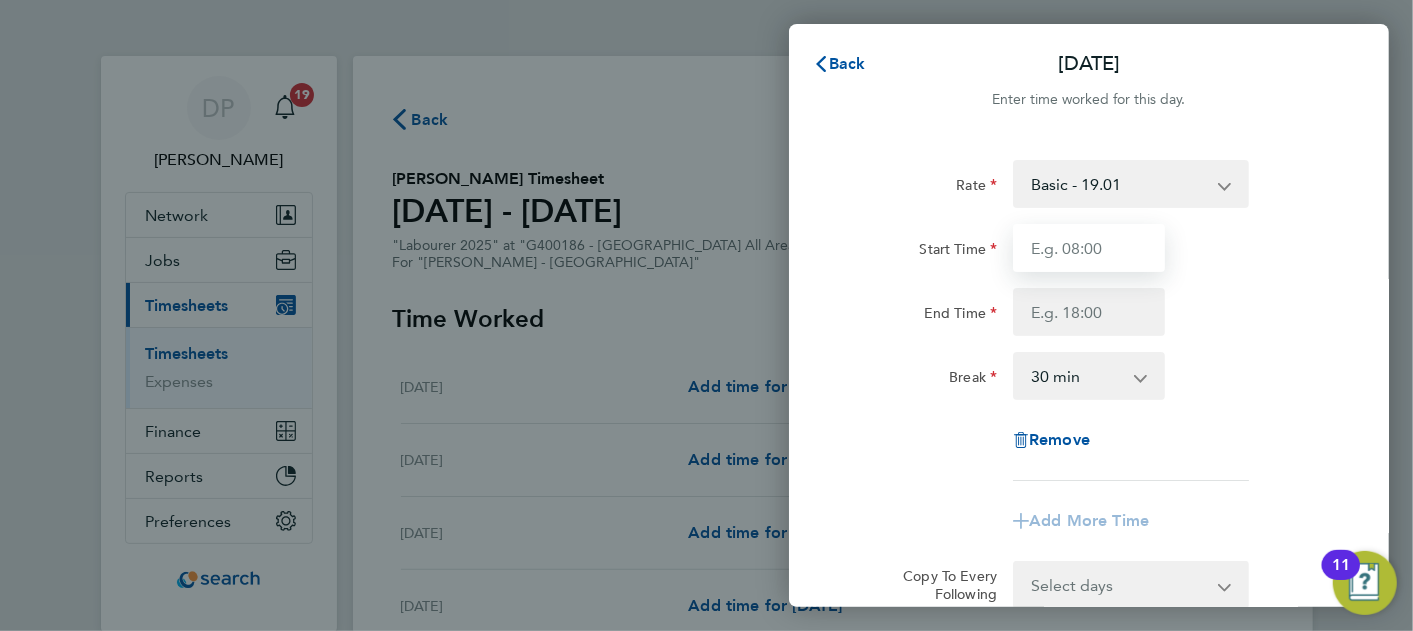 click on "Start Time" at bounding box center [1089, 248] 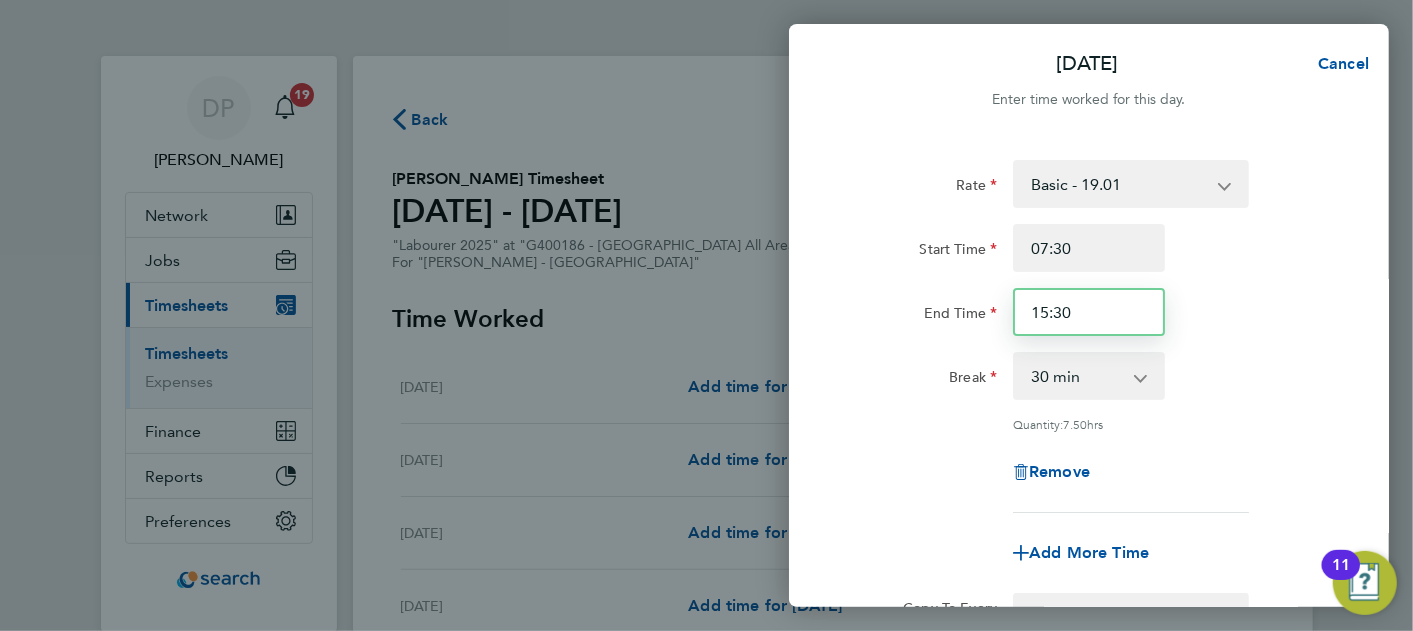 click on "15:30" at bounding box center [1089, 312] 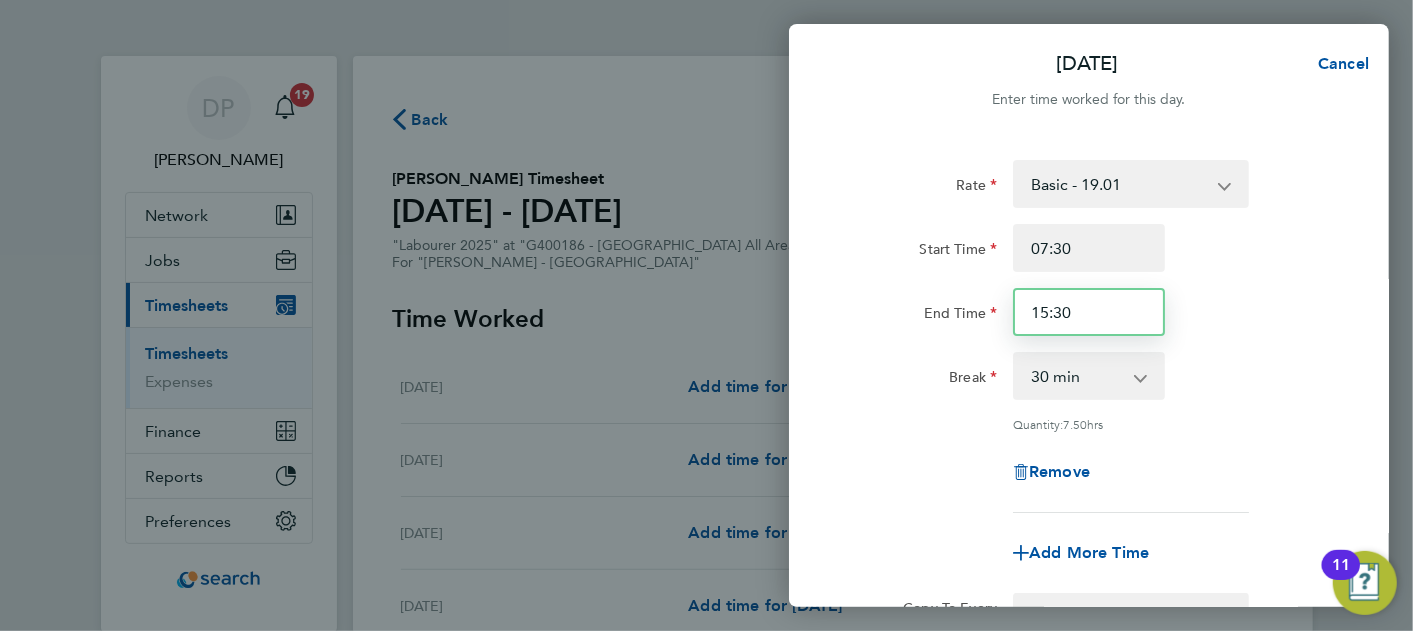 click on "15:30" at bounding box center [1089, 312] 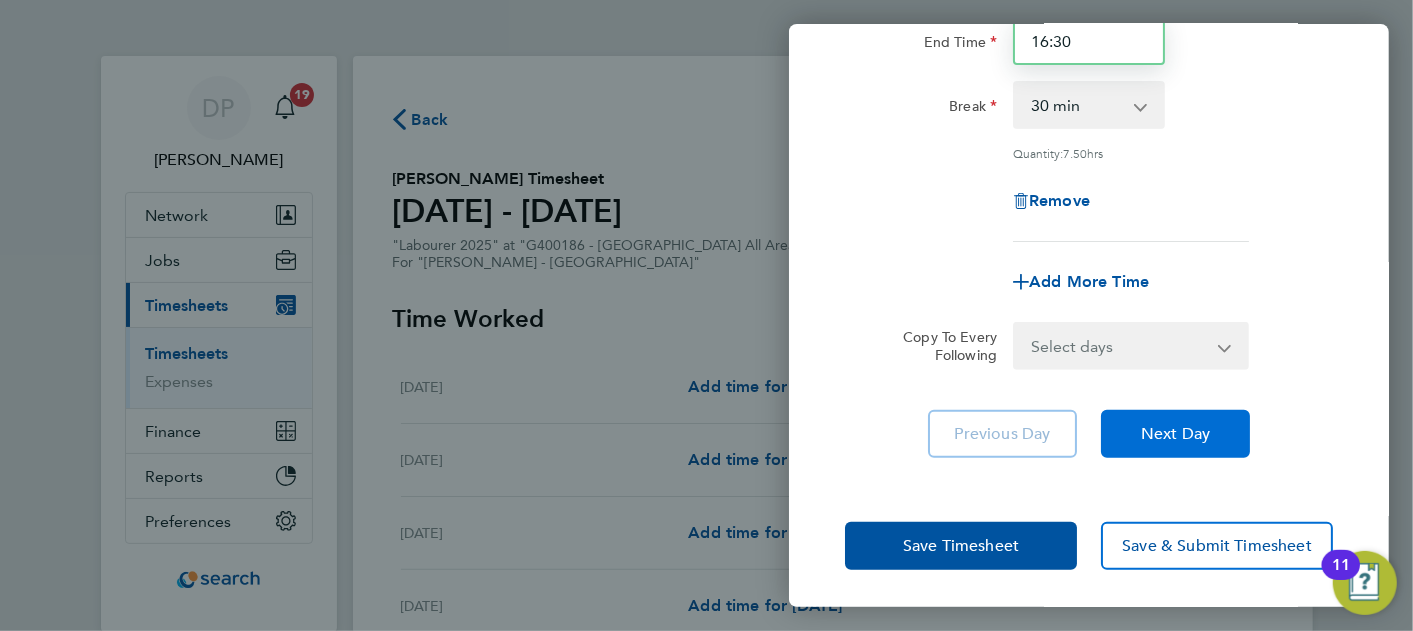type on "16:30" 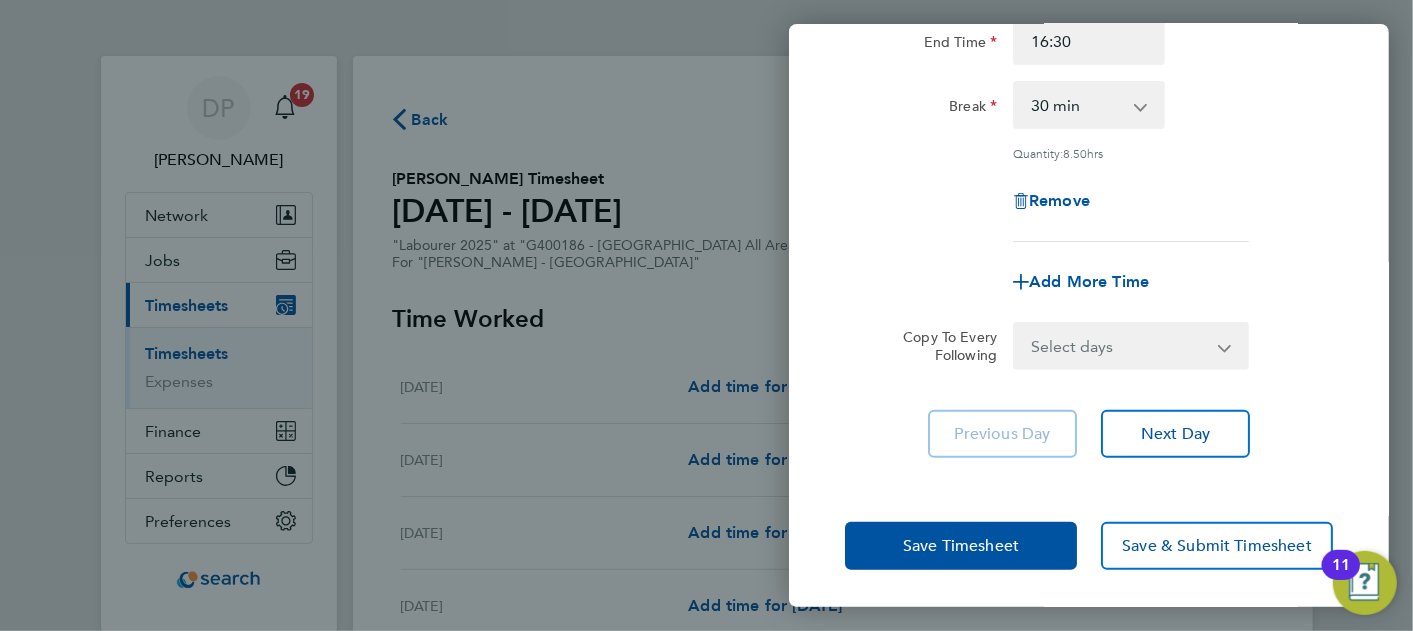 drag, startPoint x: 1148, startPoint y: 425, endPoint x: 889, endPoint y: 291, distance: 291.61105 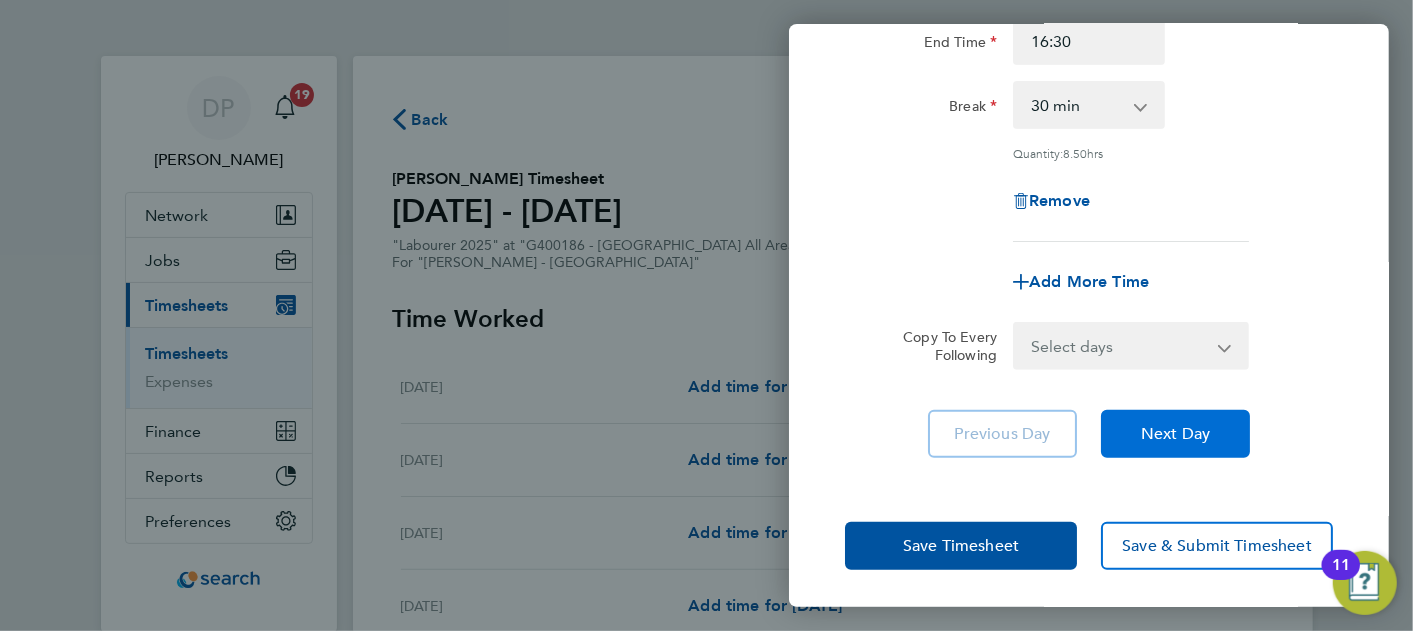 click on "Next Day" 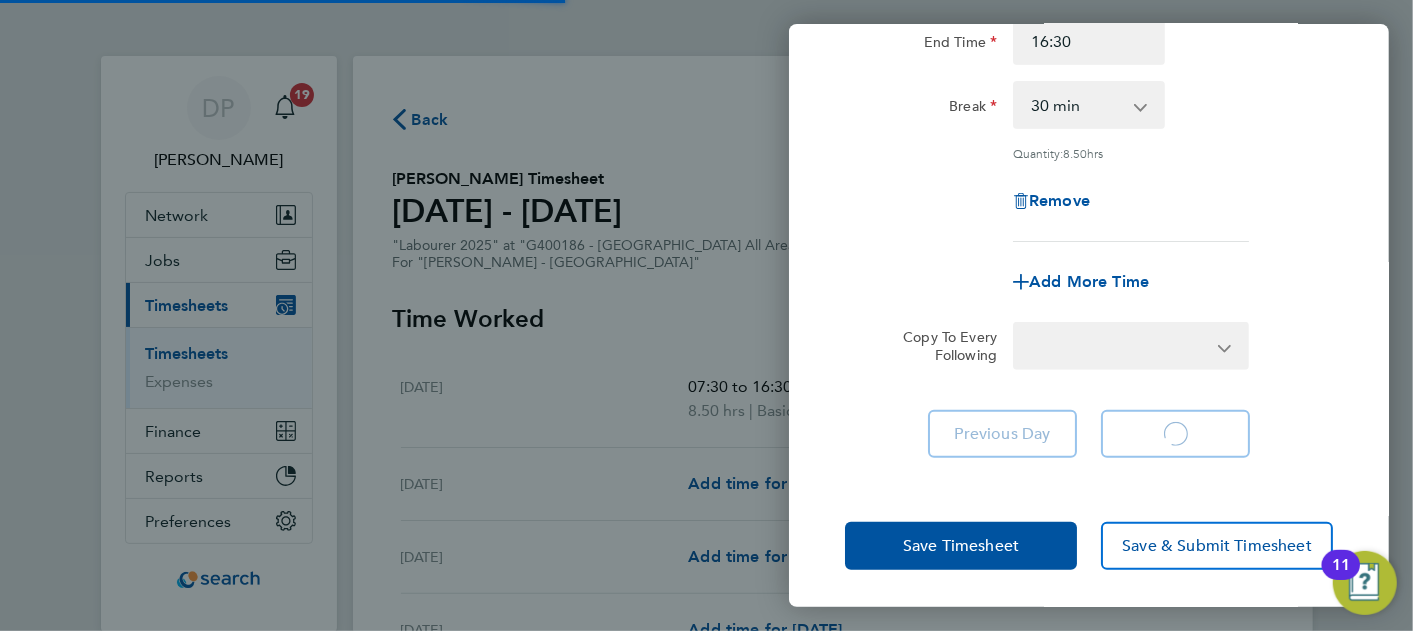 select on "30" 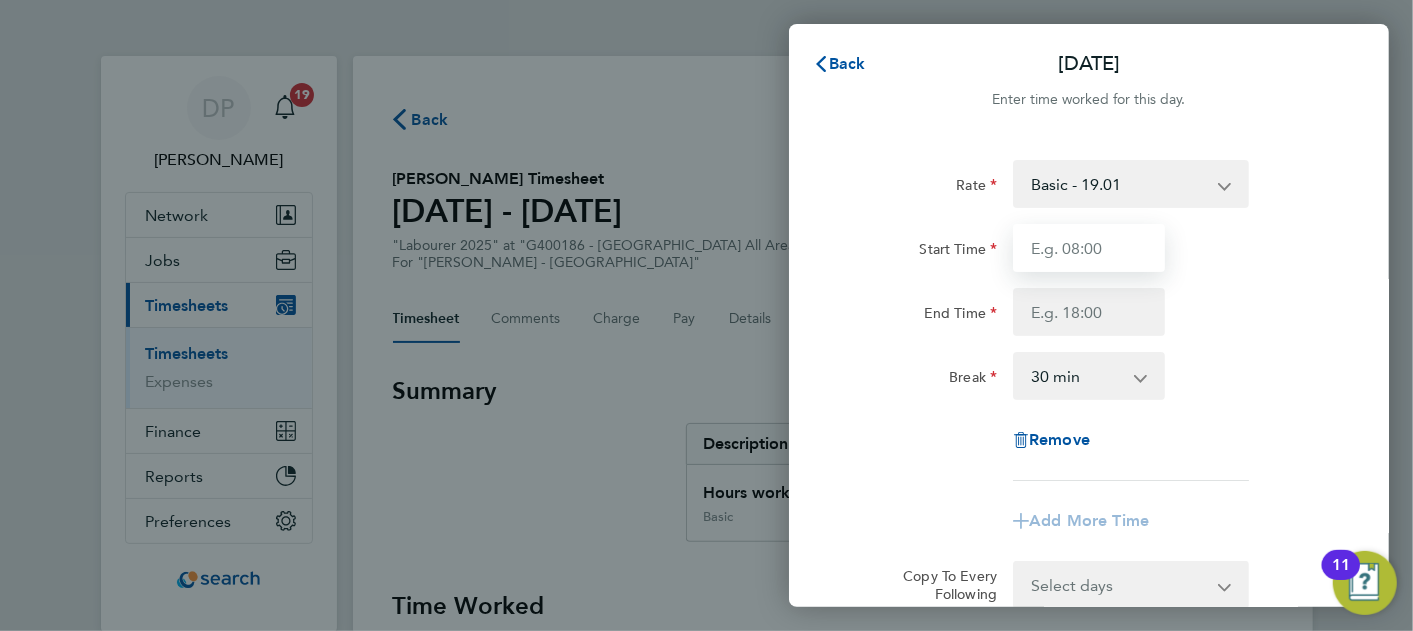 click on "Start Time" at bounding box center (1089, 248) 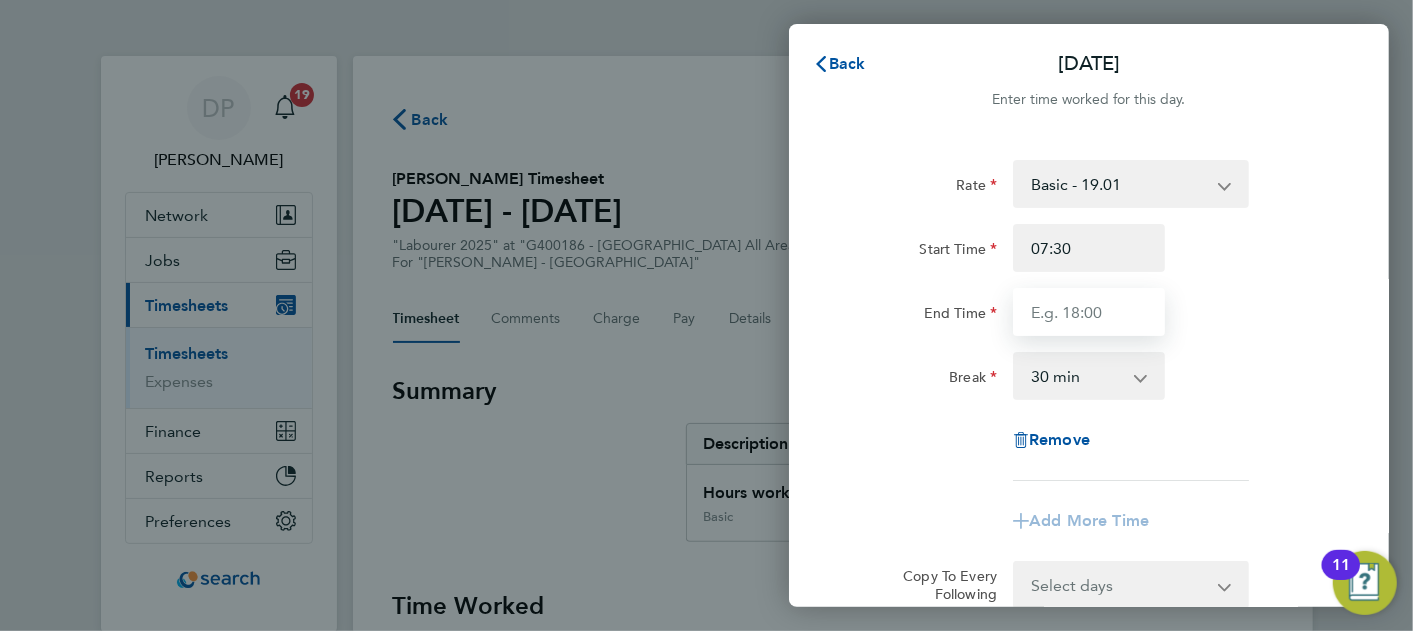 type on "16:30" 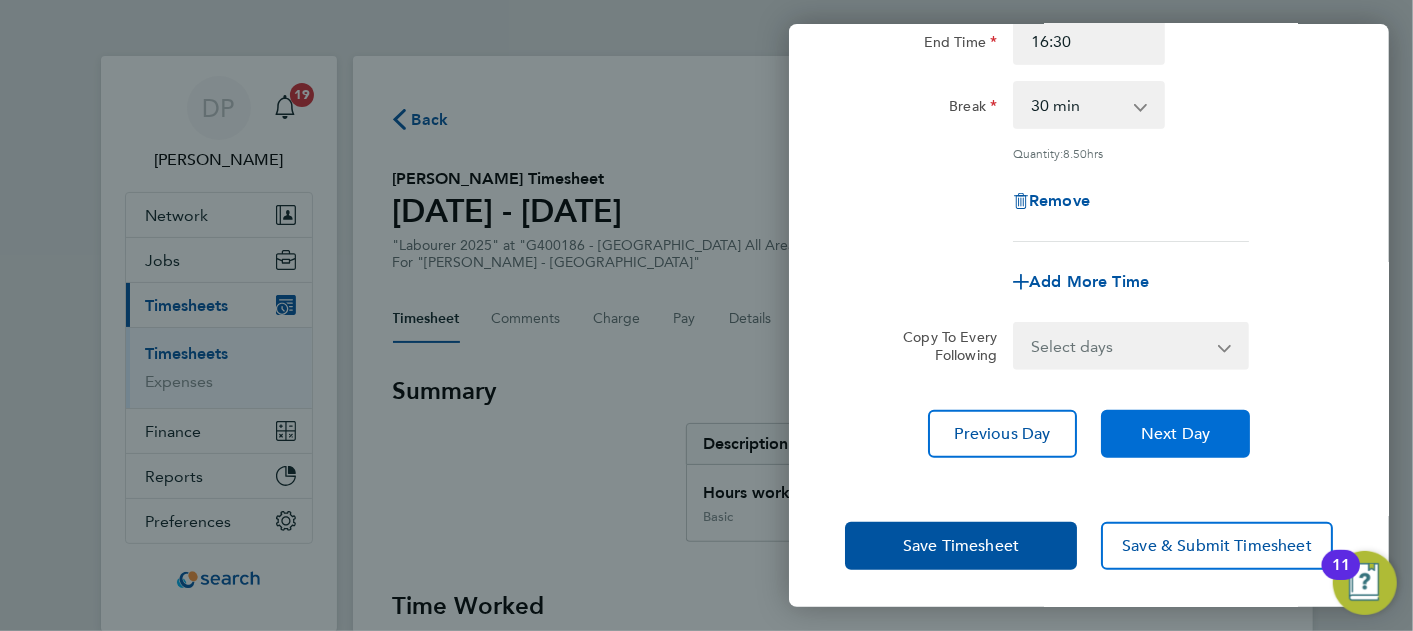 click on "Next Day" 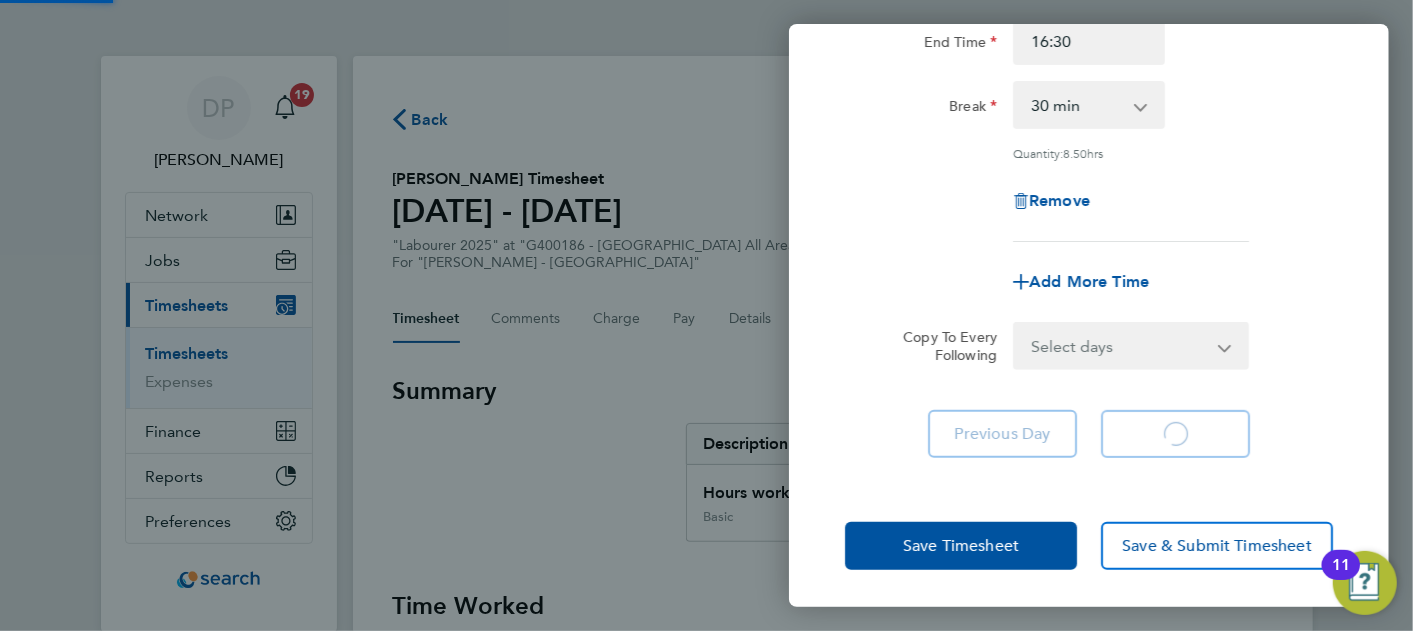 select on "30" 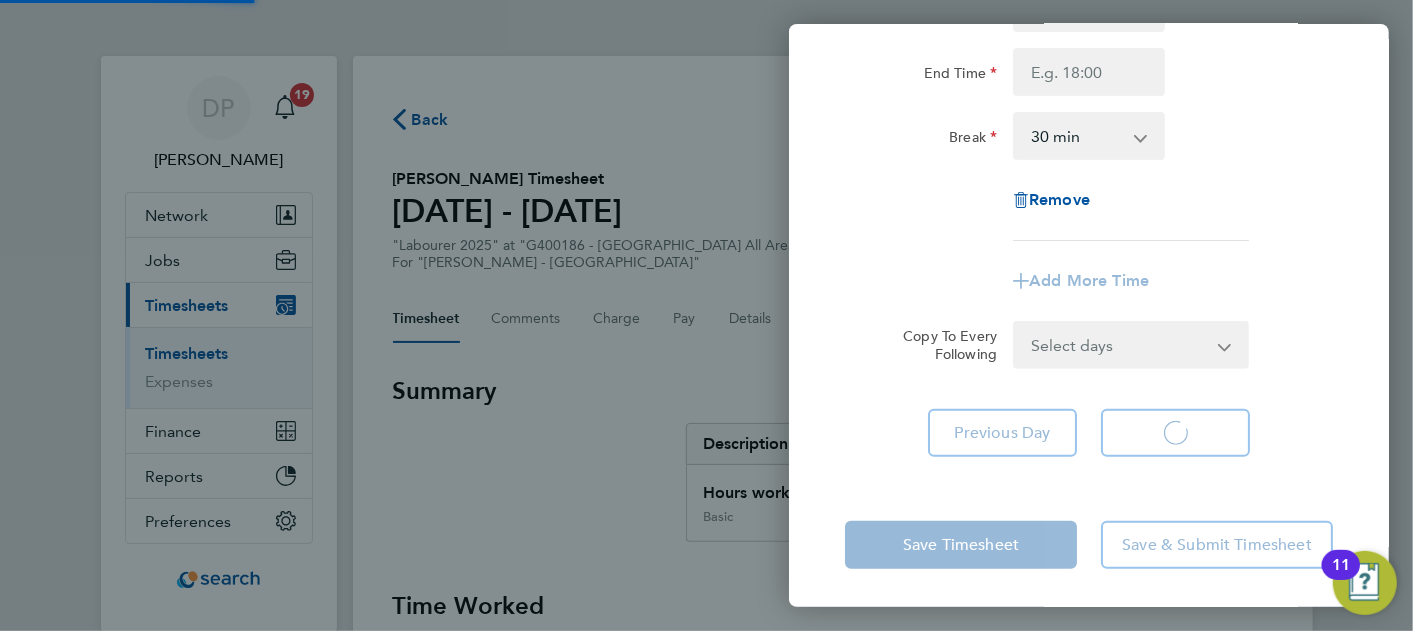 select on "30" 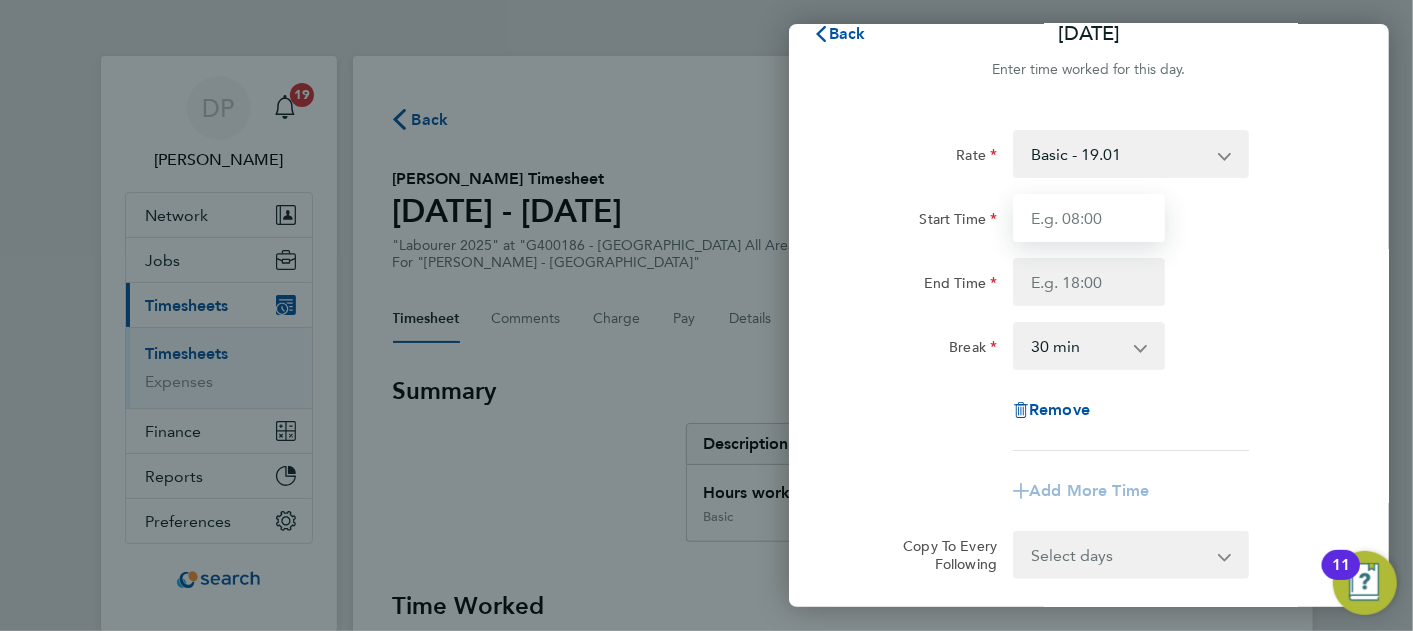 click on "Start Time" at bounding box center (1089, 218) 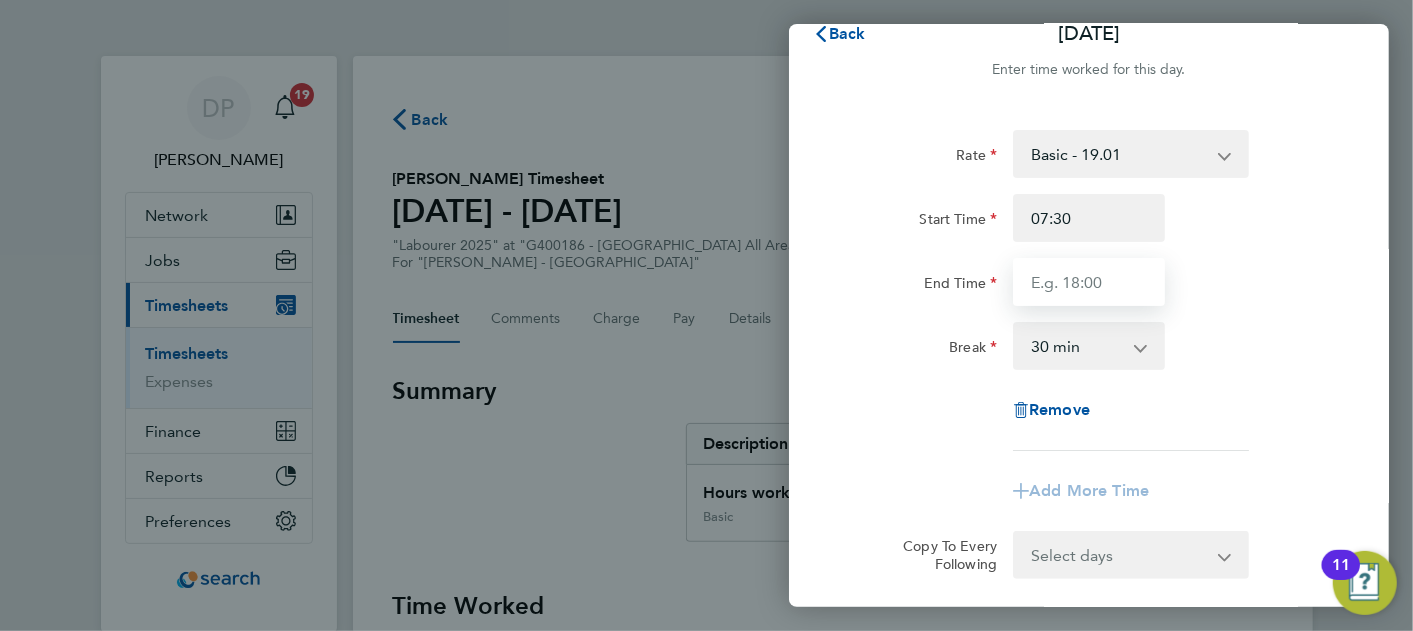 type on "16:30" 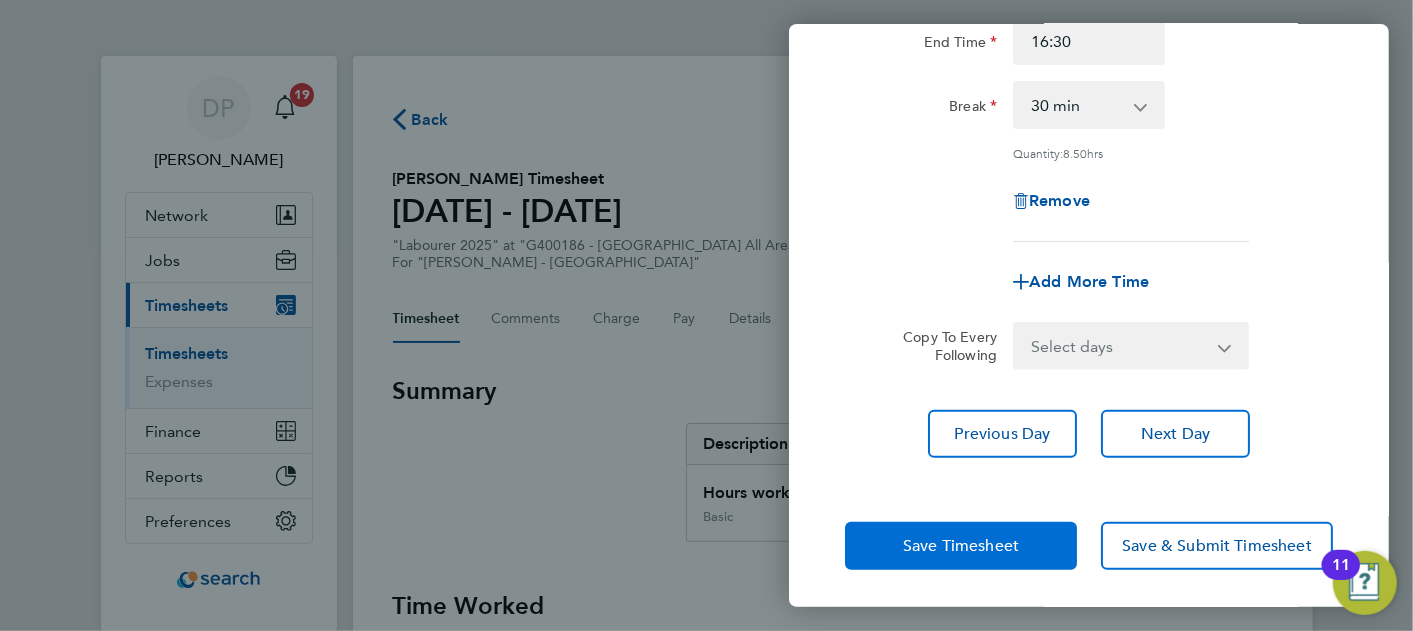 click on "Save Timesheet" 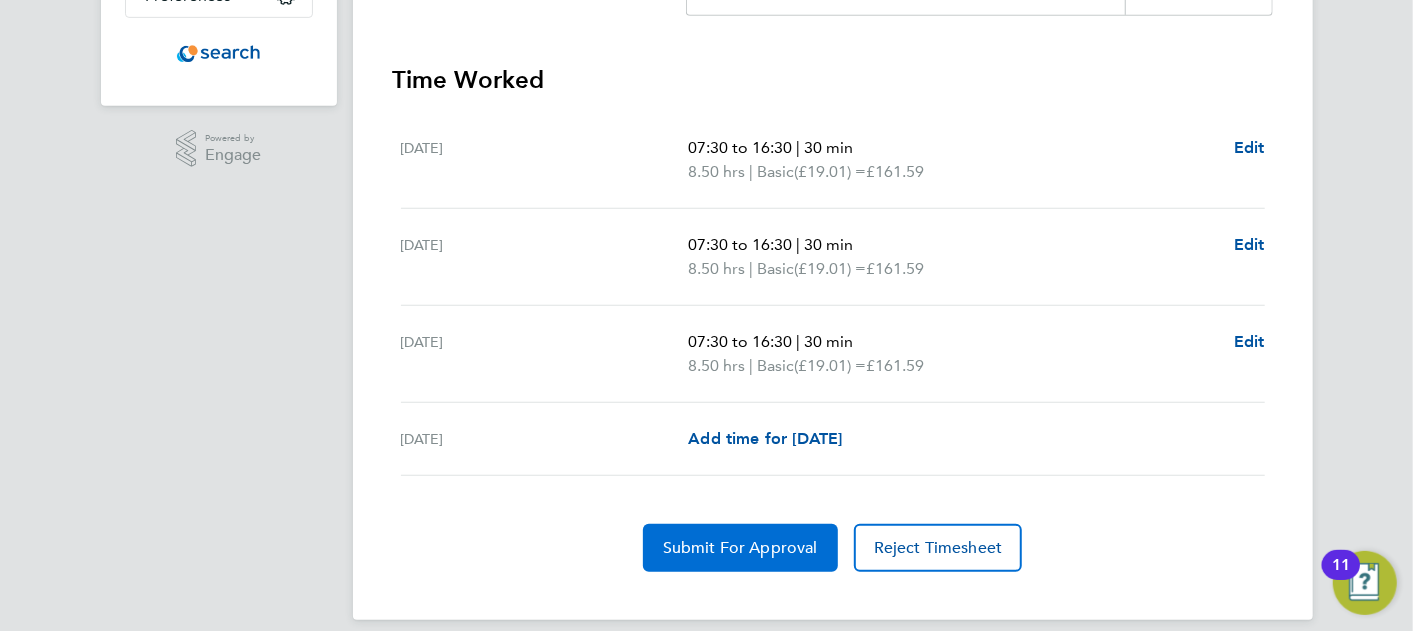 click on "Submit For Approval" 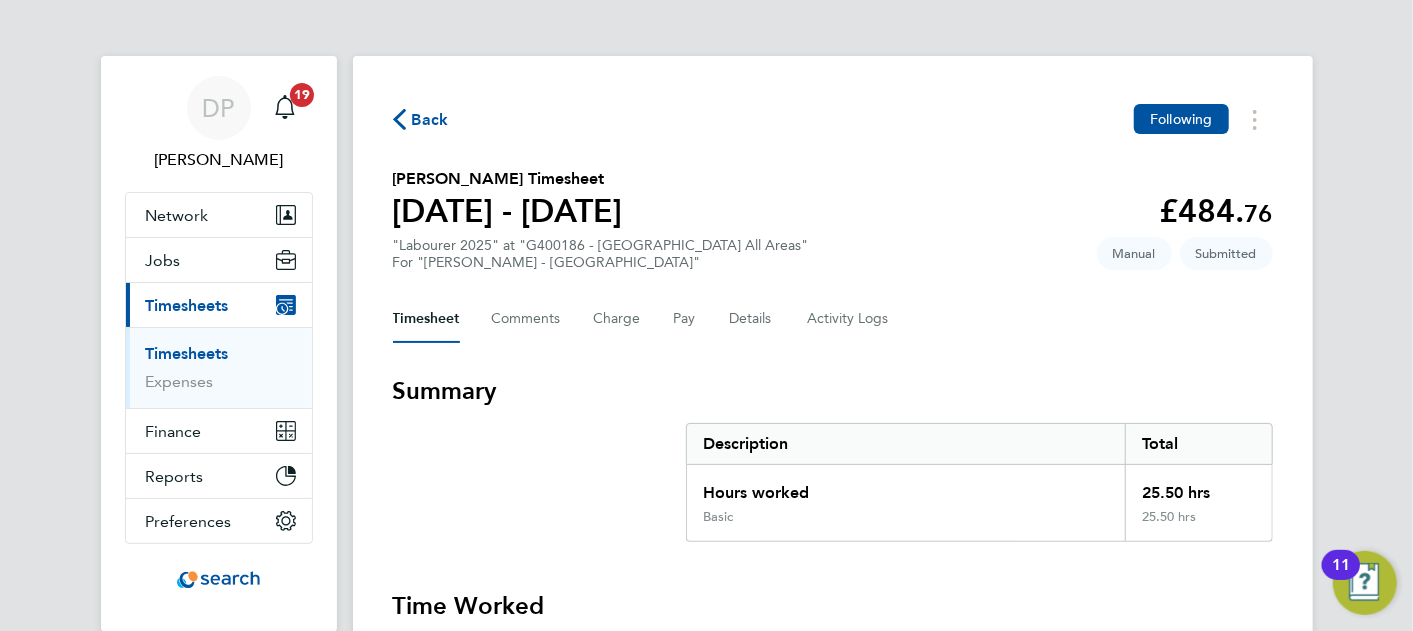 click on "Timesheets" at bounding box center (187, 305) 